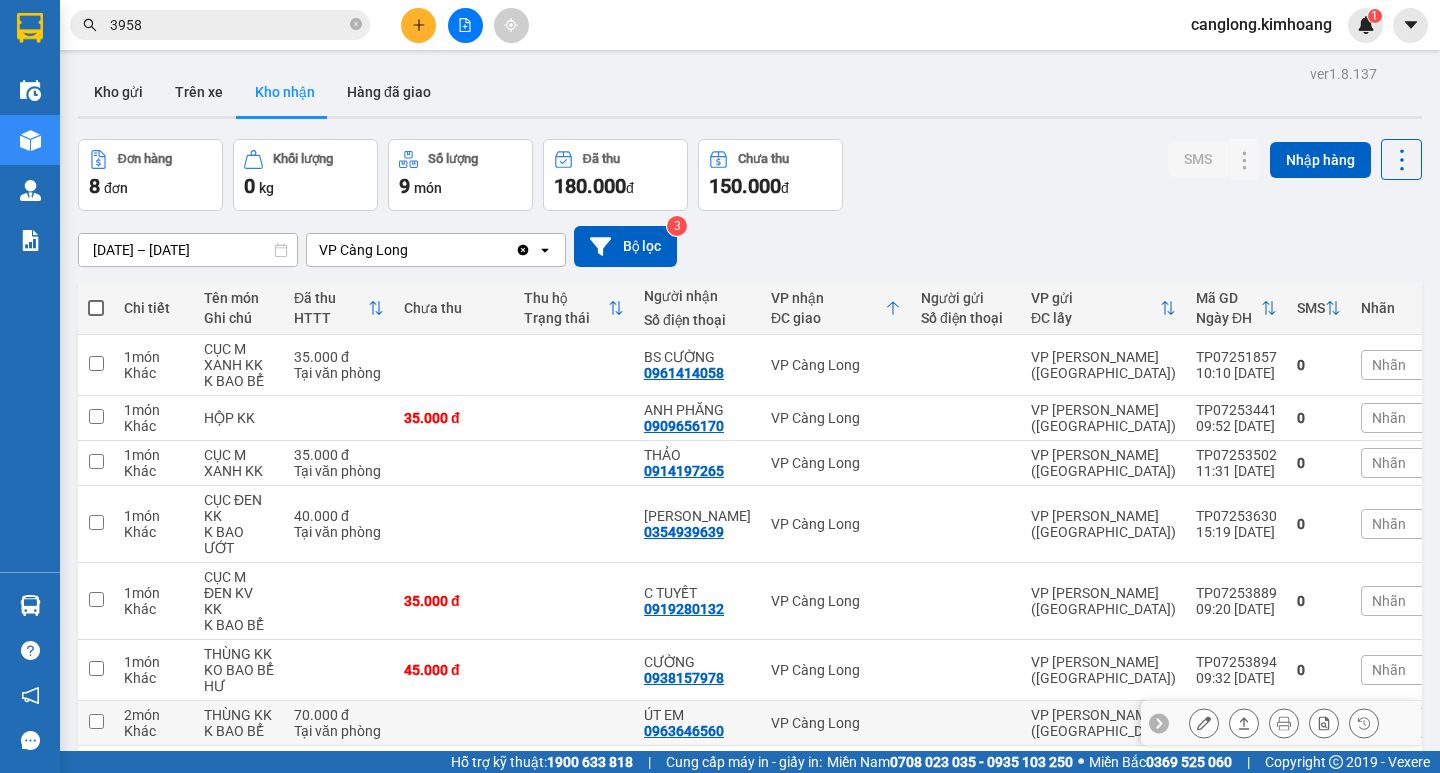 scroll, scrollTop: 0, scrollLeft: 0, axis: both 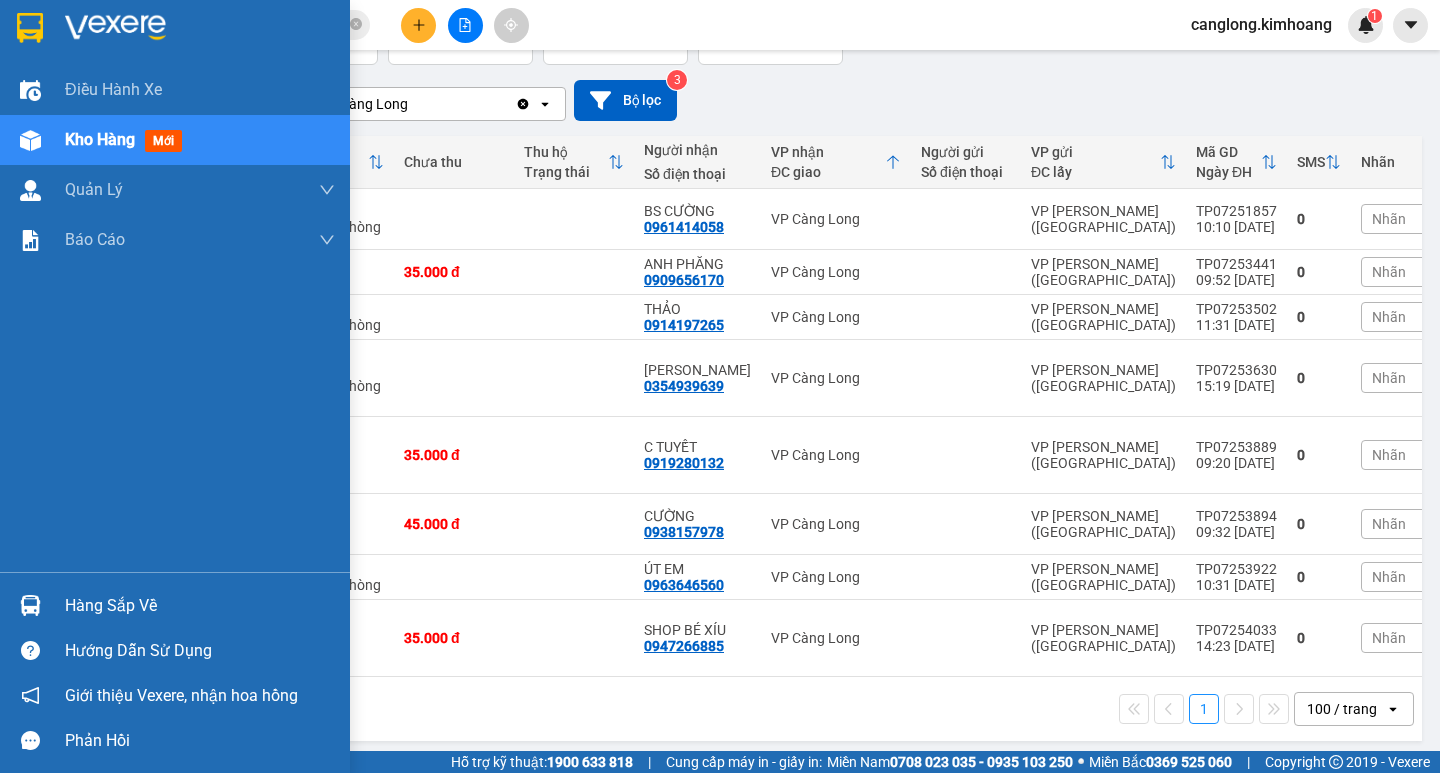 click at bounding box center (30, 605) 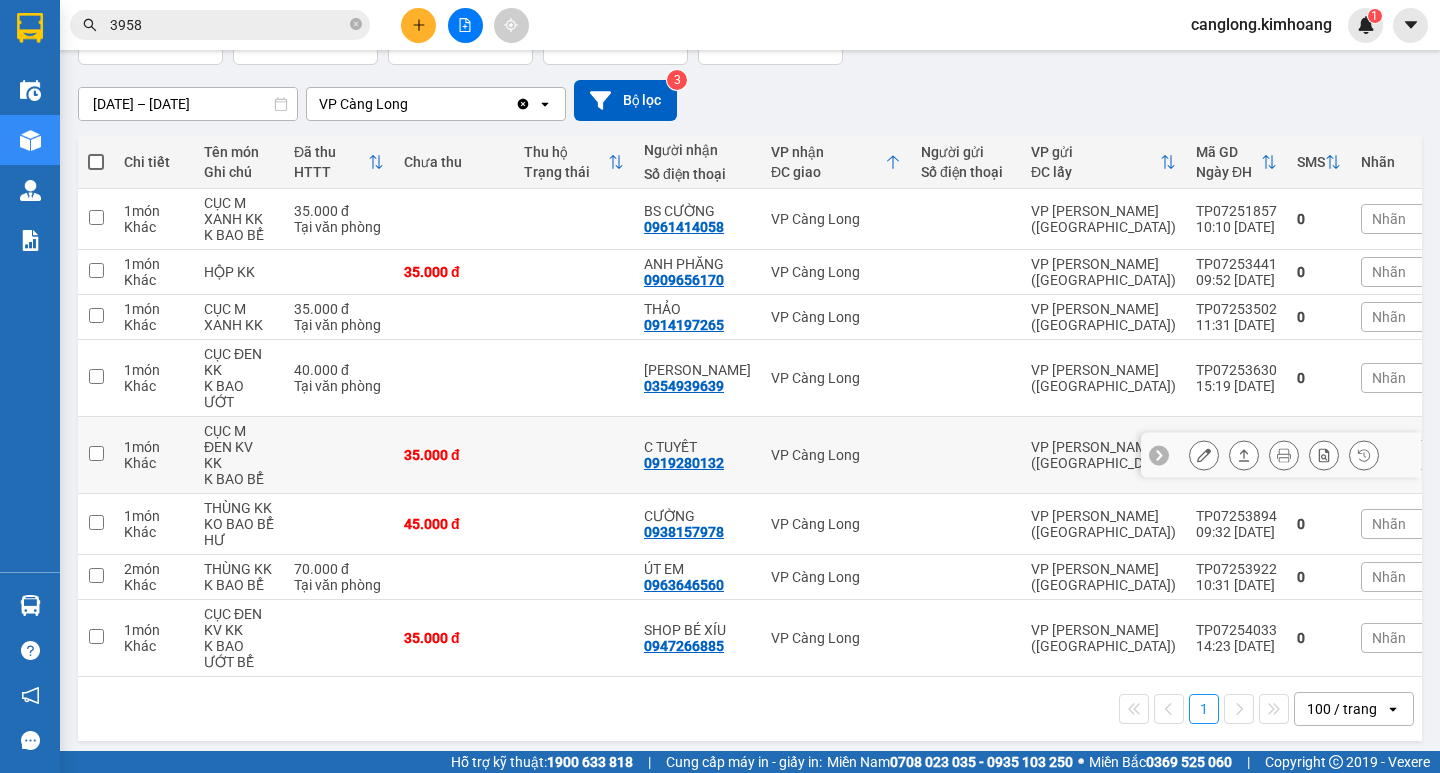 click on "Kết quả tìm kiếm ( 40 )  Bộ lọc  Mã ĐH Trạng thái Món hàng Thu hộ Tổng cước Chưa cước Nhãn Người gửi VP Gửi Người nhận VP Nhận TP0725 3958 11:21 [DATE] VP Nhận   HCM-030.11 16:26 [DATE] BỌC TRẮNG JKK SL:  1 35.000 35.000 VP [PERSON_NAME] (Hàng) 0915412802 THẾ DANH  VP Càng Long TV0625 3958 07:57 [DATE] Đã giao   18:47 [DATE] thùng mút +1  bao trẮng SL:  2 60.000 VP Trà Vinh (Hàng) 0385054776 diền VP [PERSON_NAME] ([GEOGRAPHIC_DATA]) TP06254248 13:26 [DATE] Đã giao   18:32 [DATE] HỘP KK SL:  1 20.000 VP [PERSON_NAME] ([GEOGRAPHIC_DATA]) 0908384224 MK AN BÌNH  VP Trà Vinh (Hàng) TP0625 3958 16:59 [DATE] Đã giao   10:59 [DATE] CỤC ĐEN KV KK SL:  1 20.000 VP [PERSON_NAME] ([GEOGRAPHIC_DATA]) 0931050931 HUY  VP Trà Vinh (Hàng) TV0525 3958 11:09 [DATE] Đã giao   18:34 [DATE] 1 BỊT XANH KK SL:  1 30.000 THU VÕ VP Trà Vinh (Hàng) 0969183914 Ý- cầu kè VP Cầu Kè TP0525 3958 06:54 [DATE] Đã giao   10:06 [DATE] 3.610.000 SL:  1 25.000 TIỀN MẶT MINH  BÌNH" at bounding box center (720, 386) 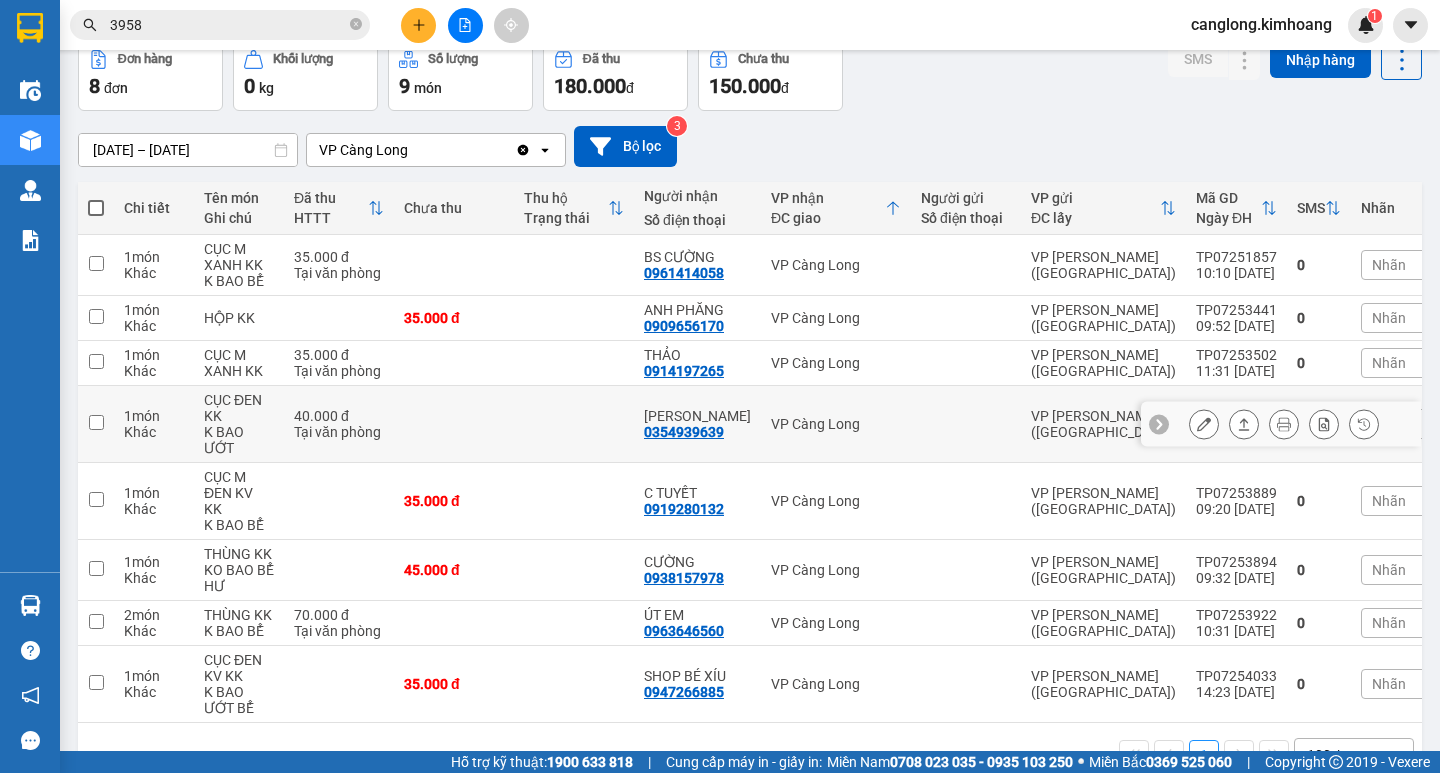 scroll, scrollTop: 0, scrollLeft: 0, axis: both 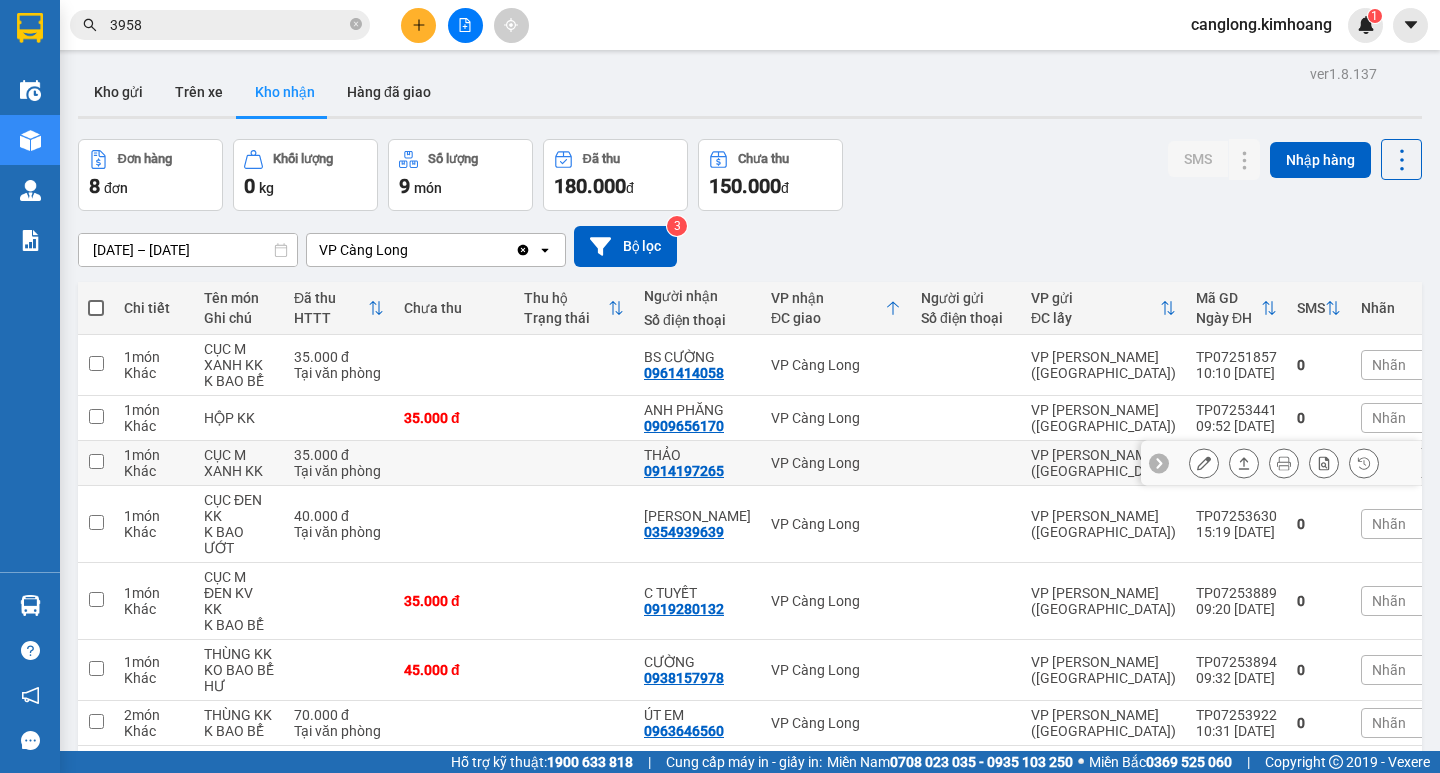 click at bounding box center [966, 463] 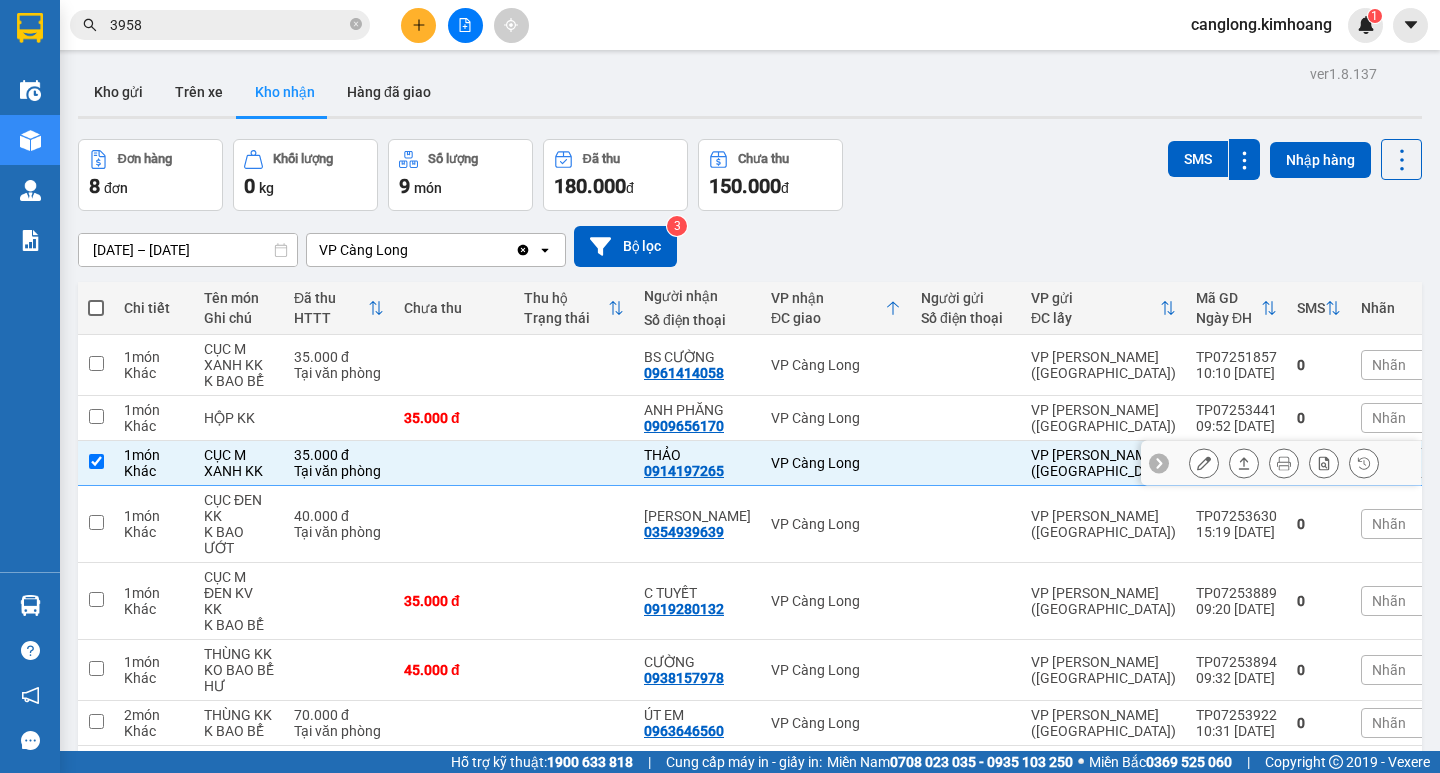 click at bounding box center (966, 463) 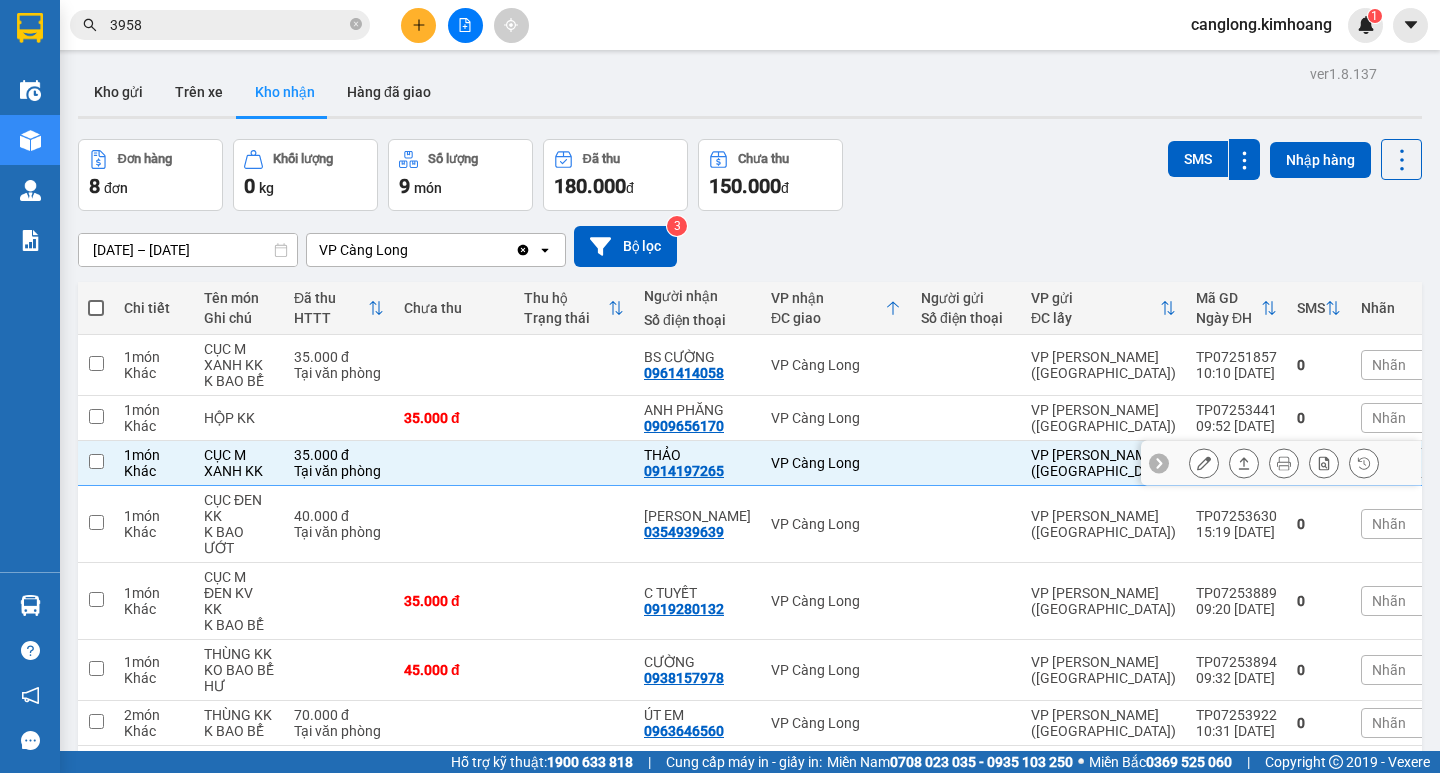 checkbox on "false" 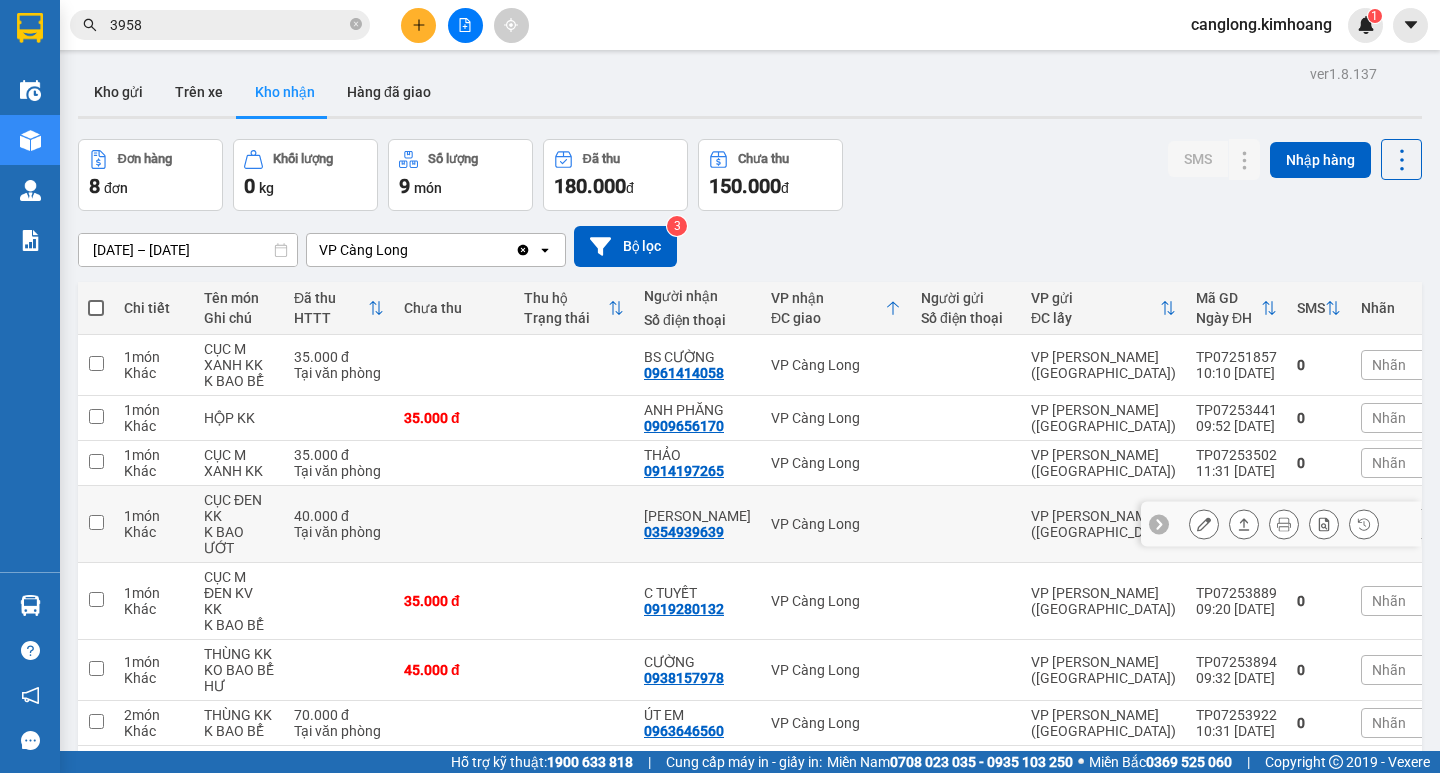 drag, startPoint x: 996, startPoint y: 446, endPoint x: 1083, endPoint y: 495, distance: 99.849884 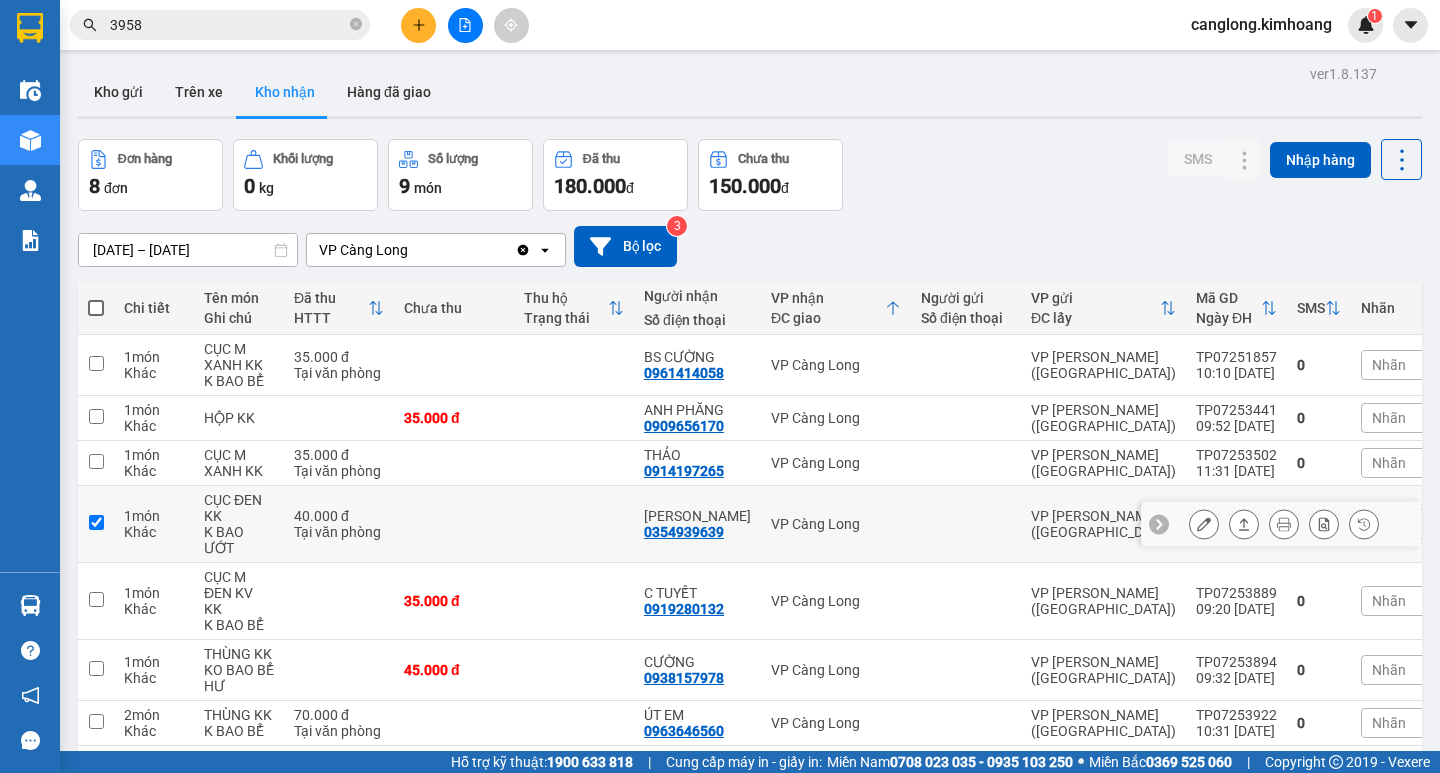 checkbox on "true" 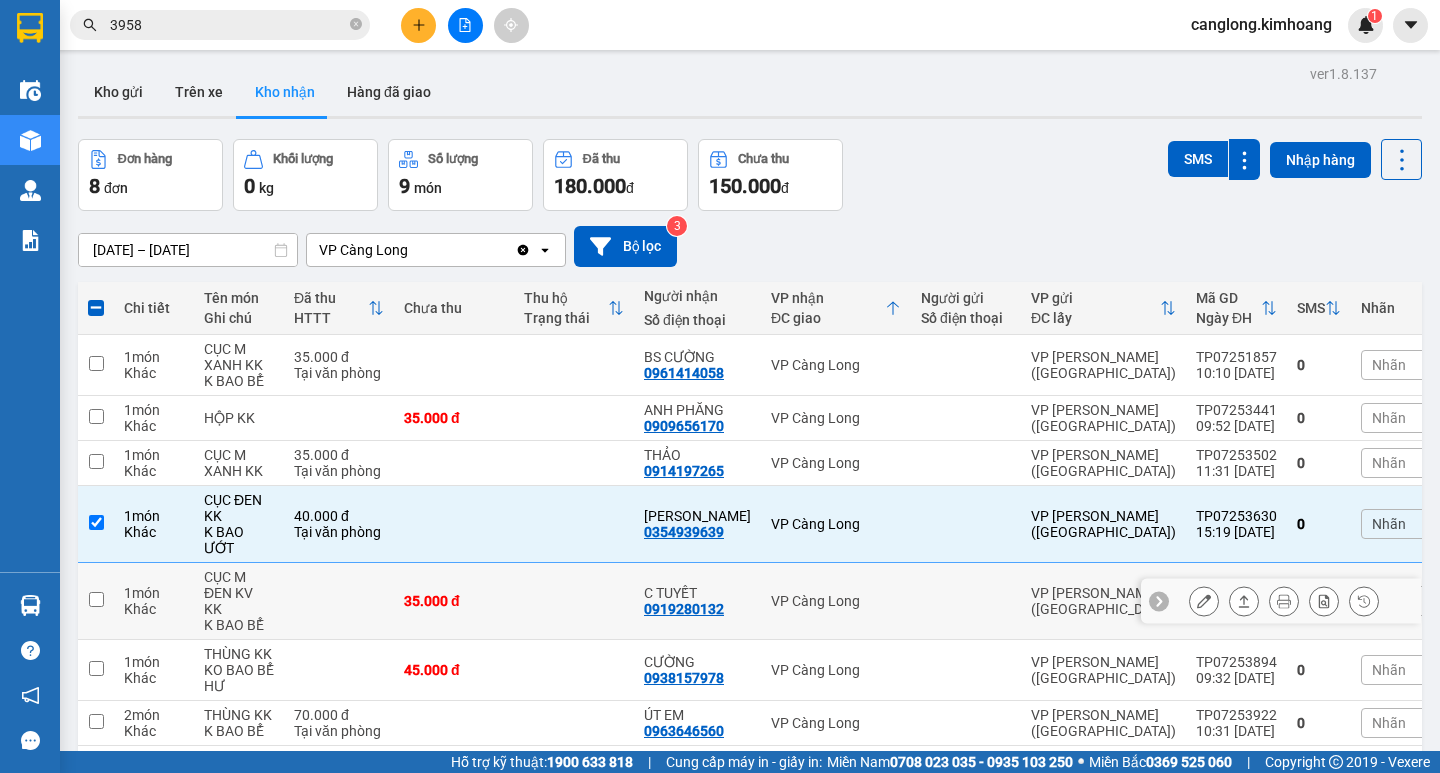 drag, startPoint x: 1083, startPoint y: 496, endPoint x: 585, endPoint y: 601, distance: 508.9489 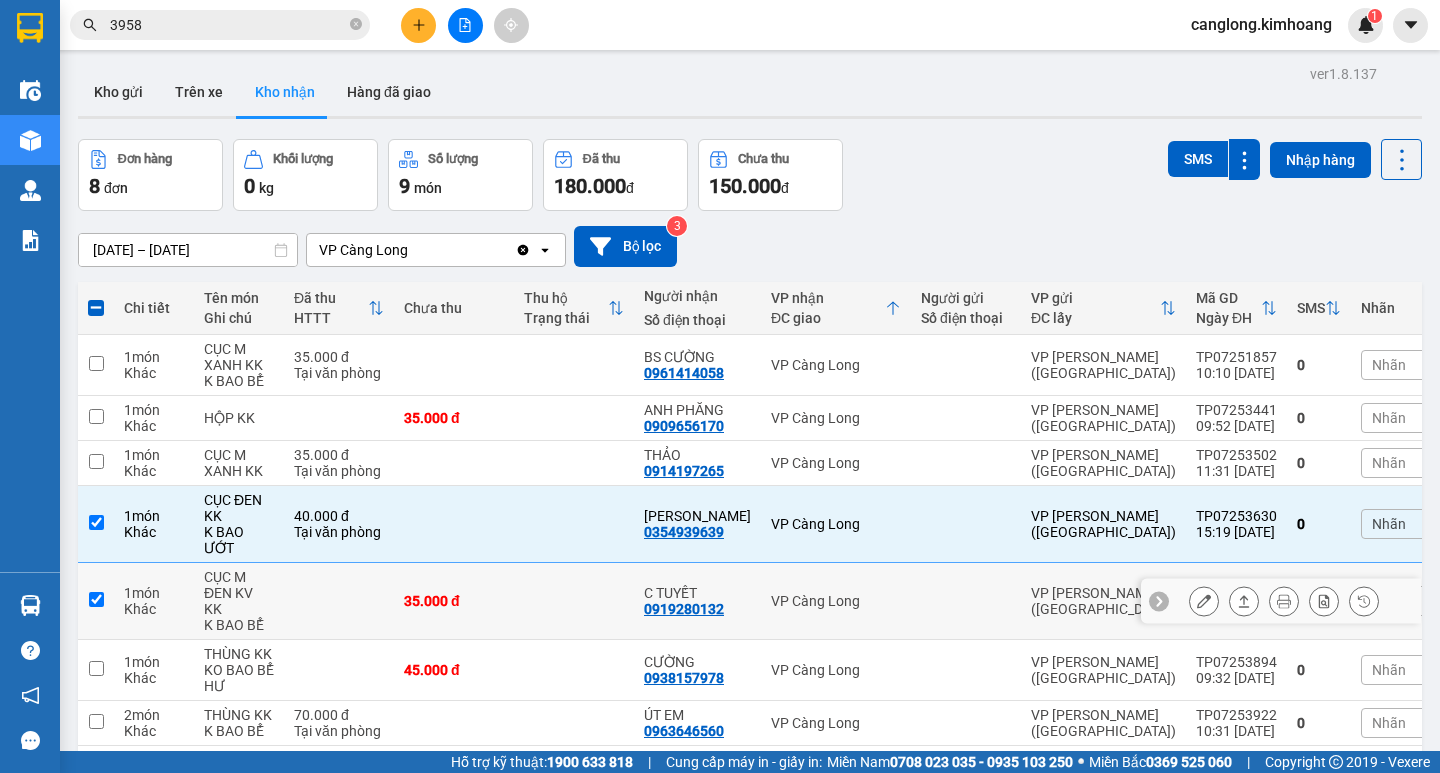 checkbox on "true" 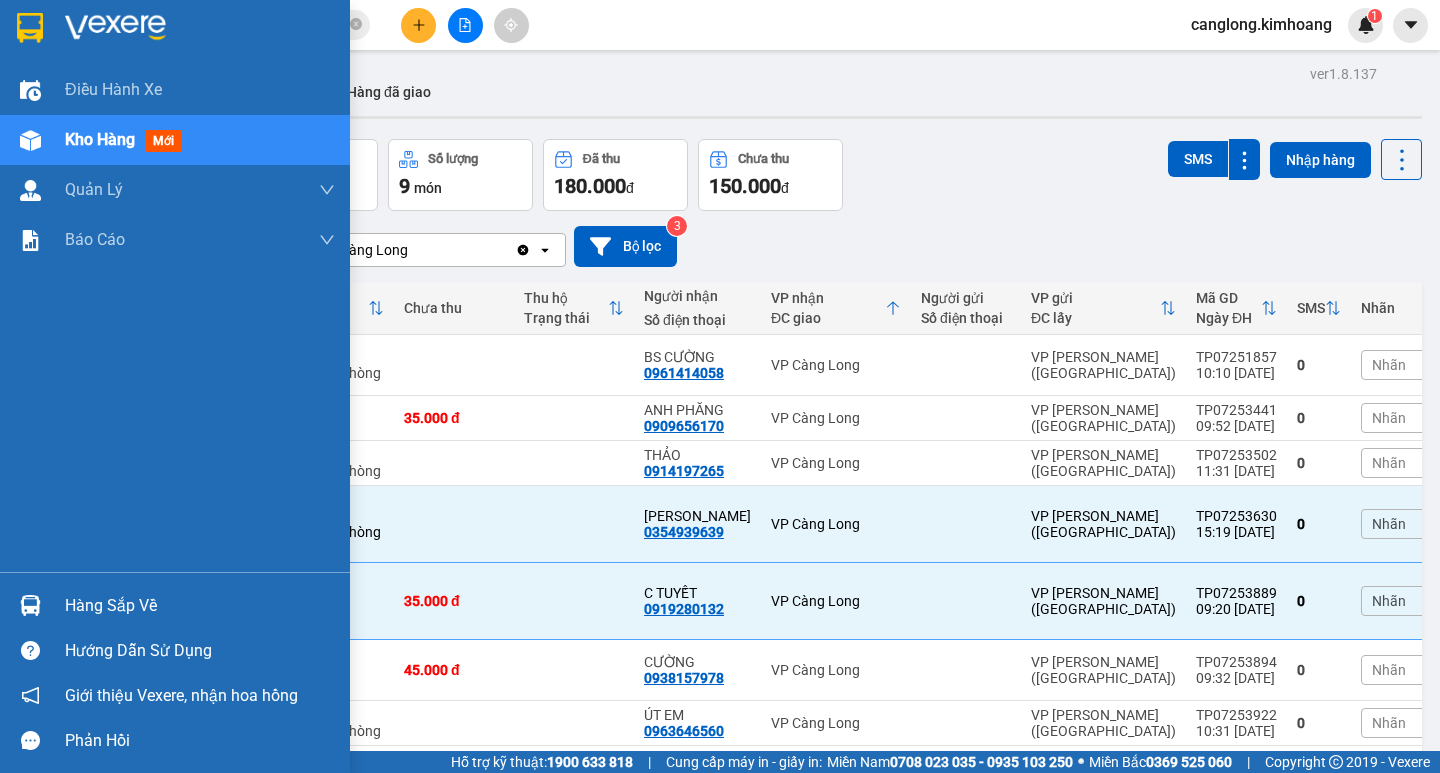 click on "Hàng sắp về" at bounding box center [175, 605] 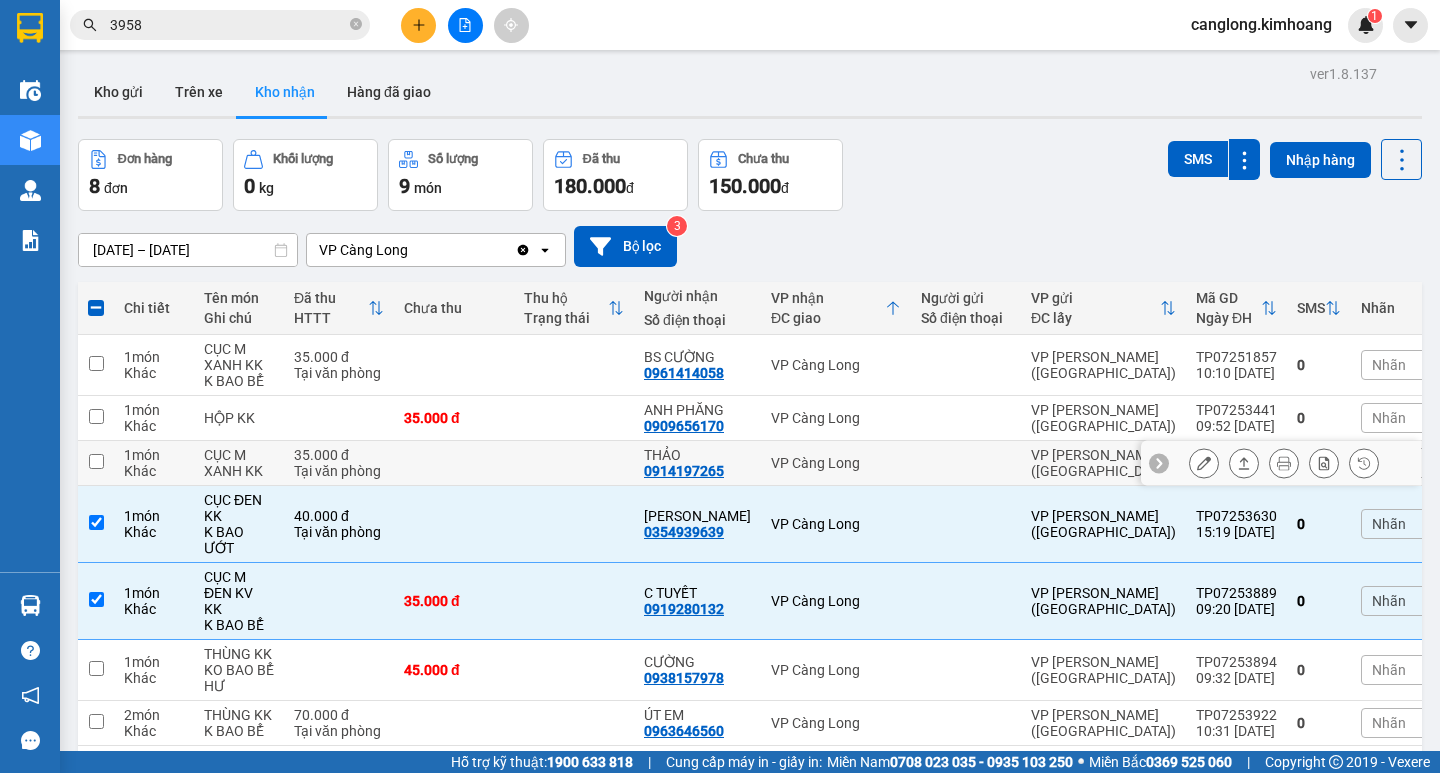 click on "Kết quả tìm kiếm ( 40 )  Bộ lọc  Mã ĐH Trạng thái Món hàng Thu hộ Tổng cước Chưa cước Nhãn Người gửi VP Gửi Người nhận VP Nhận TP0725 3958 11:21 - 10/07 VP Nhận   HCM-030.11 16:26 - 10/07 BỌC TRẮNG JKK SL:  1 35.000 35.000 VP Trần Phú (Hàng) 0915412802 THẾ DANH  VP Càng Long TV0625 3958 07:57 - 30/06 Đã giao   18:47 - 30/06 thùng mút +1  bao trẮng SL:  2 60.000 VP Trà Vinh (Hàng) 0385054776 diền VP Trần Phú (Hàng) TP06254248 13:26 - 11/06 Đã giao   18:32 - 11/06 HỘP KK SL:  1 20.000 VP Trần Phú (Hàng) 0908384224 MK AN BÌNH  VP Trà Vinh (Hàng) TP0625 3958 16:59 - 10/06 Đã giao   10:59 - 11/06 CỤC ĐEN KV KK SL:  1 20.000 VP Trần Phú (Hàng) 0931050931 HUY  VP Trà Vinh (Hàng) TV0525 3958 11:09 - 29/05 Đã giao   18:34 - 29/05 1 BỊT XANH KK SL:  1 30.000 THU VÕ VP Trà Vinh (Hàng) 0969183914 Ý- cầu kè VP Cầu Kè TP0525 3958 06:54 - 11/05 Đã giao   10:06 - 11/05 3.610.000 SL:  1 25.000 TIỀN MẶT MINH  BÌNH" at bounding box center (720, 386) 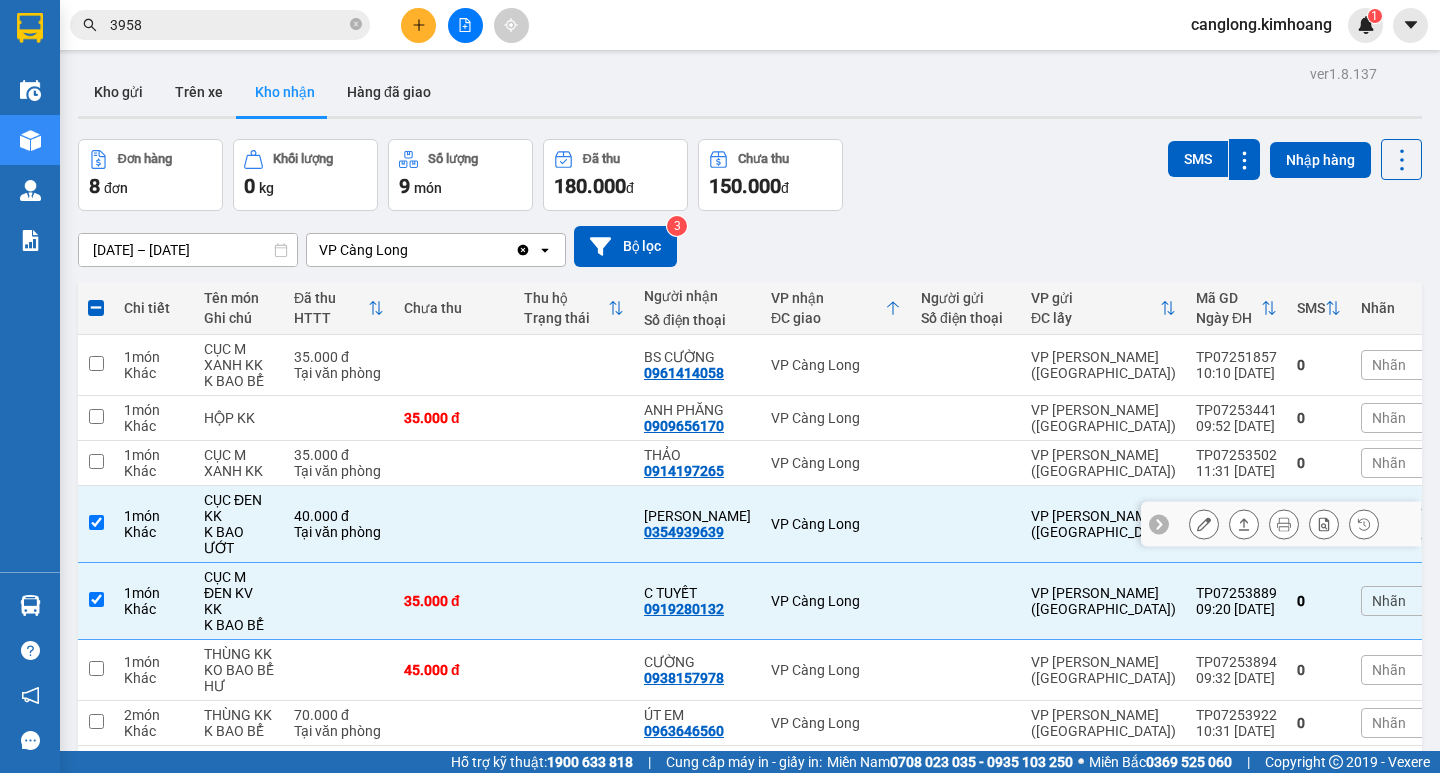 click on "CỤC ĐEN KK K BAO ƯỚT" at bounding box center [239, 524] 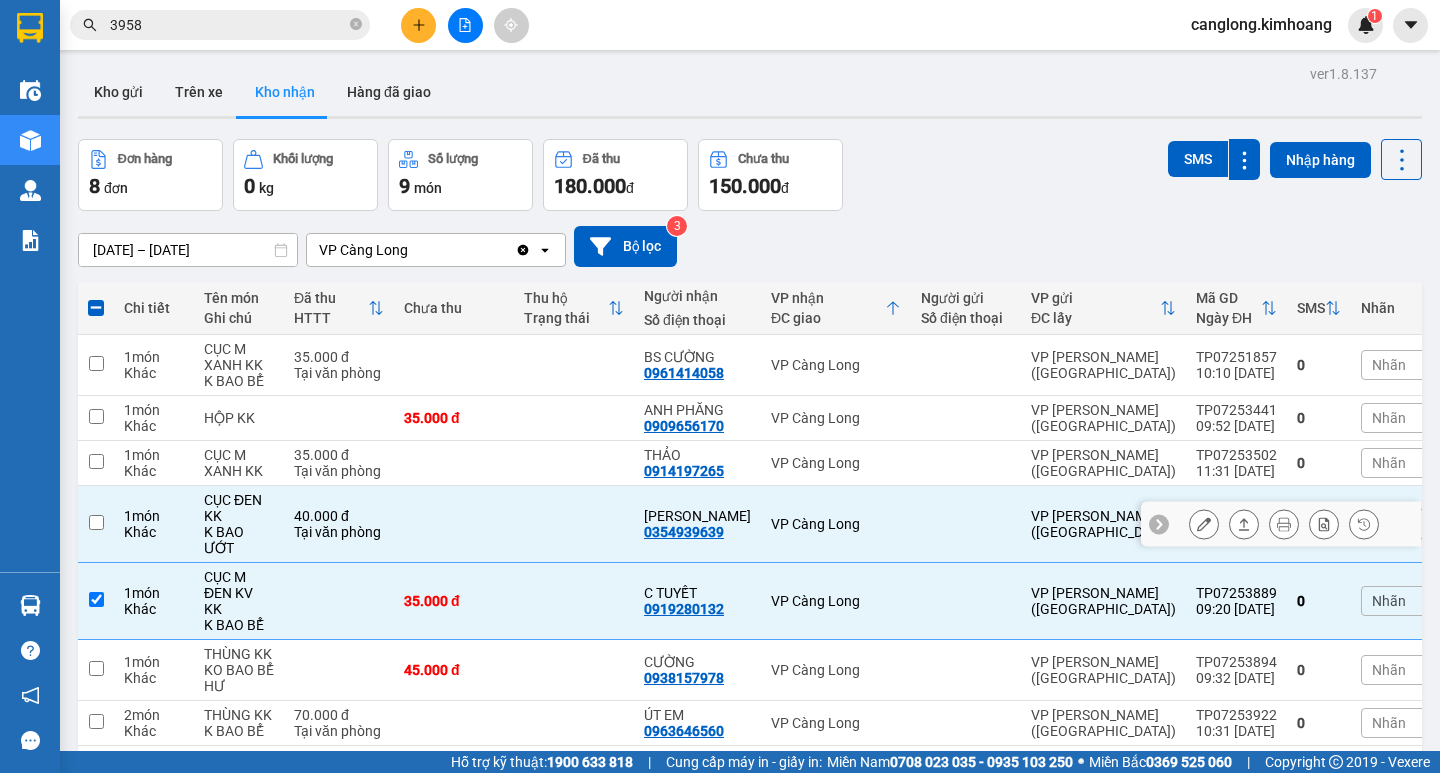 checkbox on "false" 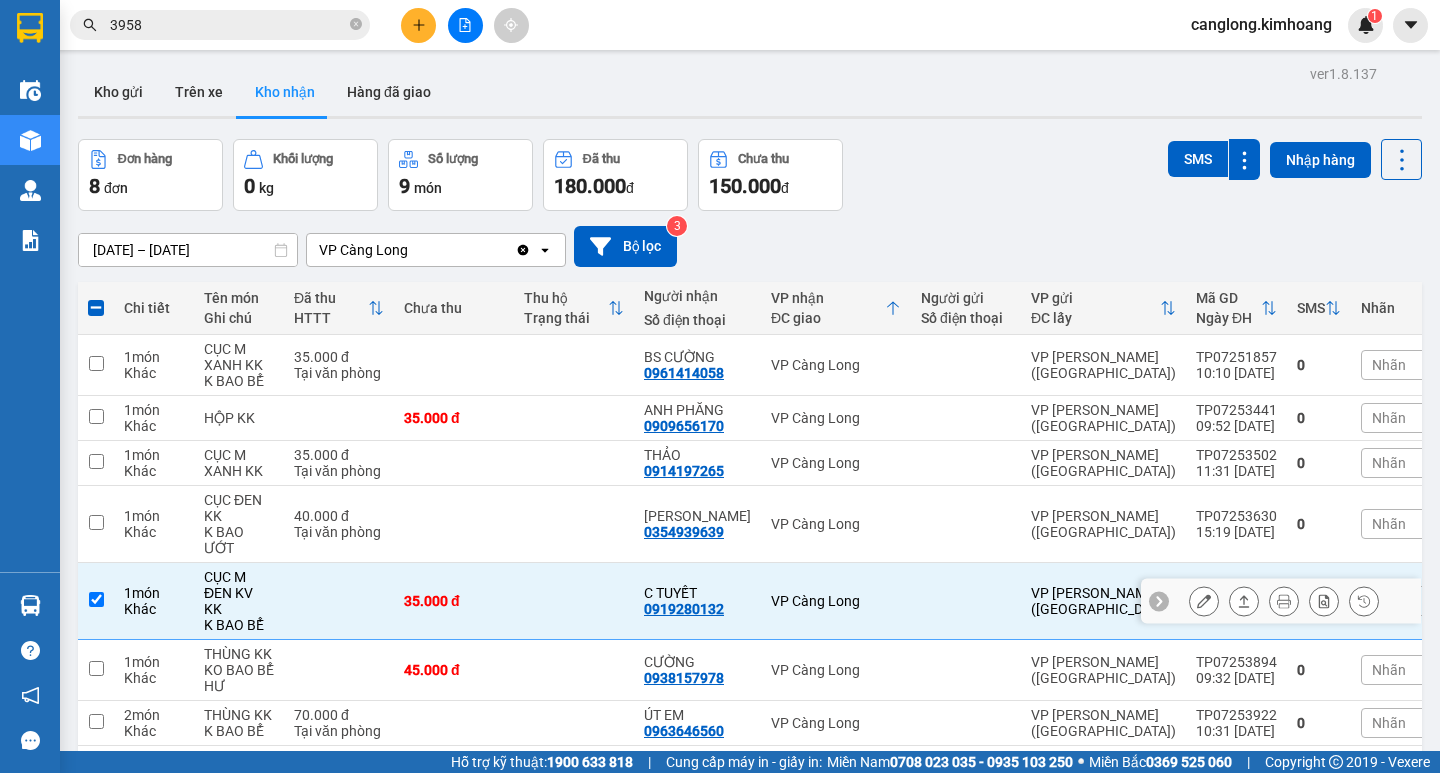 drag, startPoint x: 148, startPoint y: 578, endPoint x: 30, endPoint y: 614, distance: 123.36936 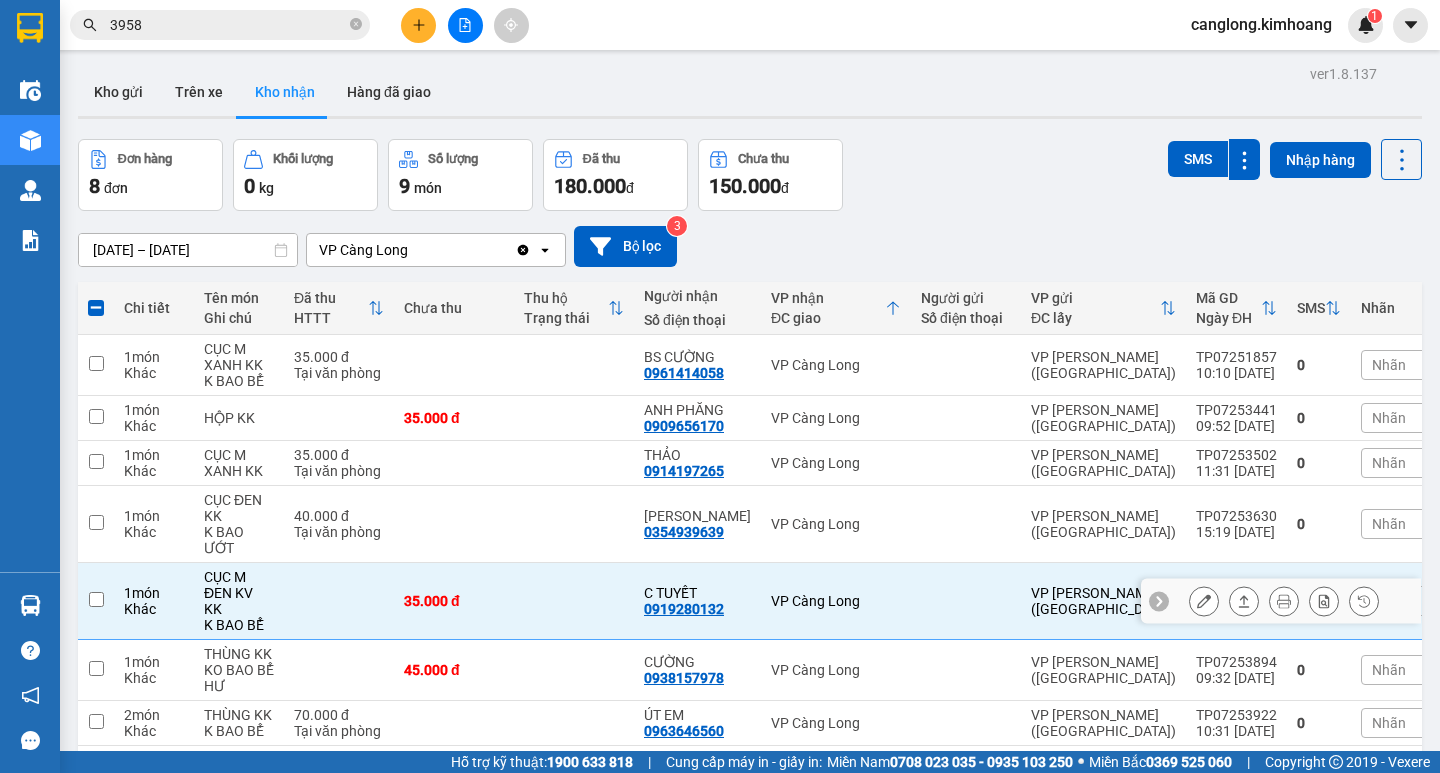 checkbox on "false" 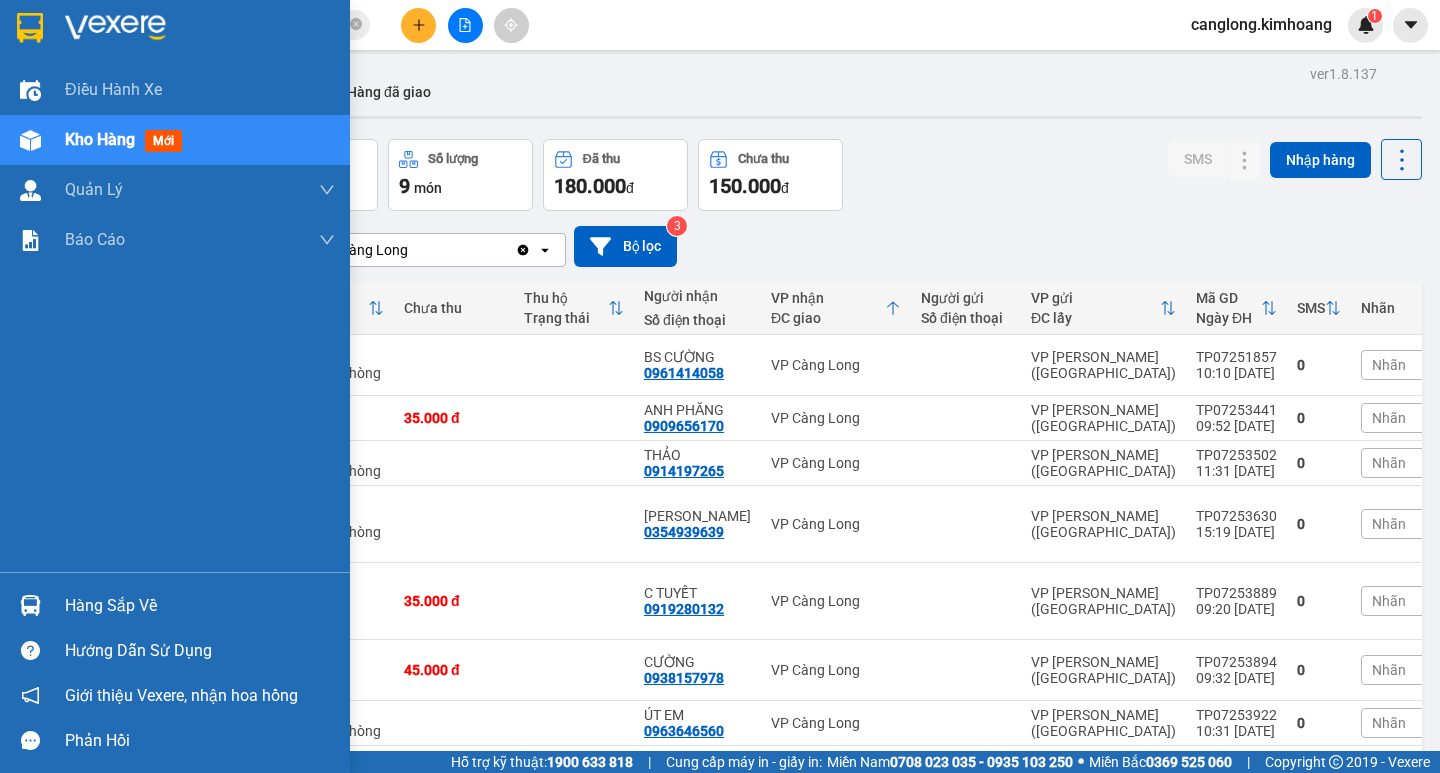 click on "Hàng sắp về" at bounding box center (175, 605) 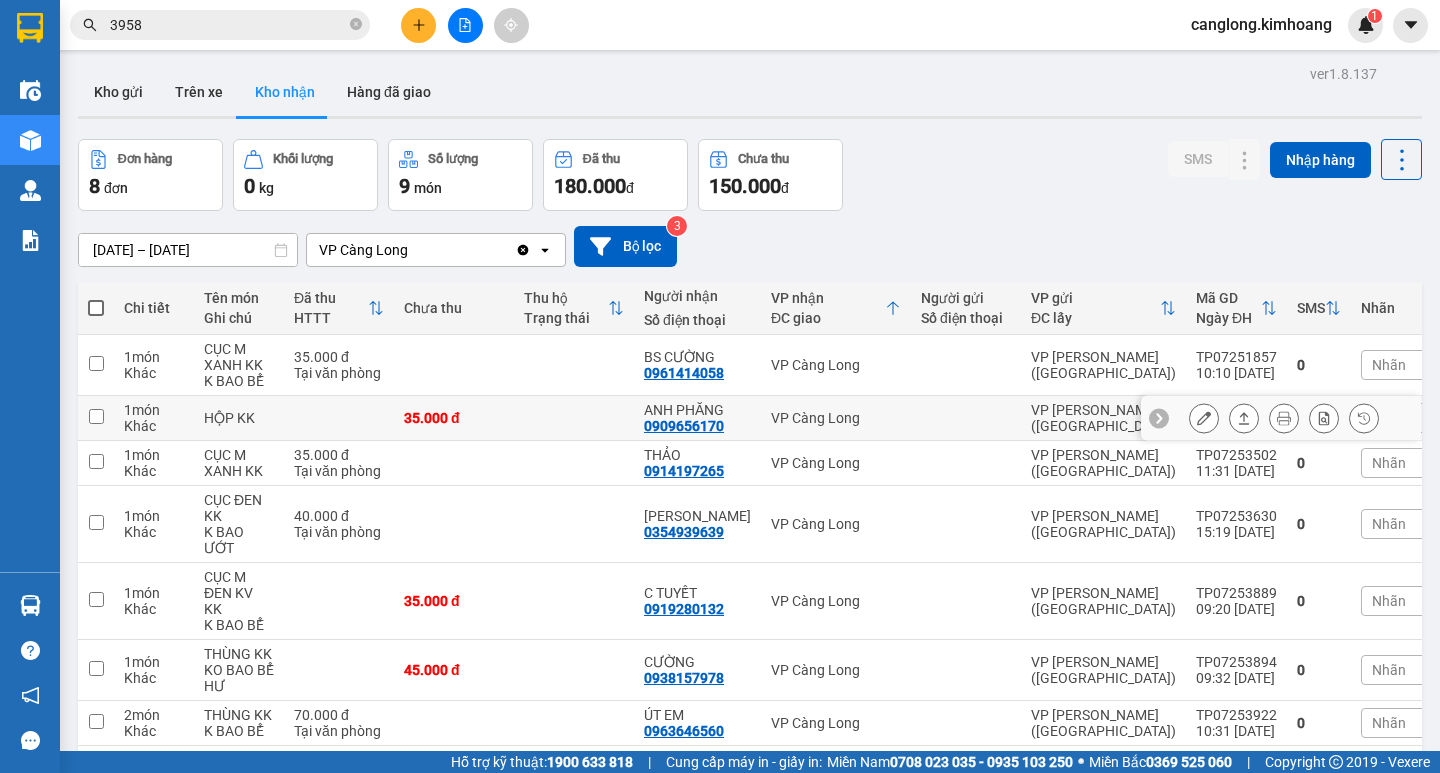 click on "Kết quả tìm kiếm ( 40 )  Bộ lọc  Mã ĐH Trạng thái Món hàng Thu hộ Tổng cước Chưa cước Nhãn Người gửi VP Gửi Người nhận VP Nhận TP0725 3958 11:21 - 10/07 VP Nhận   HCM-030.11 16:26 - 10/07 BỌC TRẮNG JKK SL:  1 35.000 35.000 VP Trần Phú (Hàng) 0915412802 THẾ DANH  VP Càng Long TV0625 3958 07:57 - 30/06 Đã giao   18:47 - 30/06 thùng mút +1  bao trẮng SL:  2 60.000 VP Trà Vinh (Hàng) 0385054776 diền VP Trần Phú (Hàng) TP06254248 13:26 - 11/06 Đã giao   18:32 - 11/06 HỘP KK SL:  1 20.000 VP Trần Phú (Hàng) 0908384224 MK AN BÌNH  VP Trà Vinh (Hàng) TP0625 3958 16:59 - 10/06 Đã giao   10:59 - 11/06 CỤC ĐEN KV KK SL:  1 20.000 VP Trần Phú (Hàng) 0931050931 HUY  VP Trà Vinh (Hàng) TV0525 3958 11:09 - 29/05 Đã giao   18:34 - 29/05 1 BỊT XANH KK SL:  1 30.000 THU VÕ VP Trà Vinh (Hàng) 0969183914 Ý- cầu kè VP Cầu Kè TP0525 3958 06:54 - 11/05 Đã giao   10:06 - 11/05 3.610.000 SL:  1 25.000 TIỀN MẶT MINH  BÌNH" at bounding box center [720, 386] 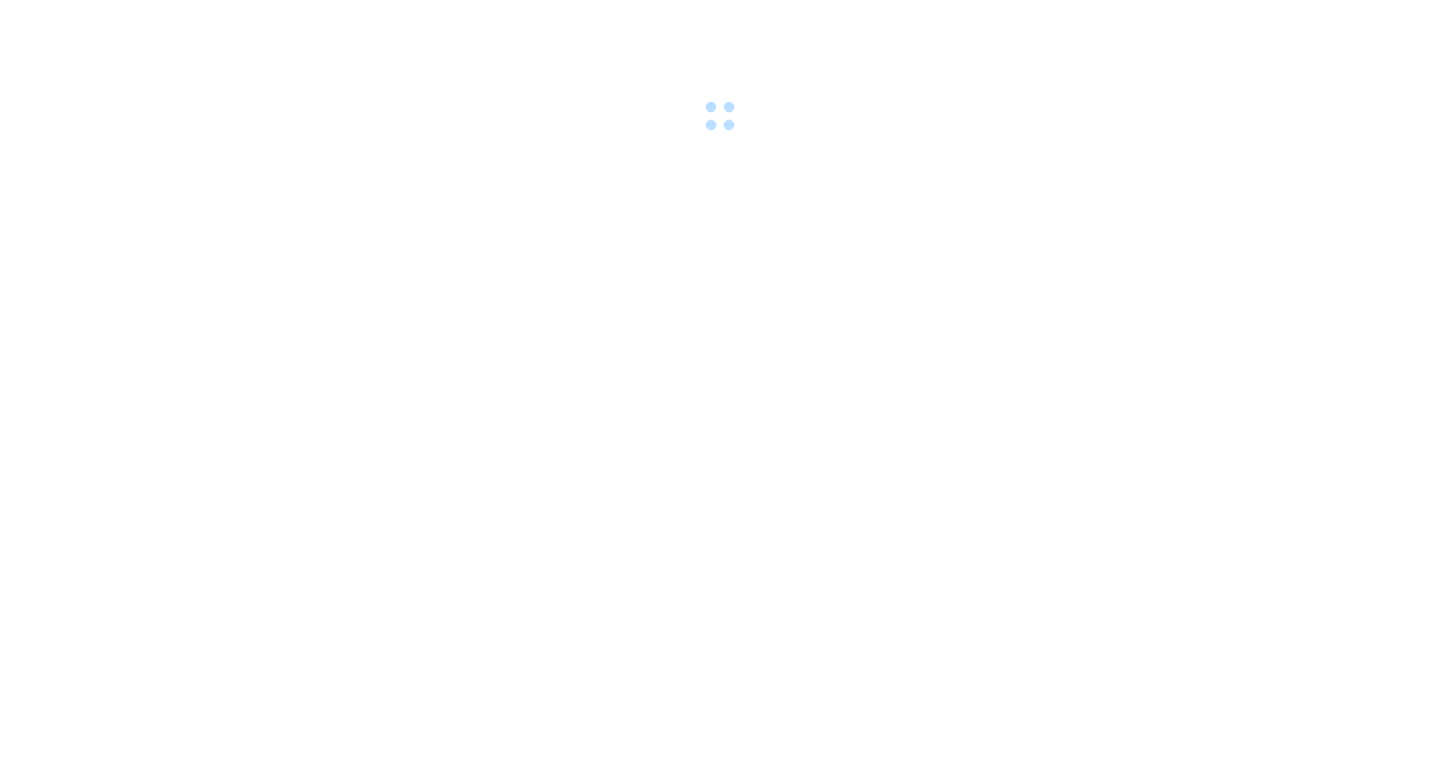 scroll, scrollTop: 0, scrollLeft: 0, axis: both 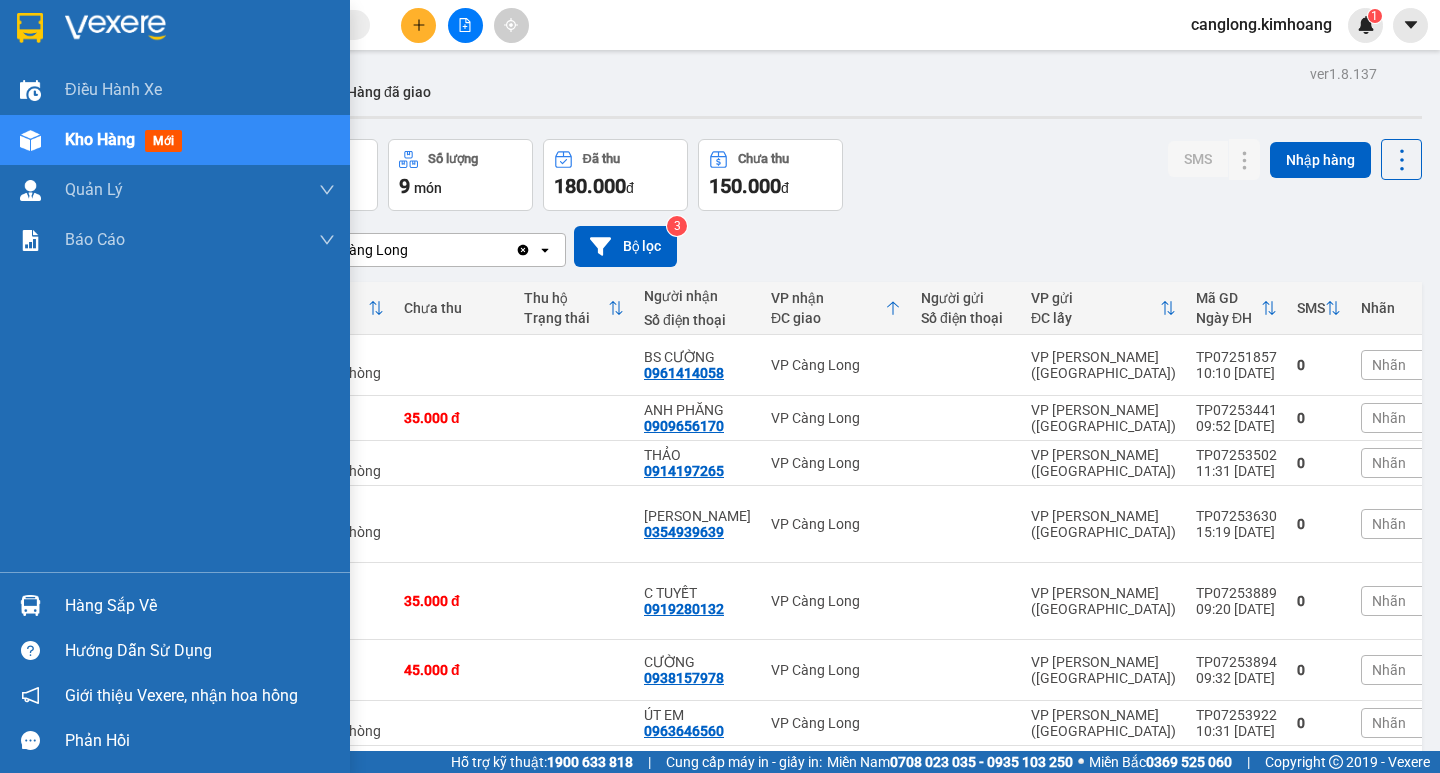 click on "Hàng sắp về" at bounding box center [175, 605] 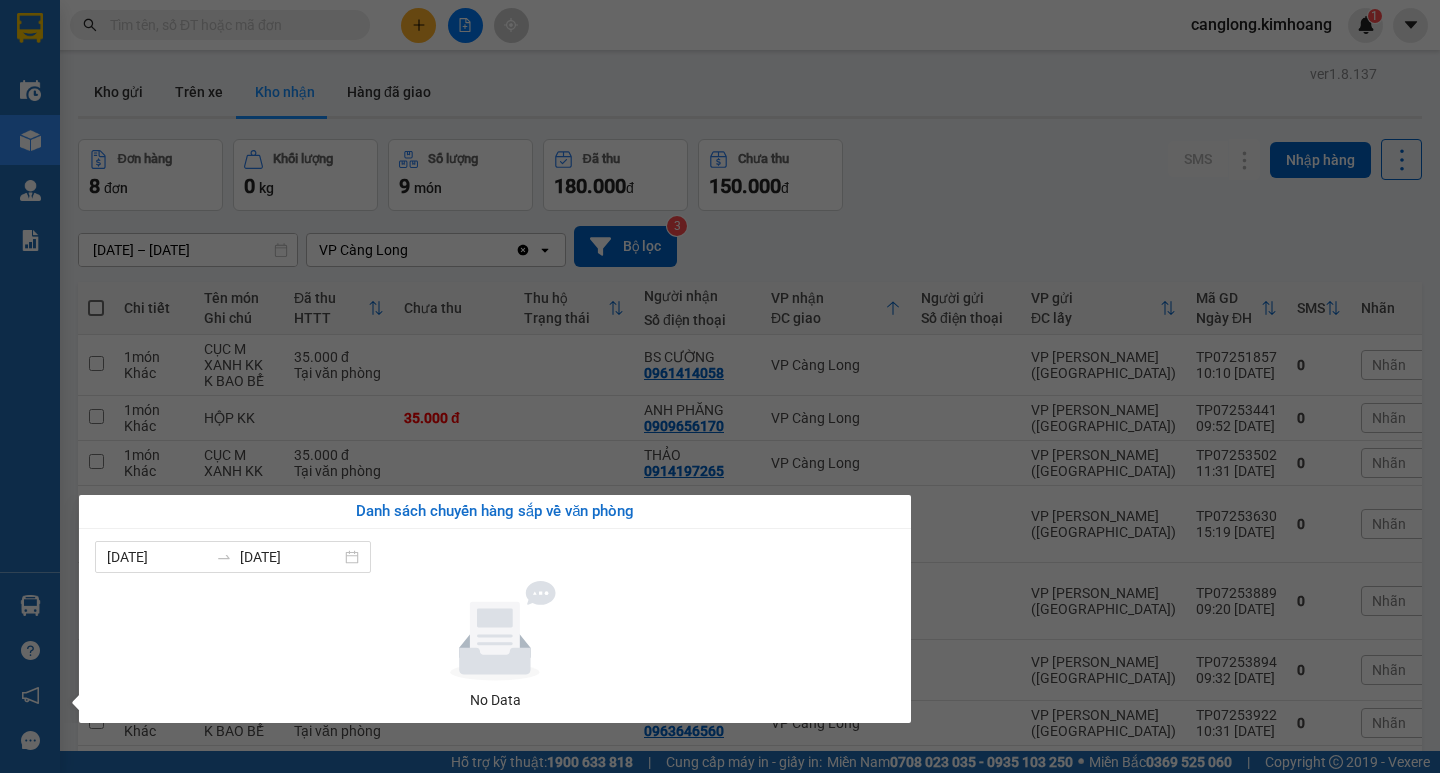 click on "Kết quả tìm kiếm ( 0 )  Bộ lọc  No Data canglong.kimhoang 1     Điều hành xe     Kho hàng mới     Quản Lý Quản lý chuyến Quản lý khách hàng mới     Báo cáo Báo cáo dòng tiền (nhân viên) Báo cáo hoa hồng Hàng sắp về Hướng dẫn sử dụng Giới thiệu Vexere, nhận hoa hồng Phản hồi Phần mềm hỗ trợ bạn tốt chứ? ver  1.8.137 Kho gửi Trên xe Kho nhận Hàng đã giao Đơn hàng 8 đơn Khối lượng 0 kg Số lượng 9 món Đã thu 180.000  đ Chưa thu 150.000  đ SMS Nhập hàng 30/06/2025 – 31/07/2025 Press the down arrow key to interact with the calendar and select a date. Press the escape button to close the calendar. Selected date range is from 30/06/2025 to 31/07/2025. VP Càng Long Clear value open Bộ lọc 3 Chi tiết Tên món Ghi chú Đã thu HTTT Chưa thu Thu hộ Trạng thái Người nhận Số điện thoại VP nhận ĐC giao Người gửi Số điện thoại VP gửi ĐC lấy Mã GD Ngày ĐH SMS" at bounding box center (720, 386) 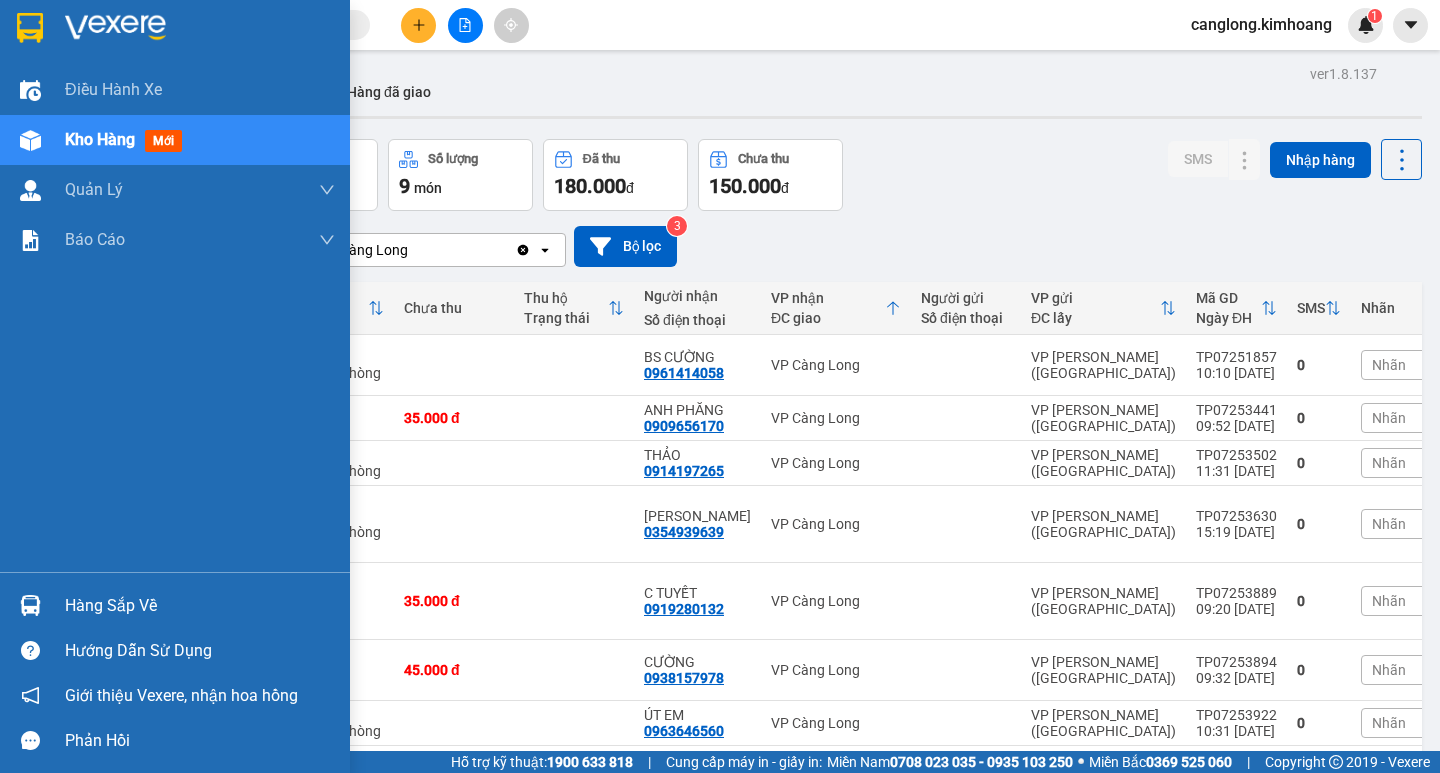 click on "Hàng sắp về" at bounding box center [200, 606] 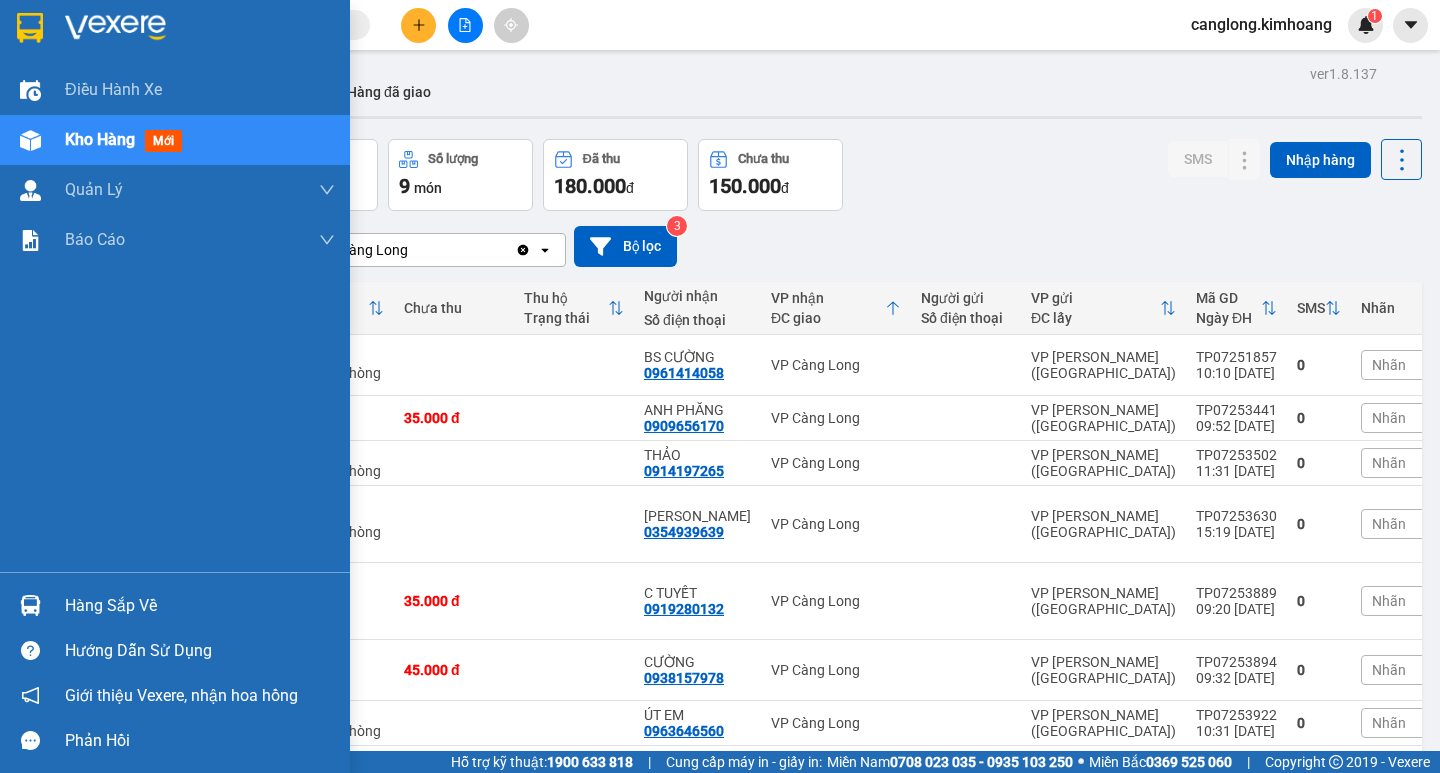 click on "Điều hành xe     Kho hàng mới     Quản Lý Quản lý chuyến Quản lý khách hàng mới     Báo cáo Báo cáo dòng tiền (nhân viên) Báo cáo hoa hồng Hàng sắp về Hướng dẫn sử dụng Giới thiệu Vexere, nhận hoa hồng Phản hồi Phần mềm hỗ trợ bạn tốt chứ?" at bounding box center (175, 386) 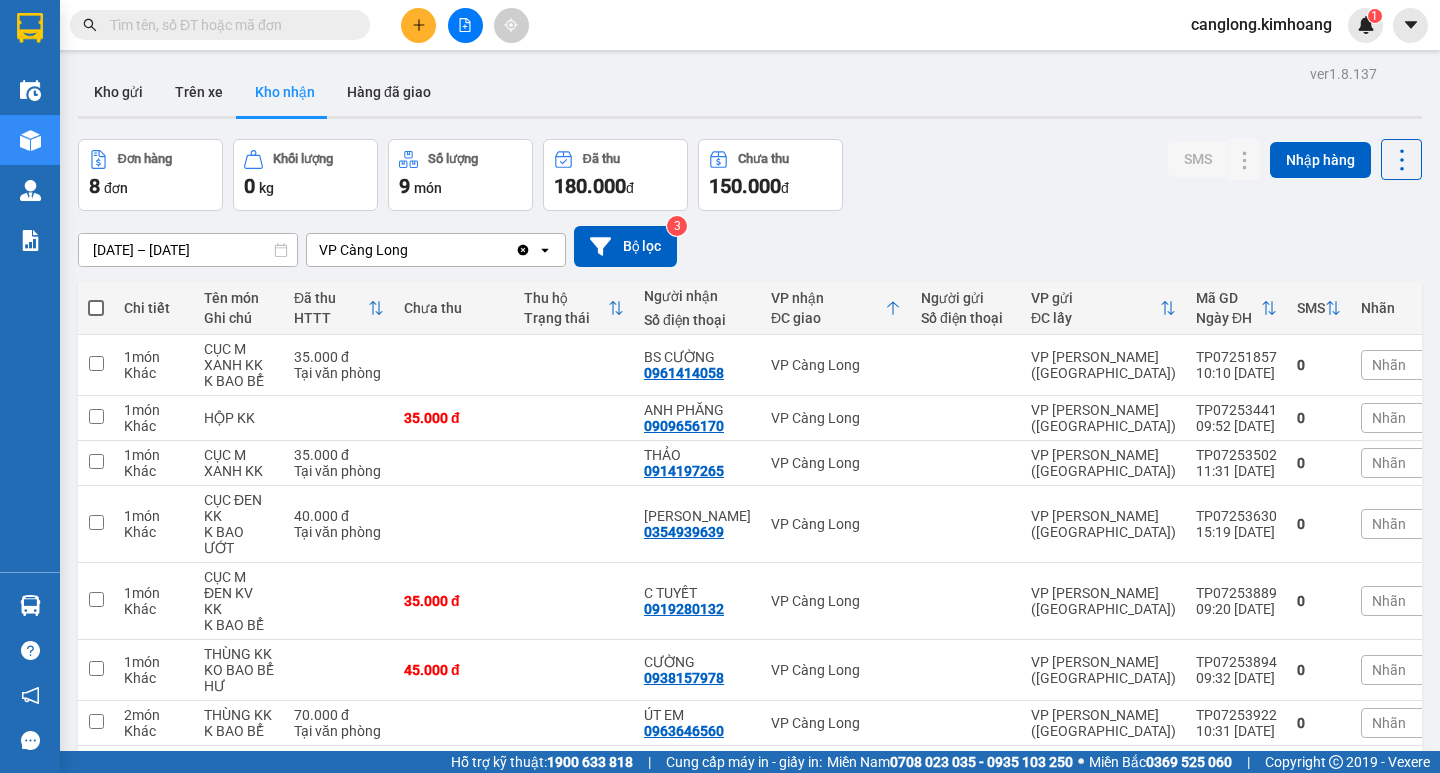 click at bounding box center (220, 25) 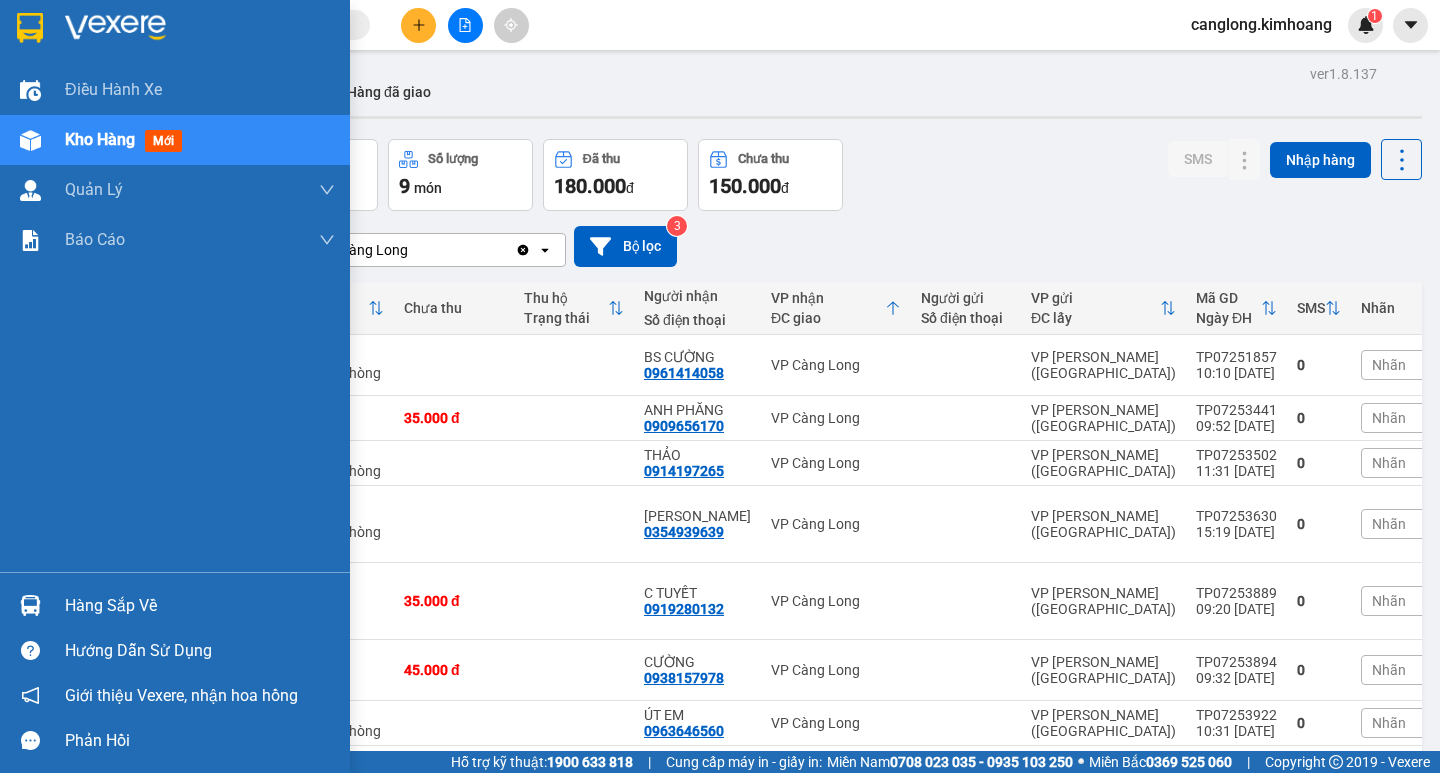 click on "Hàng sắp về" at bounding box center (175, 605) 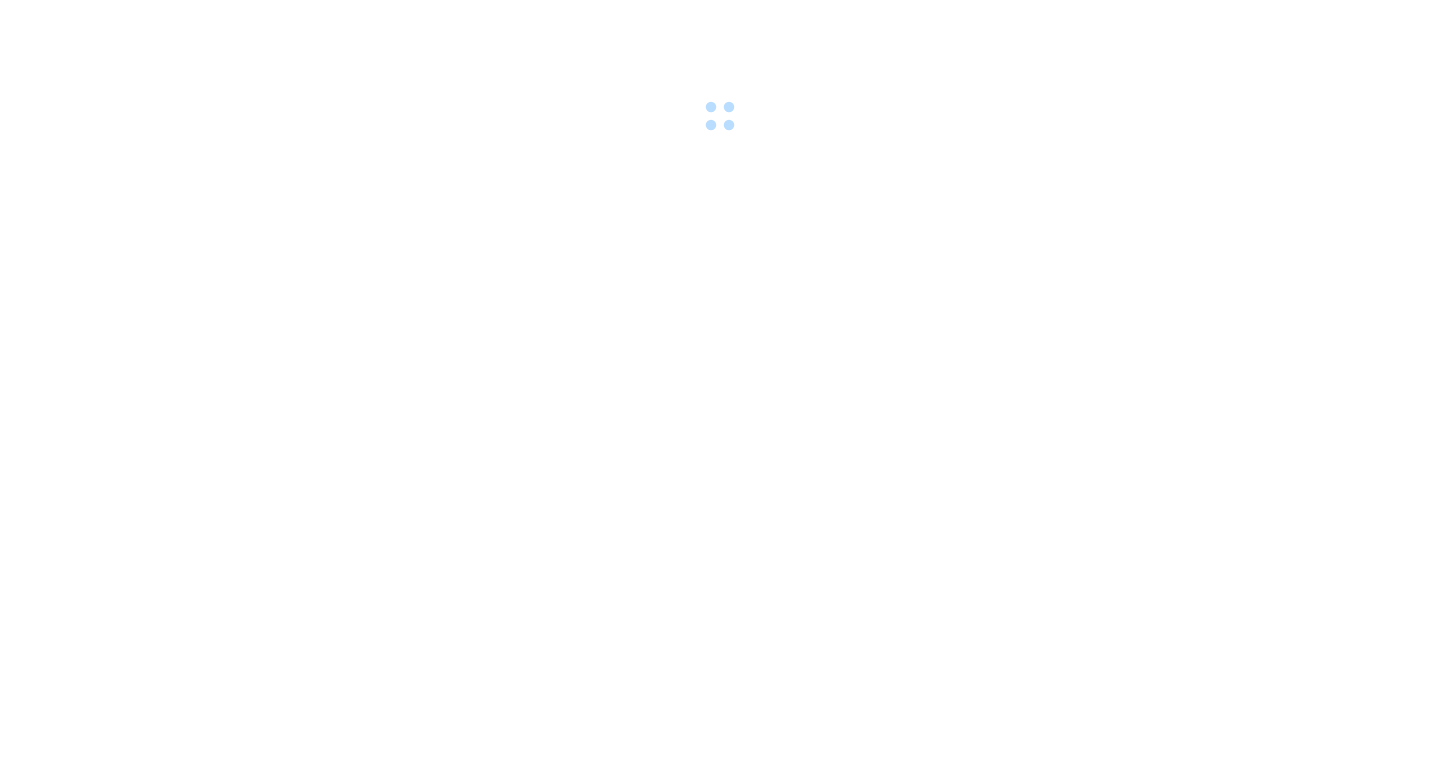 scroll, scrollTop: 0, scrollLeft: 0, axis: both 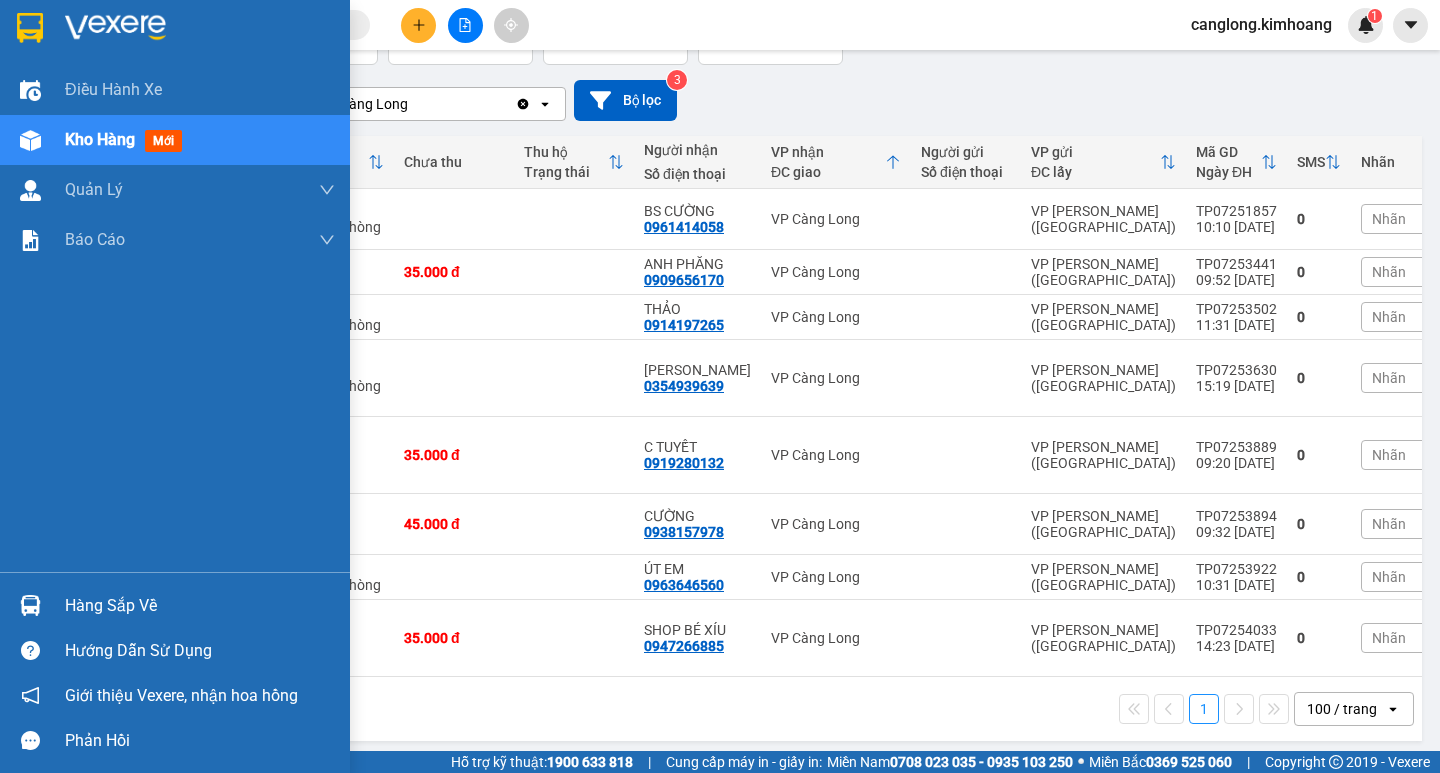 click on "Hàng sắp về" at bounding box center [200, 606] 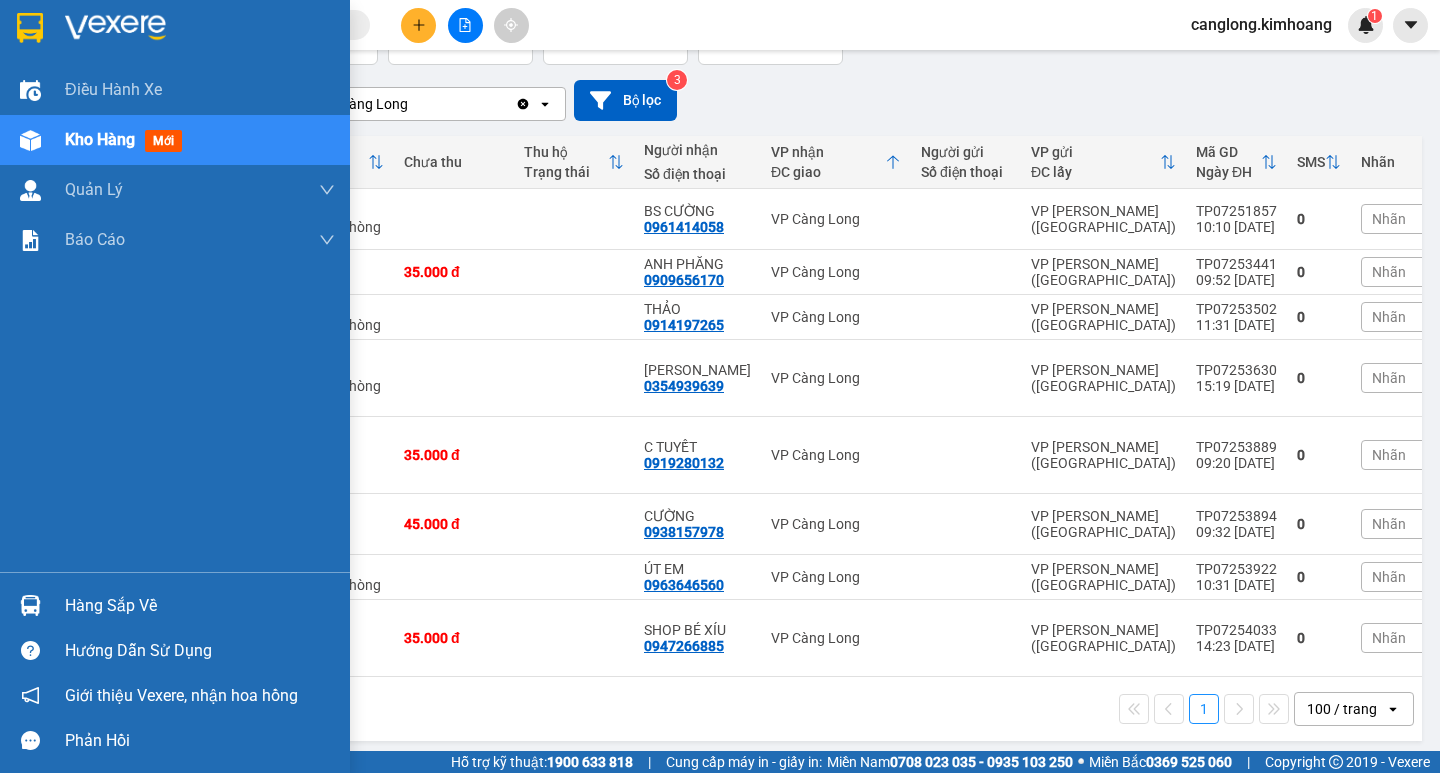 click on "Điều hành xe     Kho hàng mới     Quản Lý Quản lý chuyến Quản lý khách hàng mới     Báo cáo Báo cáo dòng tiền (nhân viên) Báo cáo hoa hồng Hàng sắp về Hướng dẫn sử dụng Giới thiệu Vexere, nhận hoa hồng Phản hồi Phần mềm hỗ trợ bạn tốt chứ?" at bounding box center (175, 386) 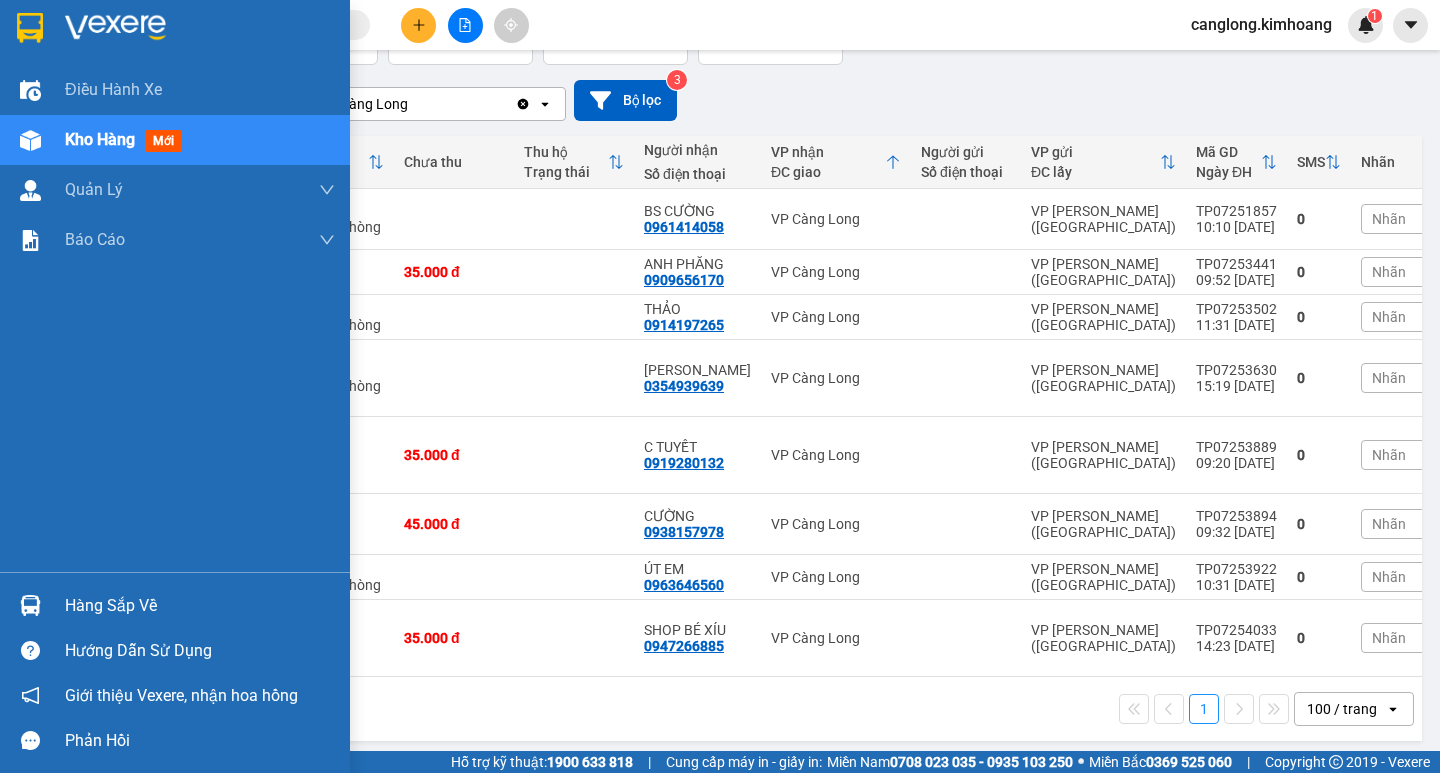 click on "Hàng sắp về" at bounding box center (200, 606) 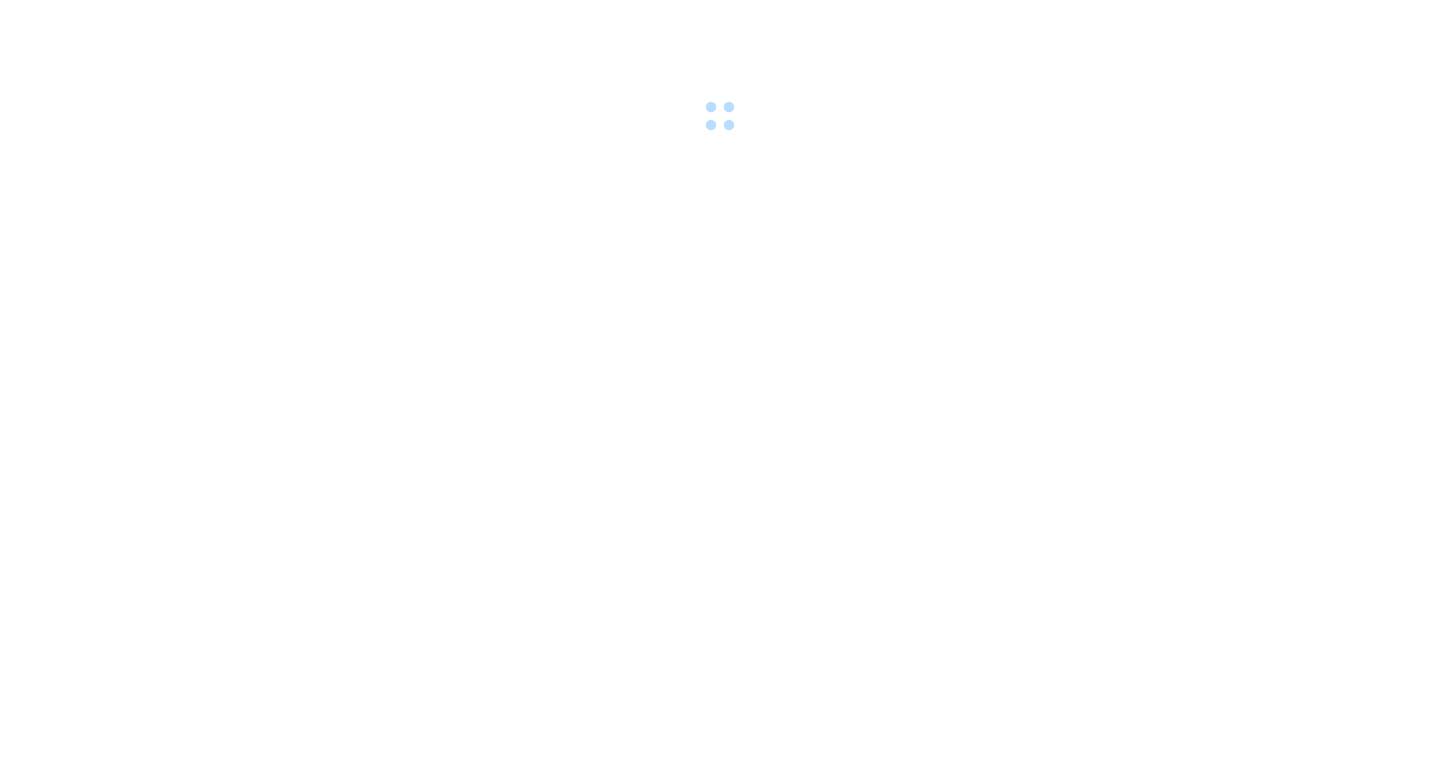 scroll, scrollTop: 0, scrollLeft: 0, axis: both 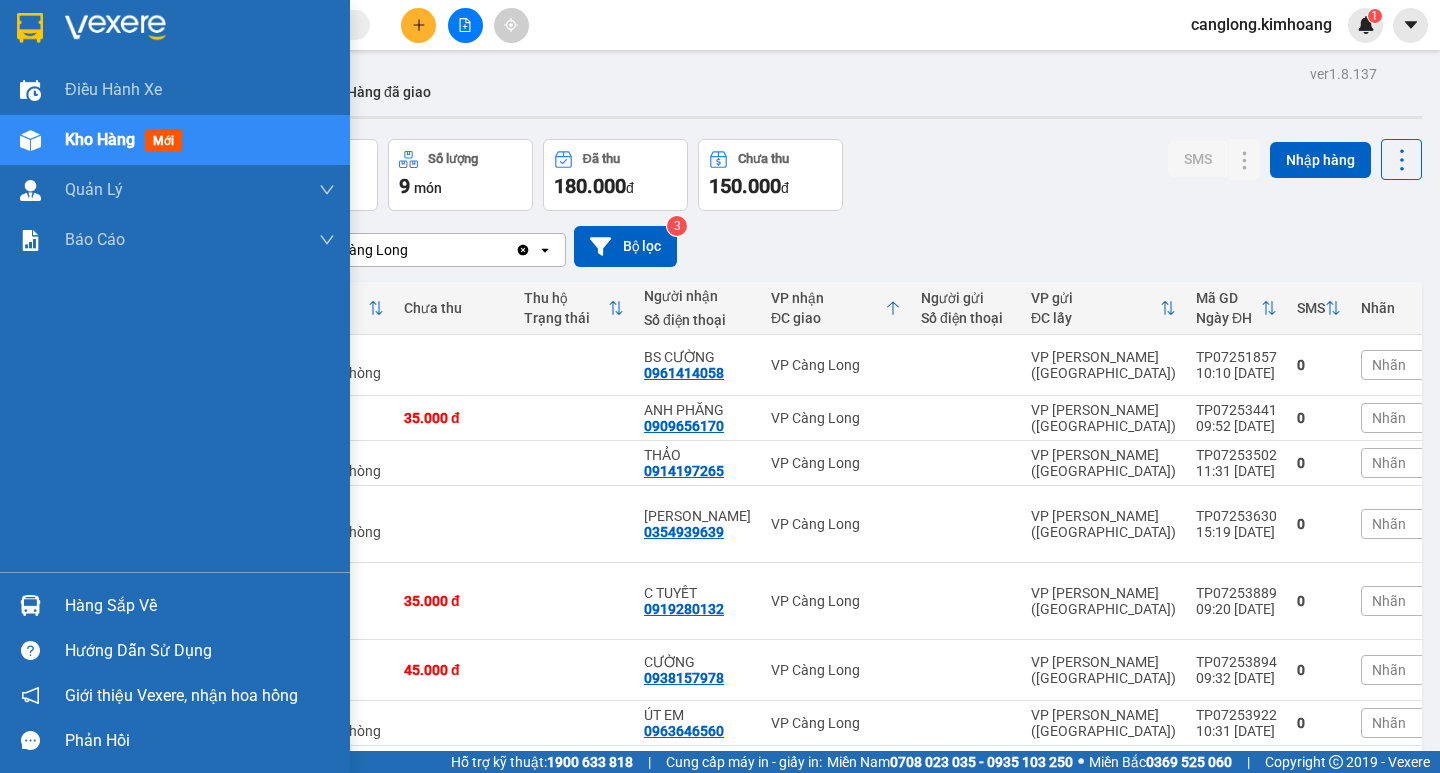 click at bounding box center (30, 605) 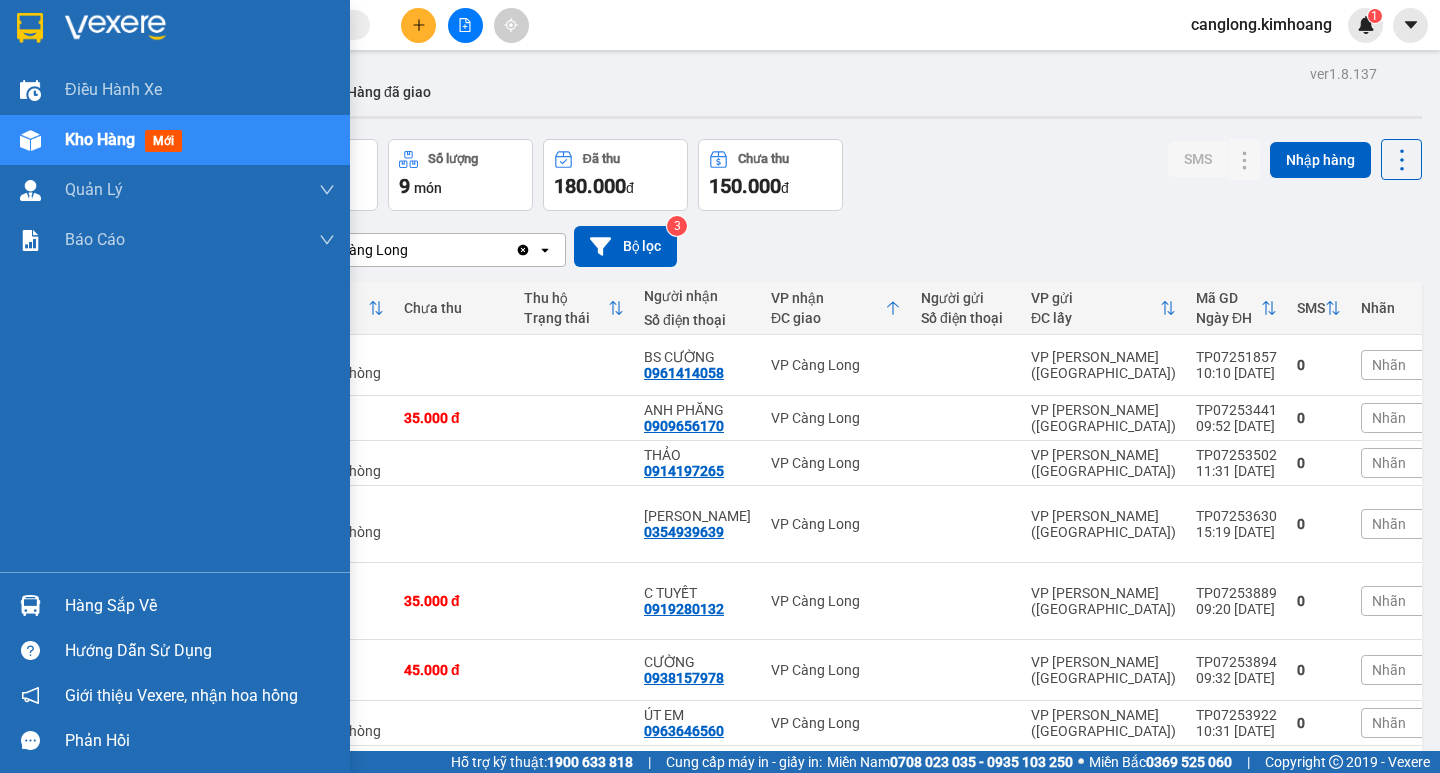 click on "Điều hành xe     Kho hàng mới     Quản Lý Quản lý chuyến Quản lý khách hàng mới     Báo cáo Báo cáo dòng tiền (nhân viên) Báo cáo hoa hồng Hàng sắp về Hướng dẫn sử dụng Giới thiệu Vexere, nhận hoa hồng Phản hồi Phần mềm hỗ trợ bạn tốt chứ?" at bounding box center (175, 386) 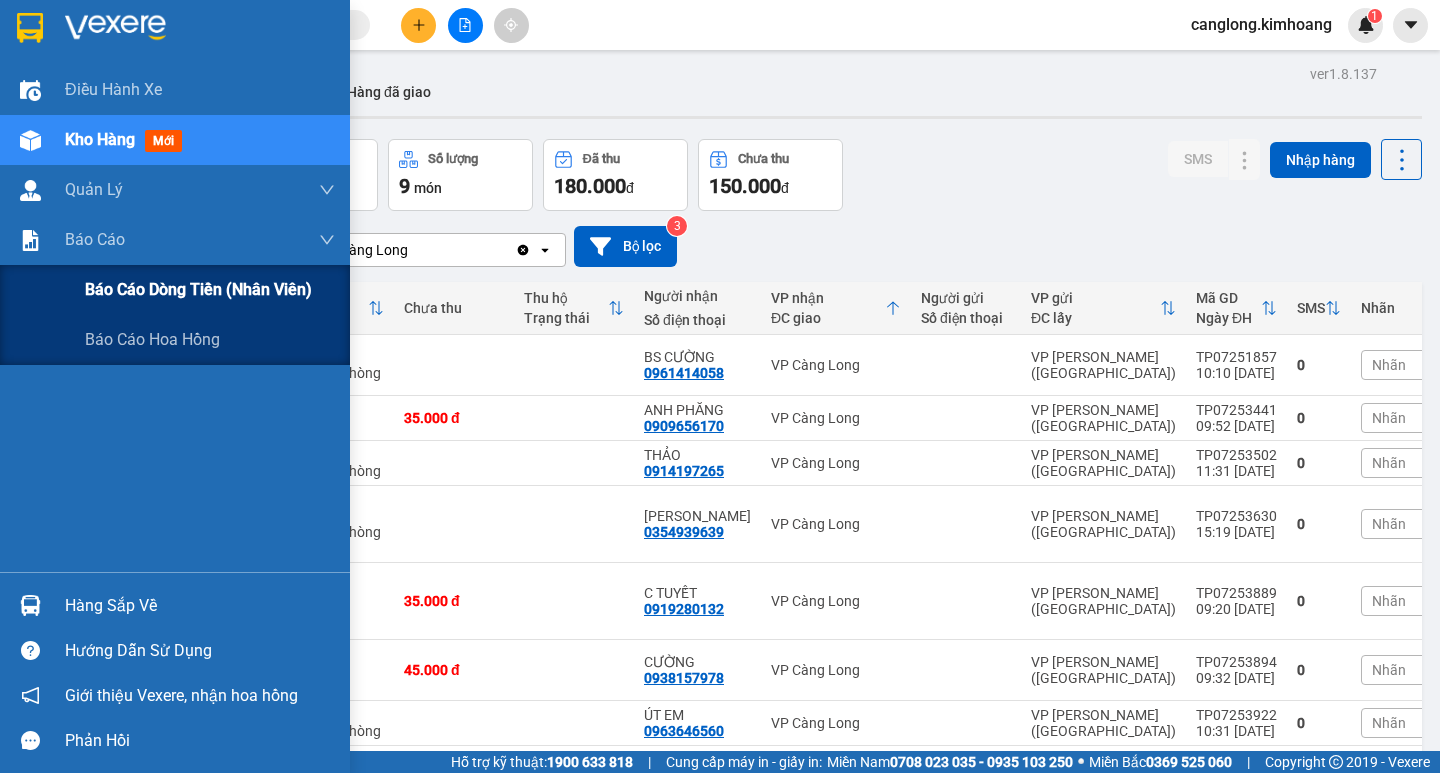 click on "Báo cáo dòng tiền (nhân viên)" at bounding box center (210, 290) 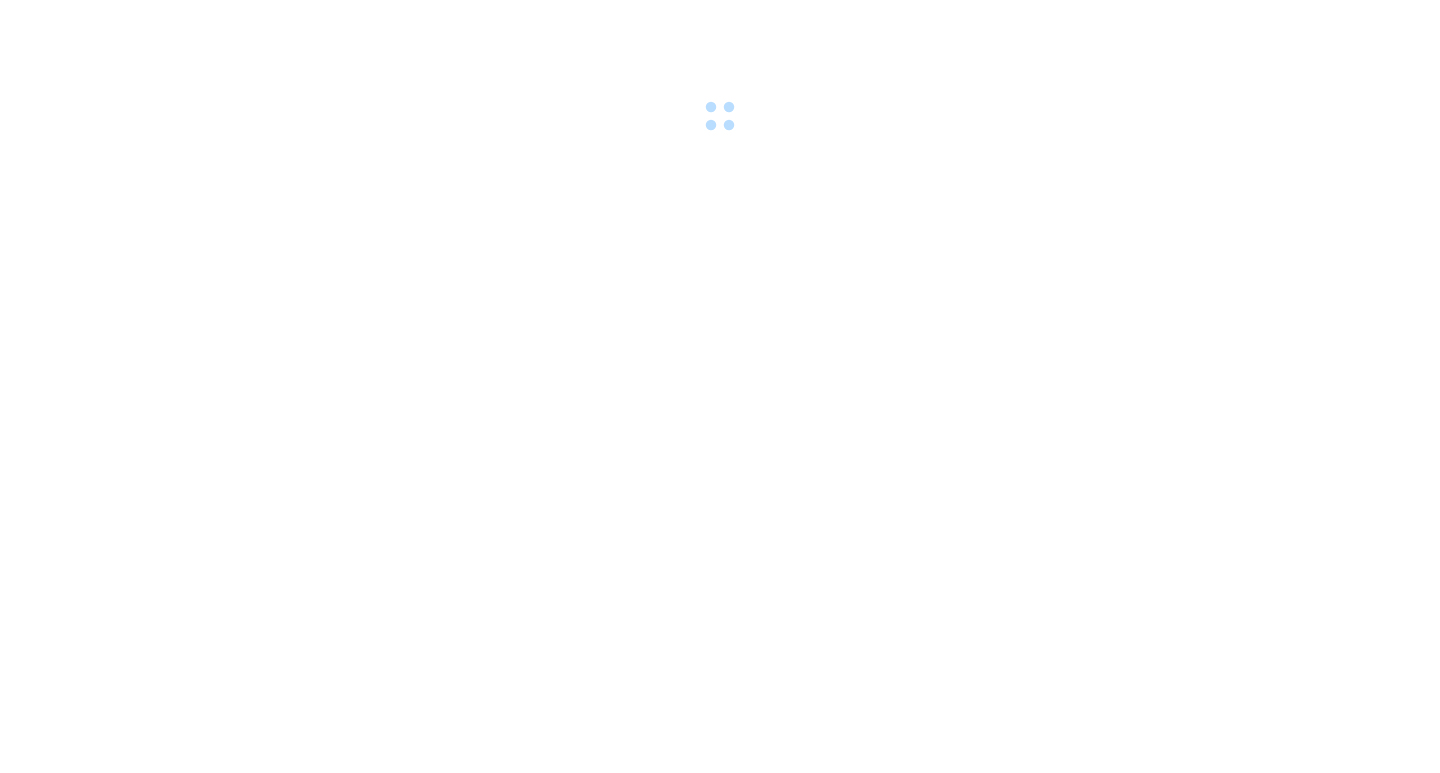 scroll, scrollTop: 0, scrollLeft: 0, axis: both 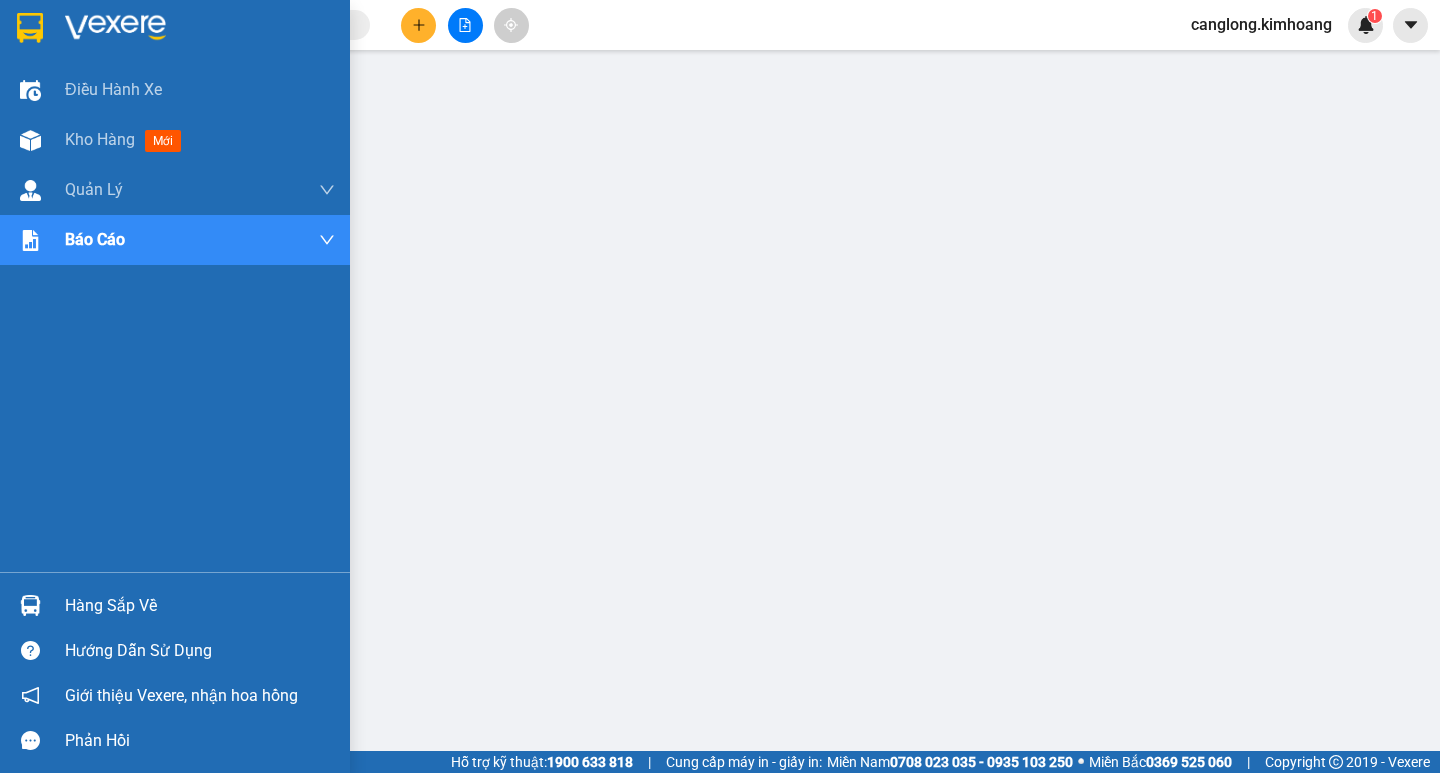 click at bounding box center (30, 605) 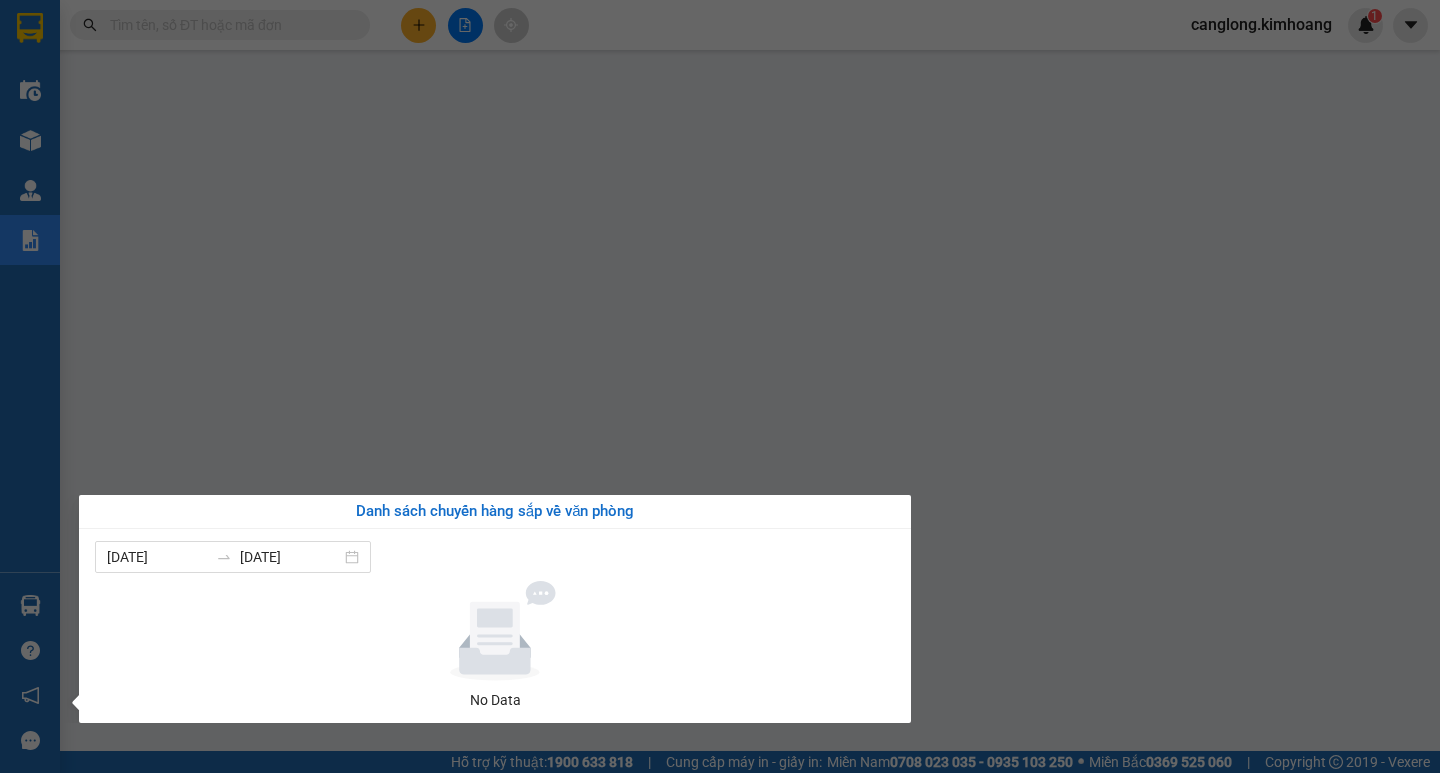drag, startPoint x: 0, startPoint y: 456, endPoint x: 0, endPoint y: 440, distance: 16 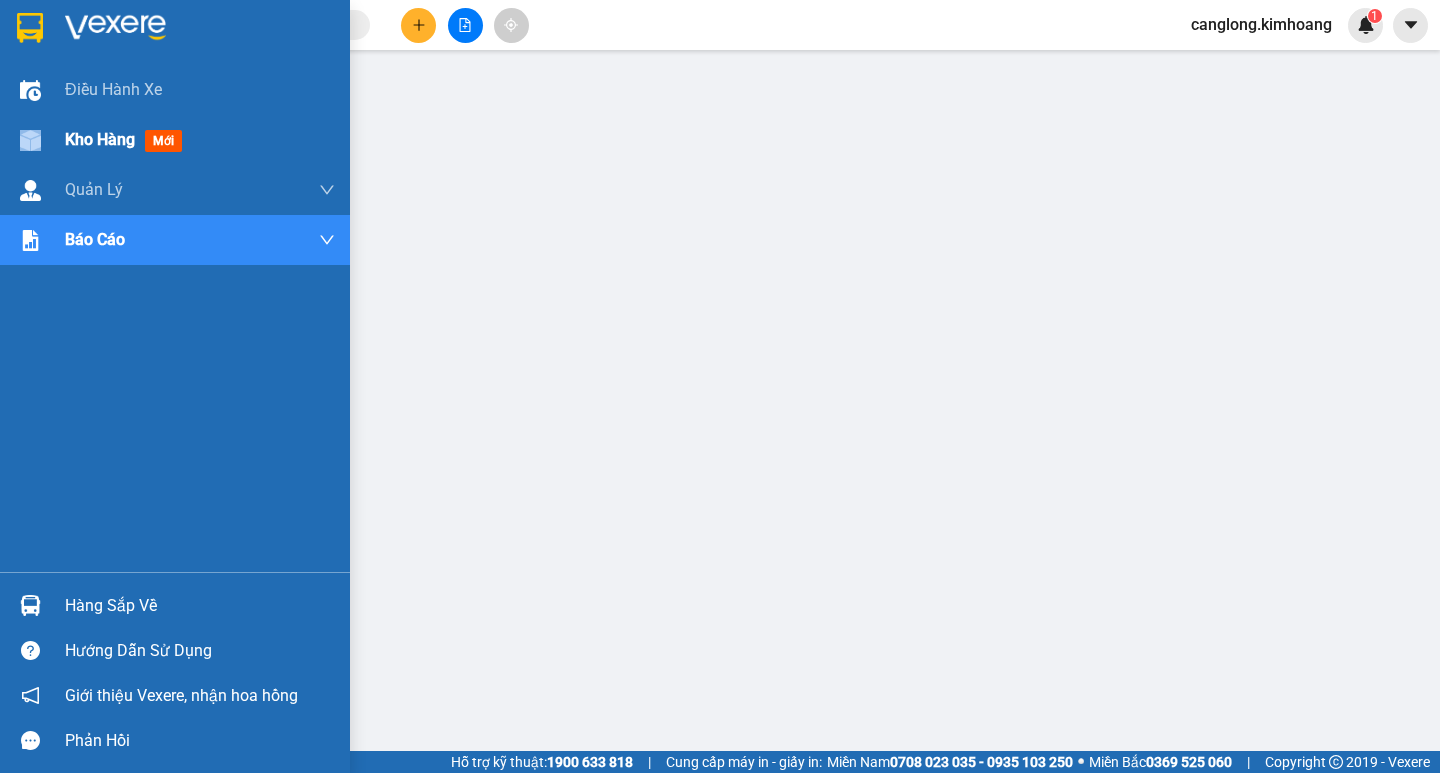 click on "Kho hàng mới" at bounding box center [175, 140] 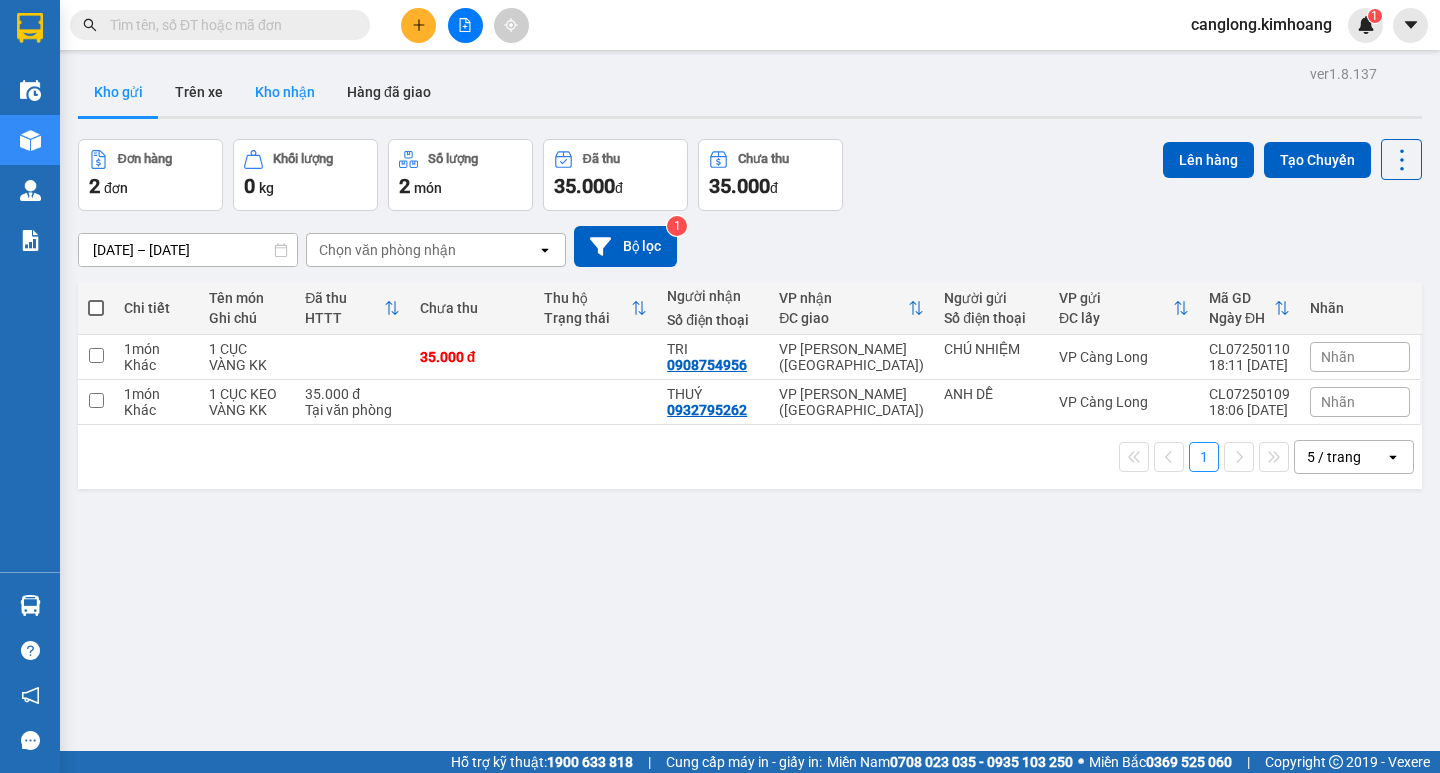click on "Kho nhận" at bounding box center (285, 92) 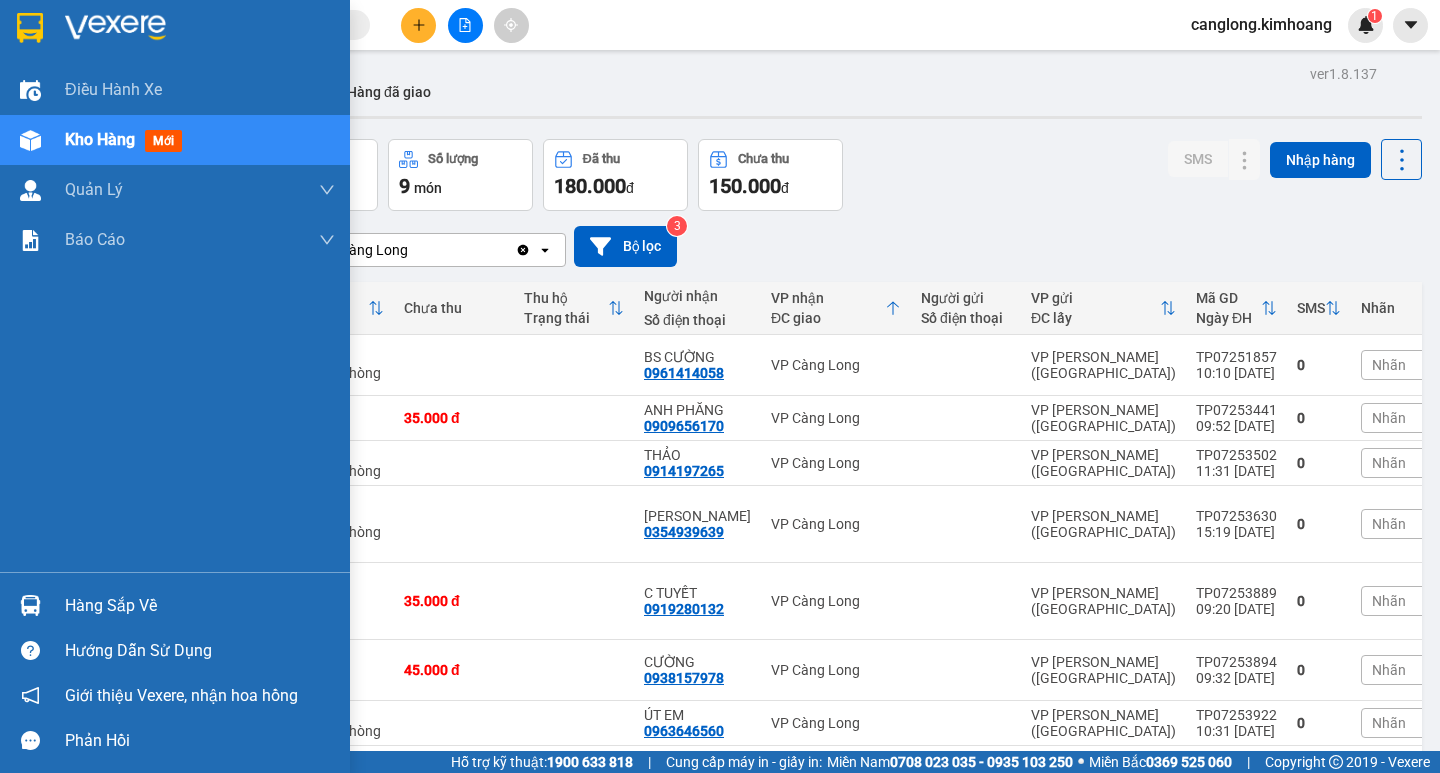 click on "Hàng sắp về" at bounding box center (175, 605) 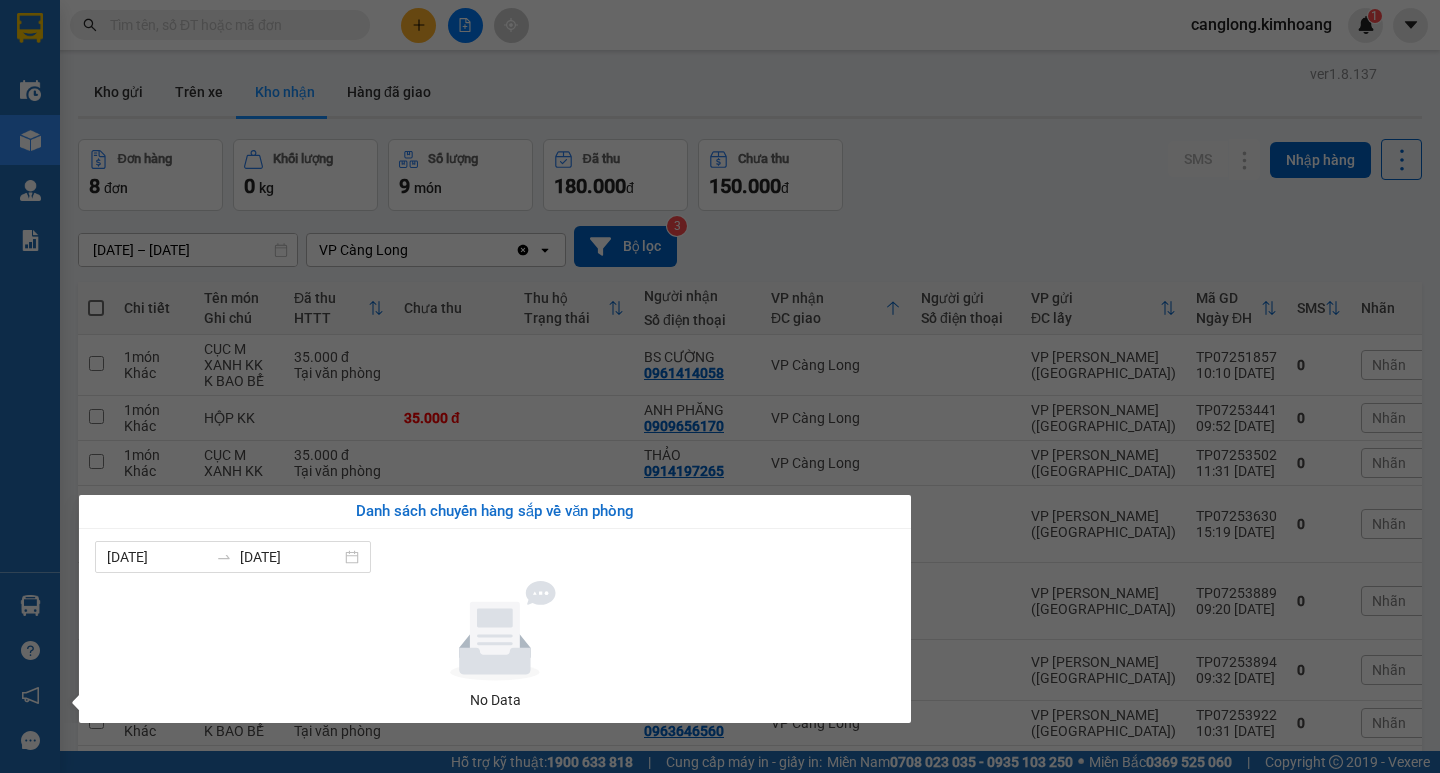 click on "Kết quả tìm kiếm ( 0 )  Bộ lọc  No Data canglong.kimhoang 1     Điều hành xe     Kho hàng mới     Quản [PERSON_NAME] lý chuyến Quản lý khách hàng mới     Báo cáo Báo cáo dòng tiền (nhân viên) Báo cáo hoa hồng Hàng sắp về Hướng dẫn sử dụng Giới thiệu Vexere, nhận hoa hồng Phản hồi Phần mềm hỗ trợ bạn tốt chứ? ver  1.8.137 Kho gửi Trên xe Kho nhận Hàng đã giao Đơn hàng 8 đơn Khối lượng 0 kg Số lượng 9 món Đã thu 180.000  đ Chưa thu 150.000  đ SMS Nhập hàng [DATE] – [DATE] Press the down arrow key to interact with the calendar and select a date. Press the escape button to close the calendar. Selected date range is from [DATE] to [DATE]. VP Càng Long Clear value open Bộ lọc 3 Chi tiết Tên món Ghi chú Đã thu HTTT Chưa thu Thu hộ Trạng thái Người nhận Số điện thoại VP nhận ĐC giao Người gửi Số điện thoại VP gửi ĐC lấy Mã GD Ngày ĐH SMS" at bounding box center (720, 386) 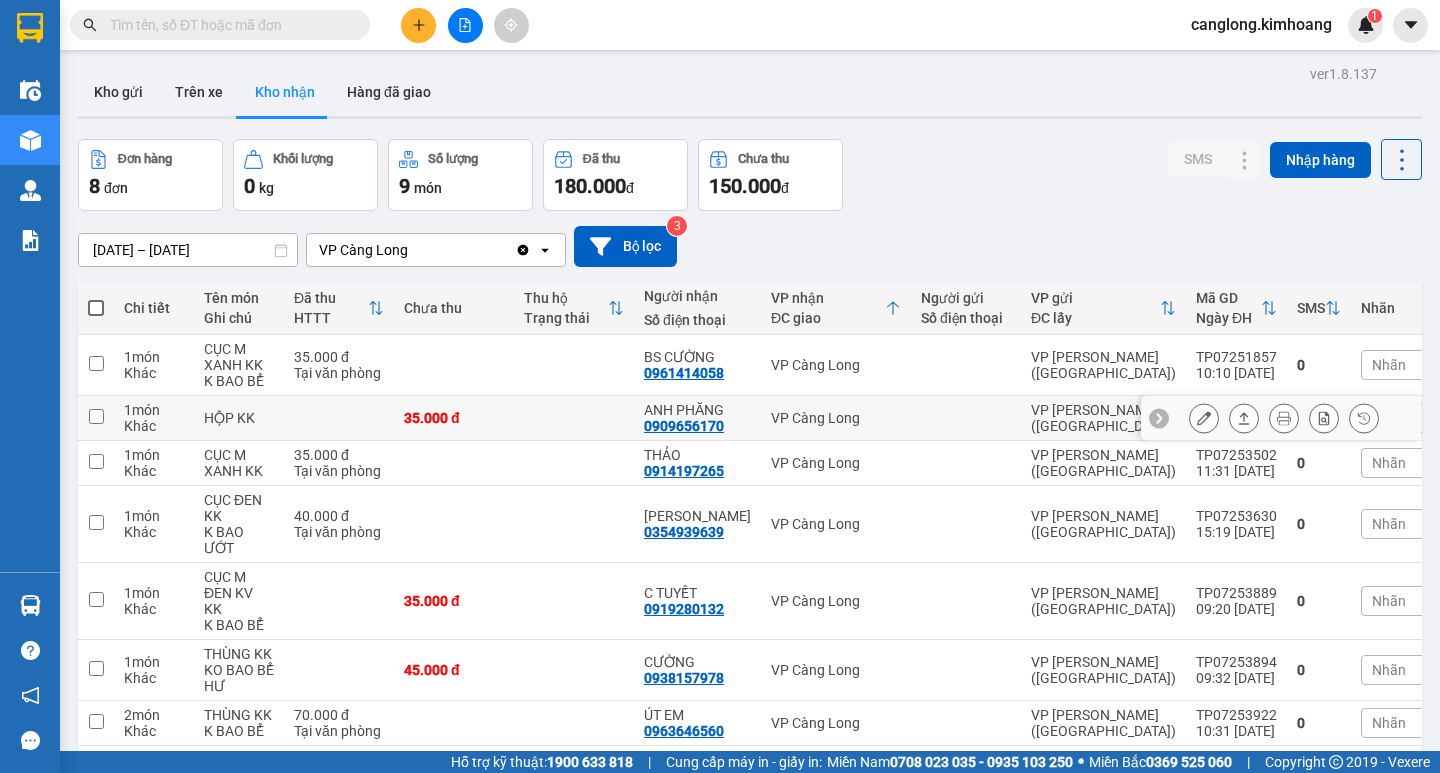 click on "[DATE] – [DATE]" at bounding box center (188, 250) 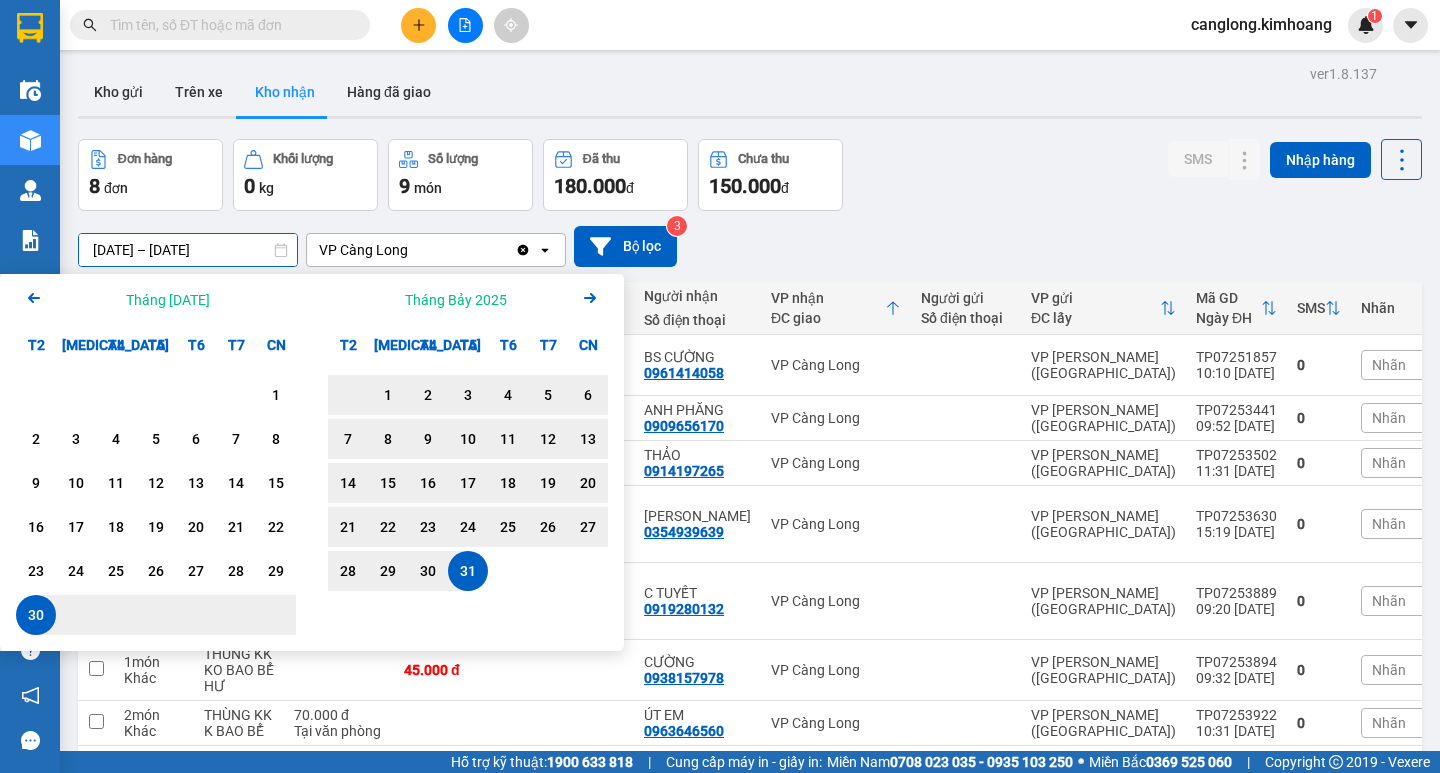 click on "[DATE] – [DATE]" at bounding box center [188, 250] 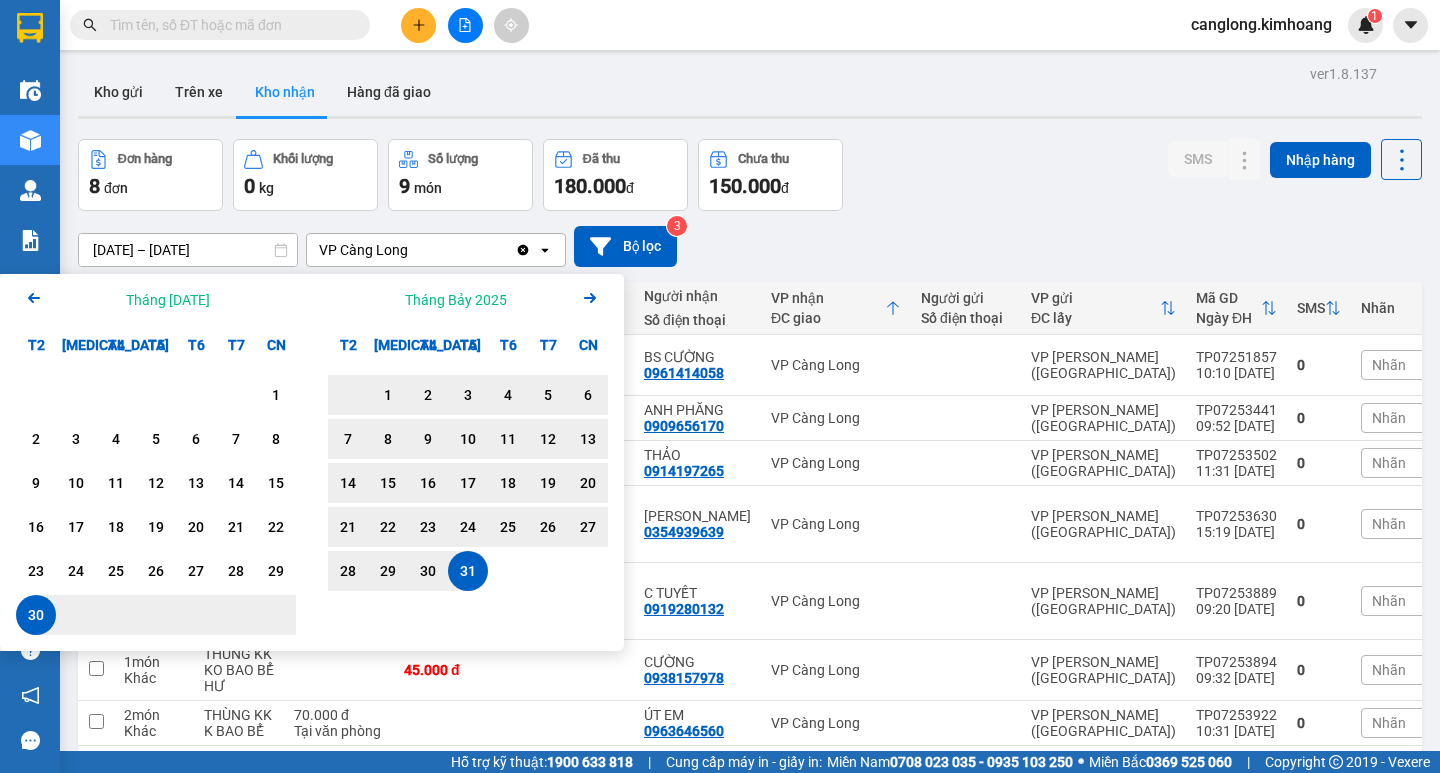 drag, startPoint x: 106, startPoint y: 252, endPoint x: 18, endPoint y: 636, distance: 393.9543 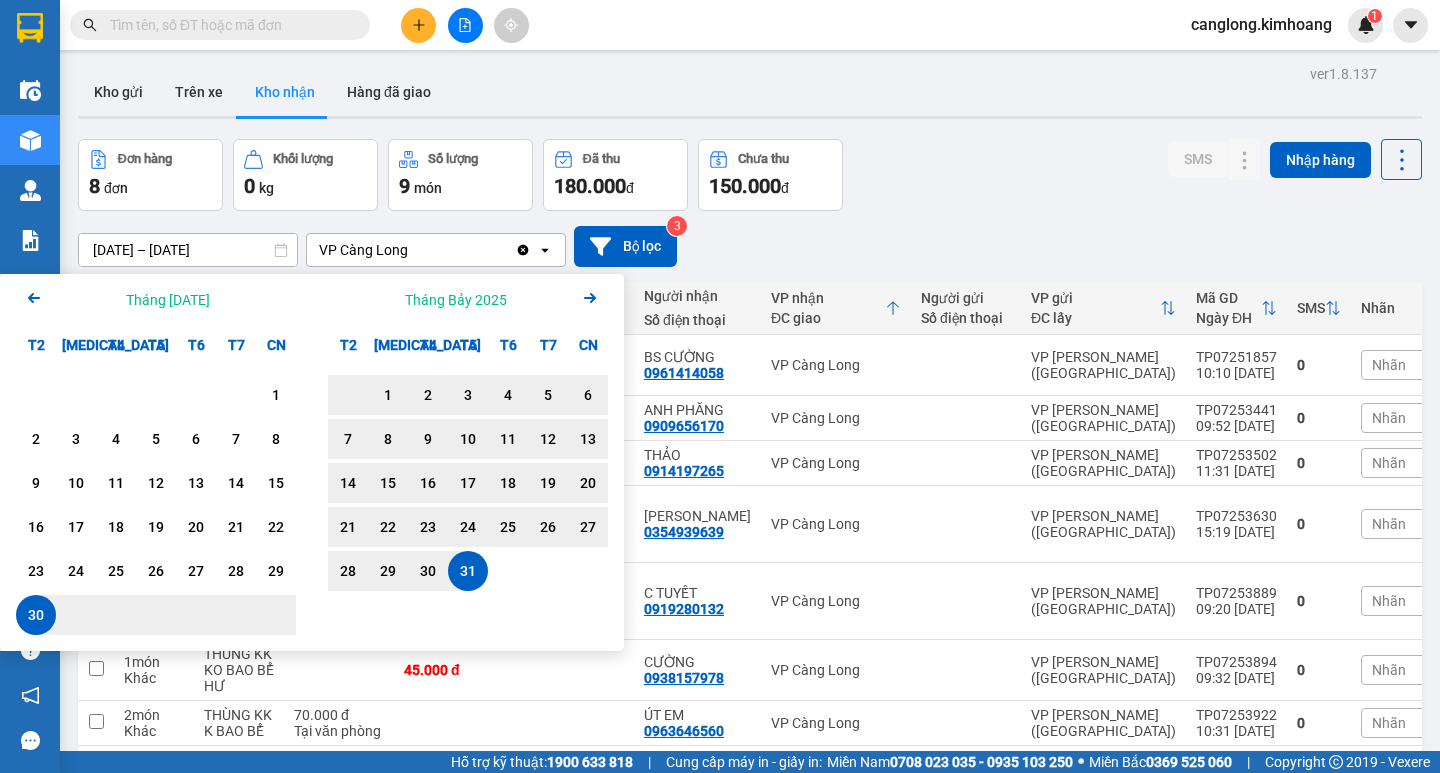 click on "30" at bounding box center [36, 615] 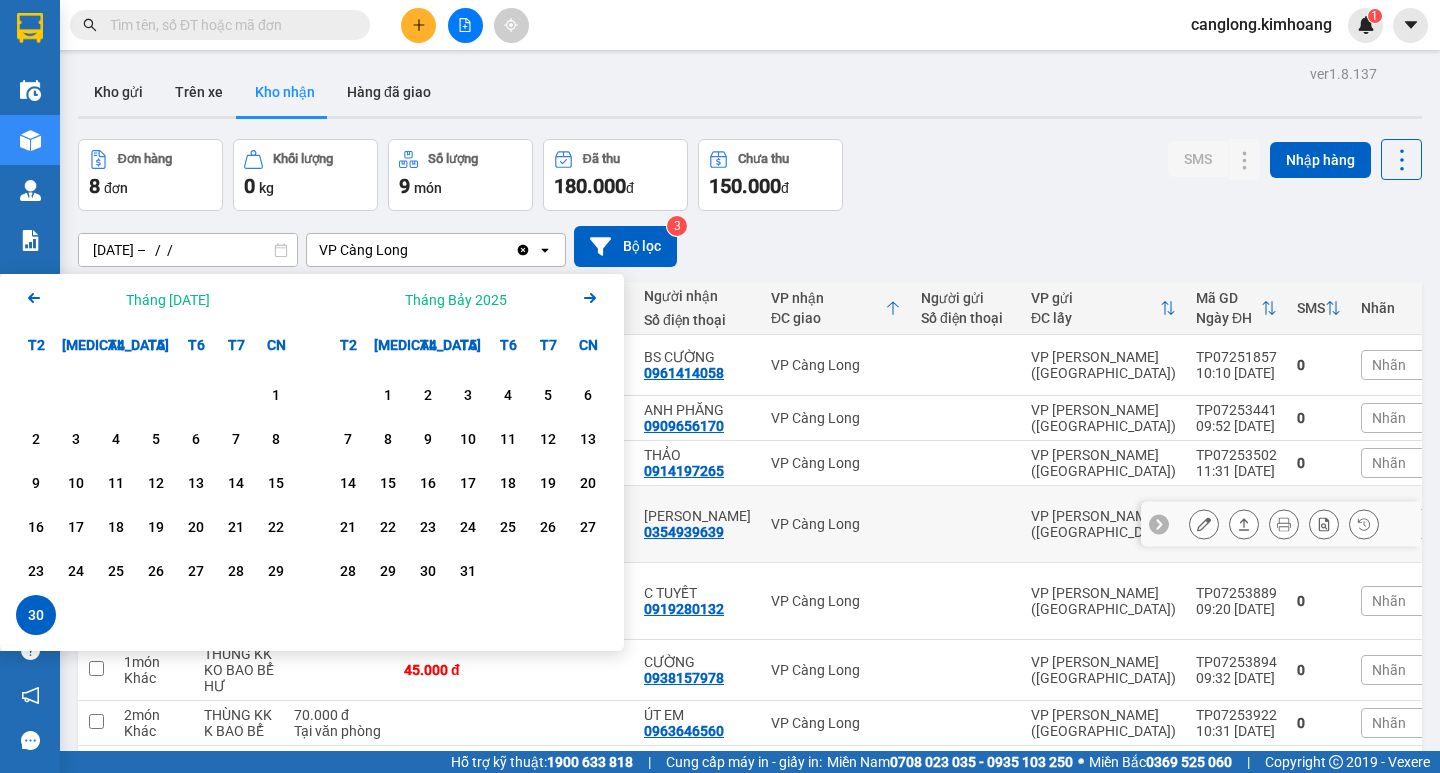 click on "[PERSON_NAME]" at bounding box center [697, 516] 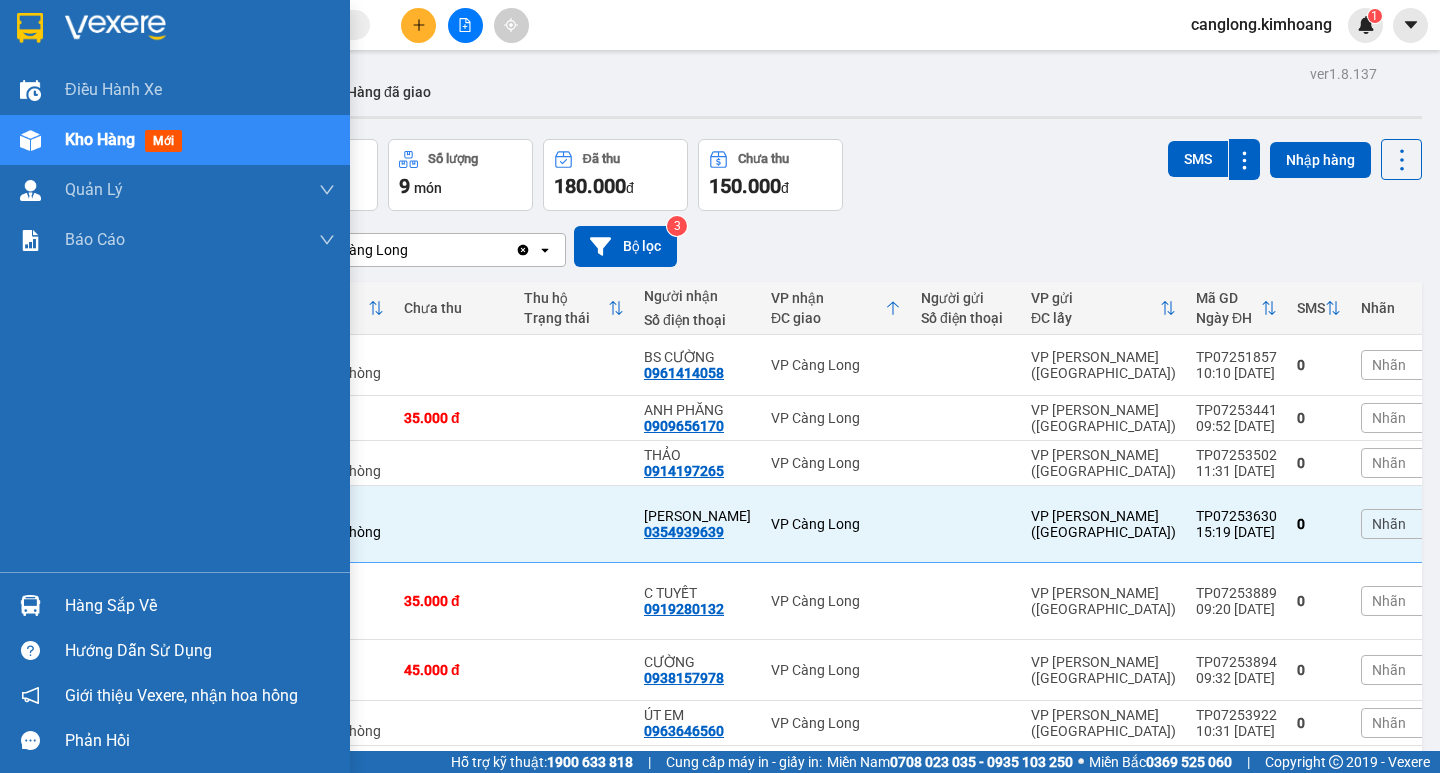 click on "Hàng sắp về" at bounding box center [175, 605] 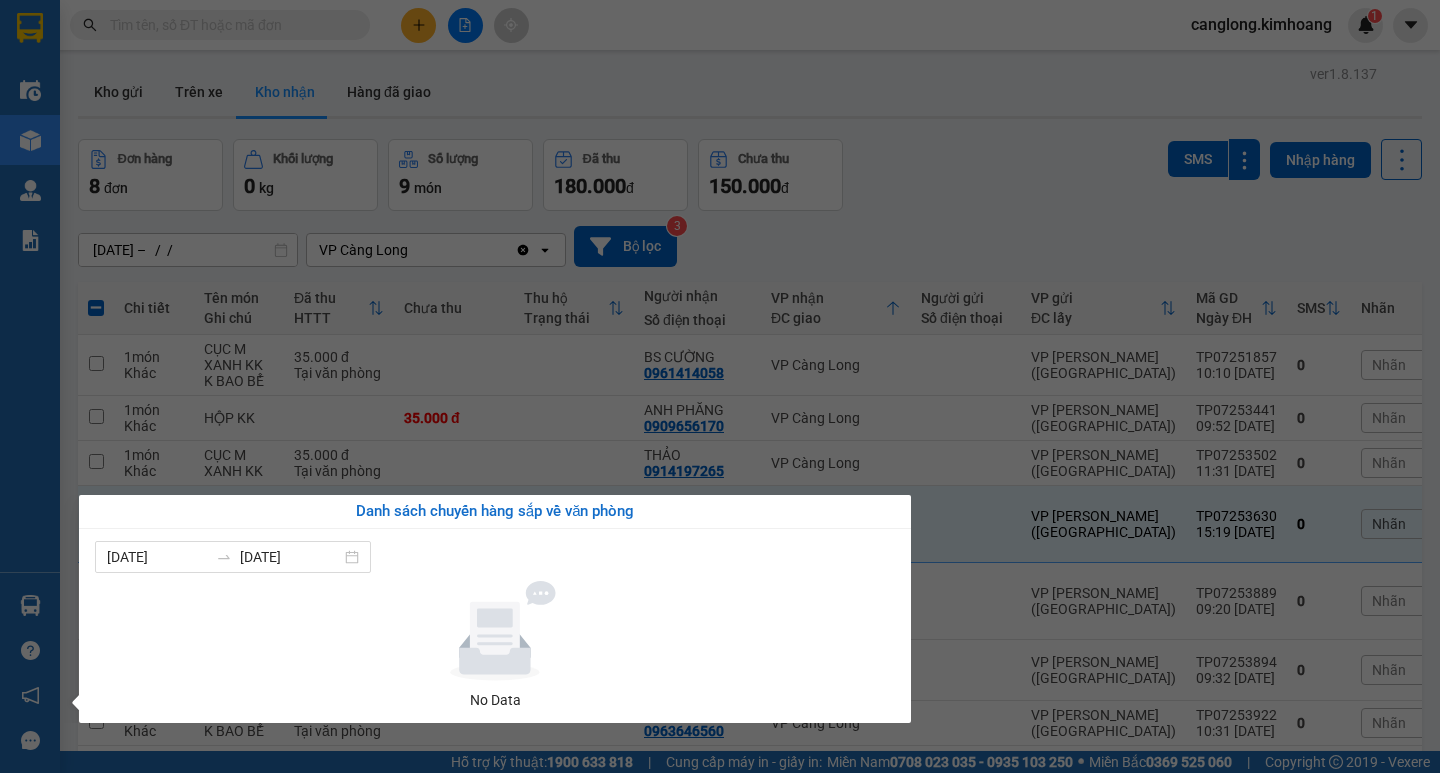 click on "Kết quả tìm kiếm ( 0 )  Bộ lọc  No Data canglong.kimhoang 1     Điều hành xe     Kho hàng mới     Quản Lý Quản lý chuyến Quản lý khách hàng mới     Báo cáo Báo cáo dòng tiền (nhân viên) Báo cáo hoa hồng Hàng sắp về Hướng dẫn sử dụng Giới thiệu Vexere, nhận hoa hồng Phản hồi Phần mềm hỗ trợ bạn tốt chứ? ver  1.8.137 Kho gửi Trên xe Kho nhận Hàng đã giao Đơn hàng 8 đơn Khối lượng 0 kg Số lượng 9 món Đã thu 180.000  đ Chưa thu 150.000  đ SMS Nhập hàng 30/06/2025 –   /  / Press the down arrow key to interact with the calendar and select a date. Press the escape button to close the calendar. Selected date is 30/06/2025. Select the second date. VP Càng Long Clear value open Bộ lọc 3 Chi tiết Tên món Ghi chú Đã thu HTTT Chưa thu Thu hộ Trạng thái Người nhận Số điện thoại VP nhận ĐC giao Người gửi Số điện thoại VP gửi ĐC lấy Mã GD Ngày ĐH SMS 1 0" at bounding box center [720, 386] 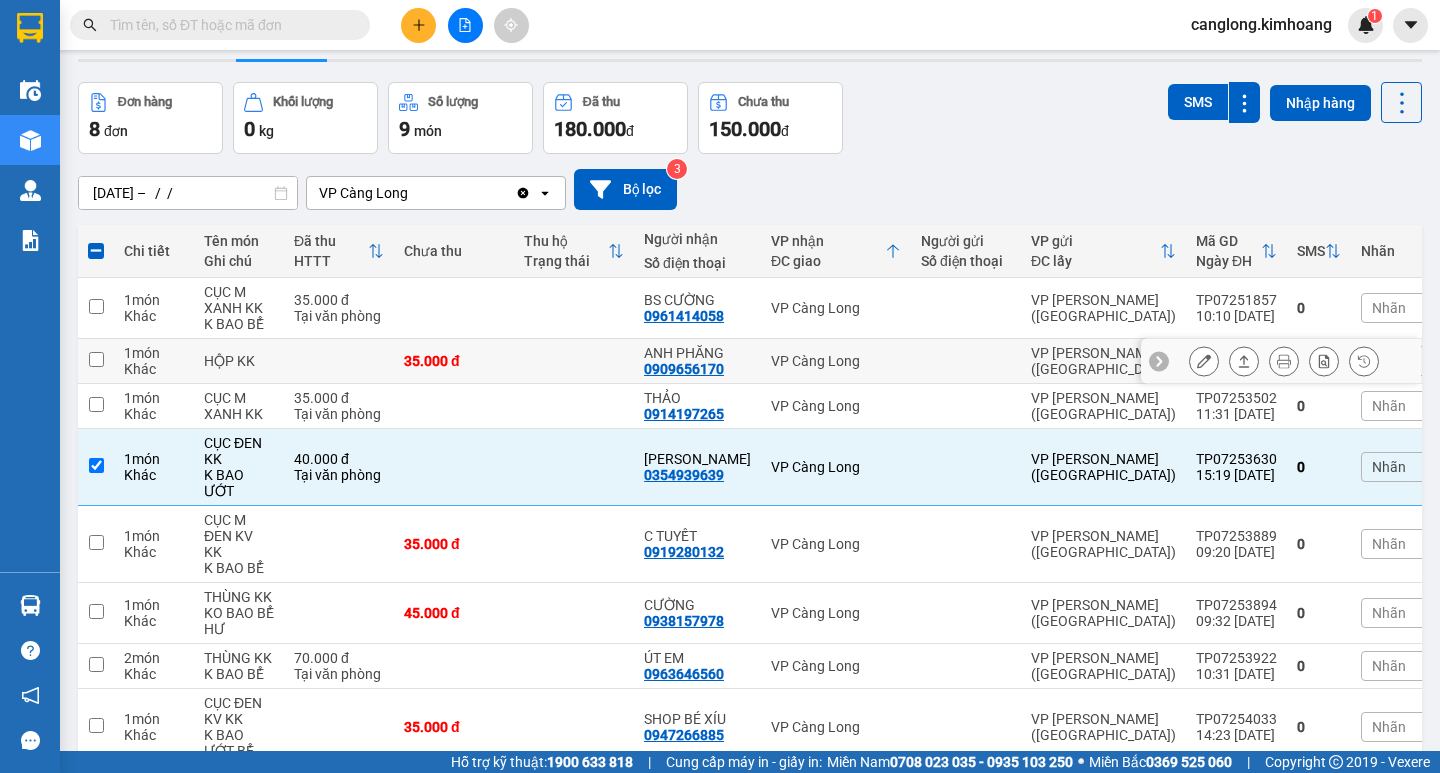 scroll, scrollTop: 146, scrollLeft: 0, axis: vertical 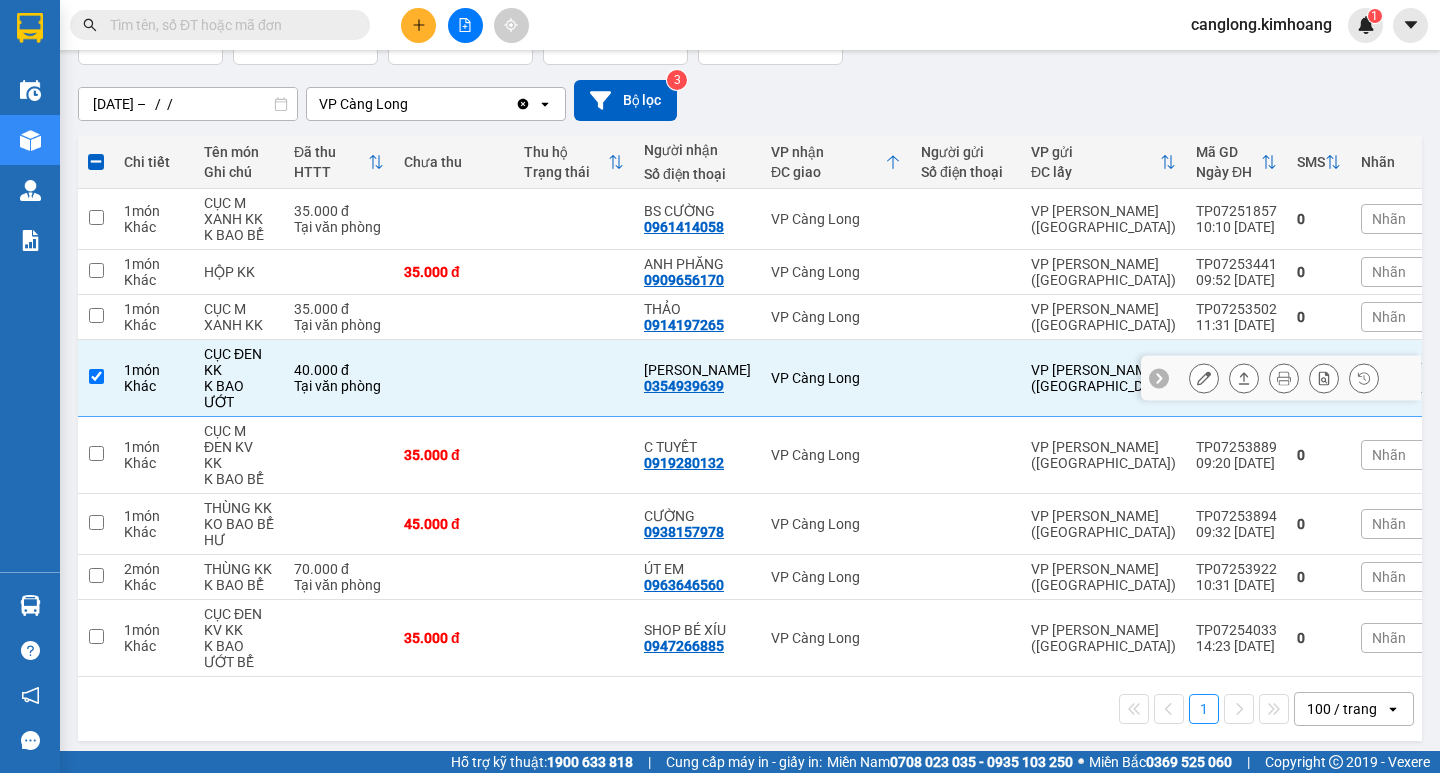 click at bounding box center [454, 378] 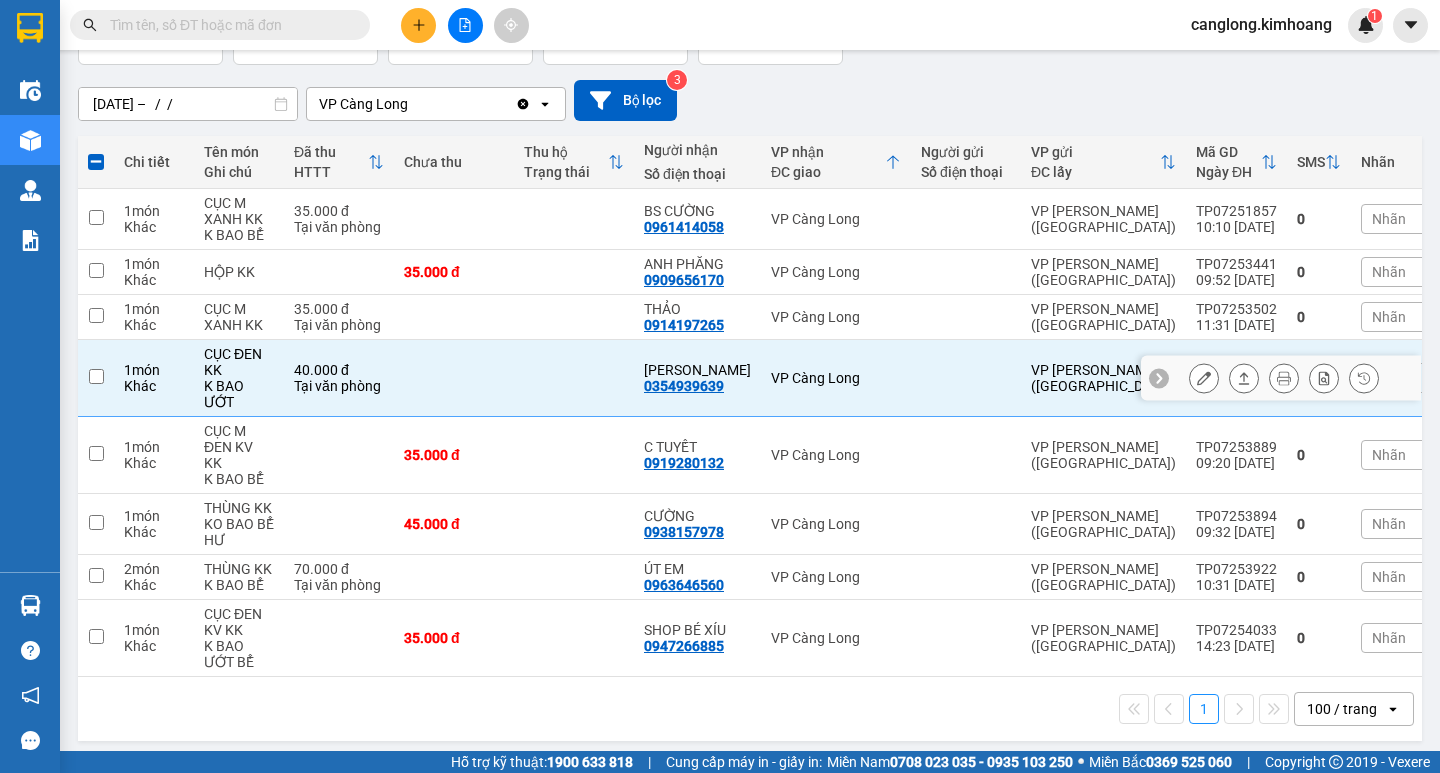 checkbox on "false" 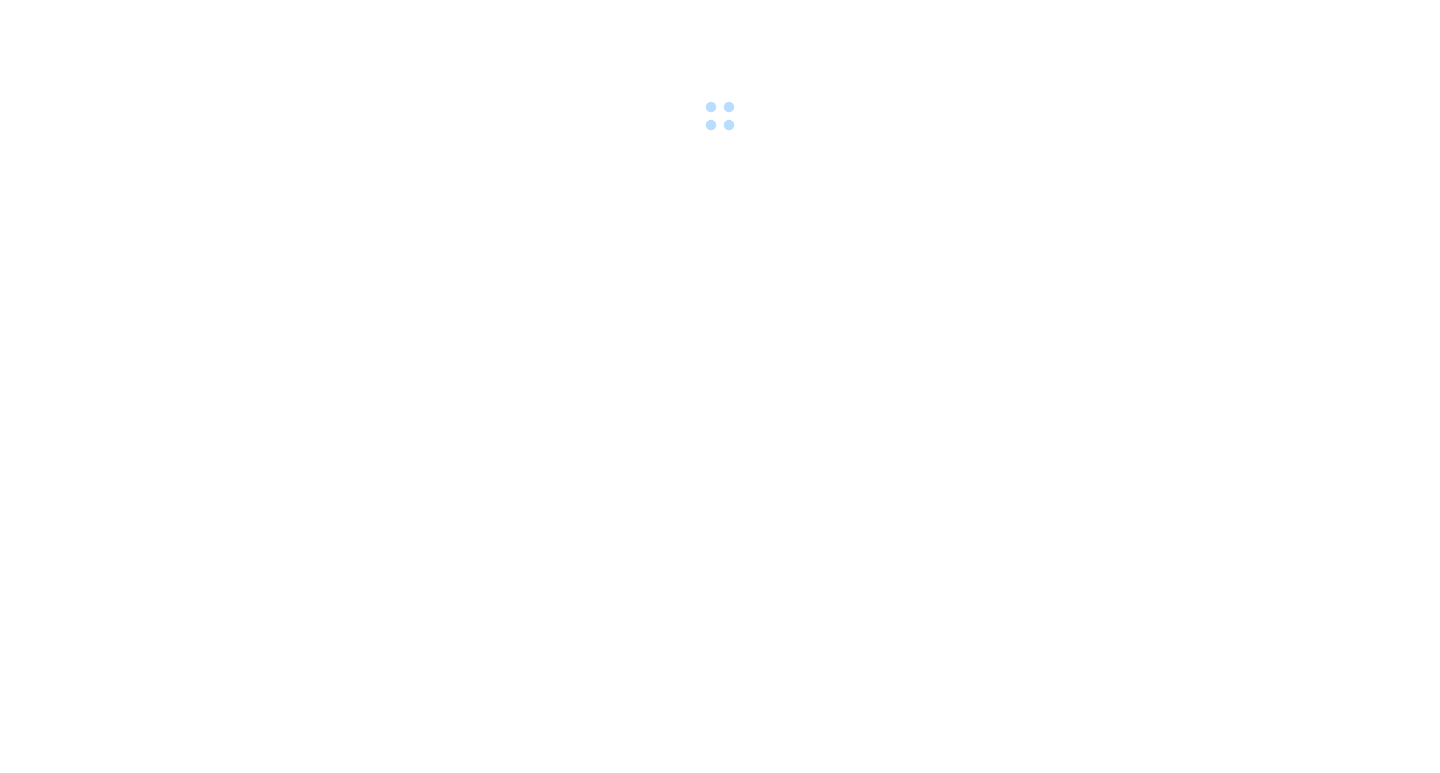 scroll, scrollTop: 0, scrollLeft: 0, axis: both 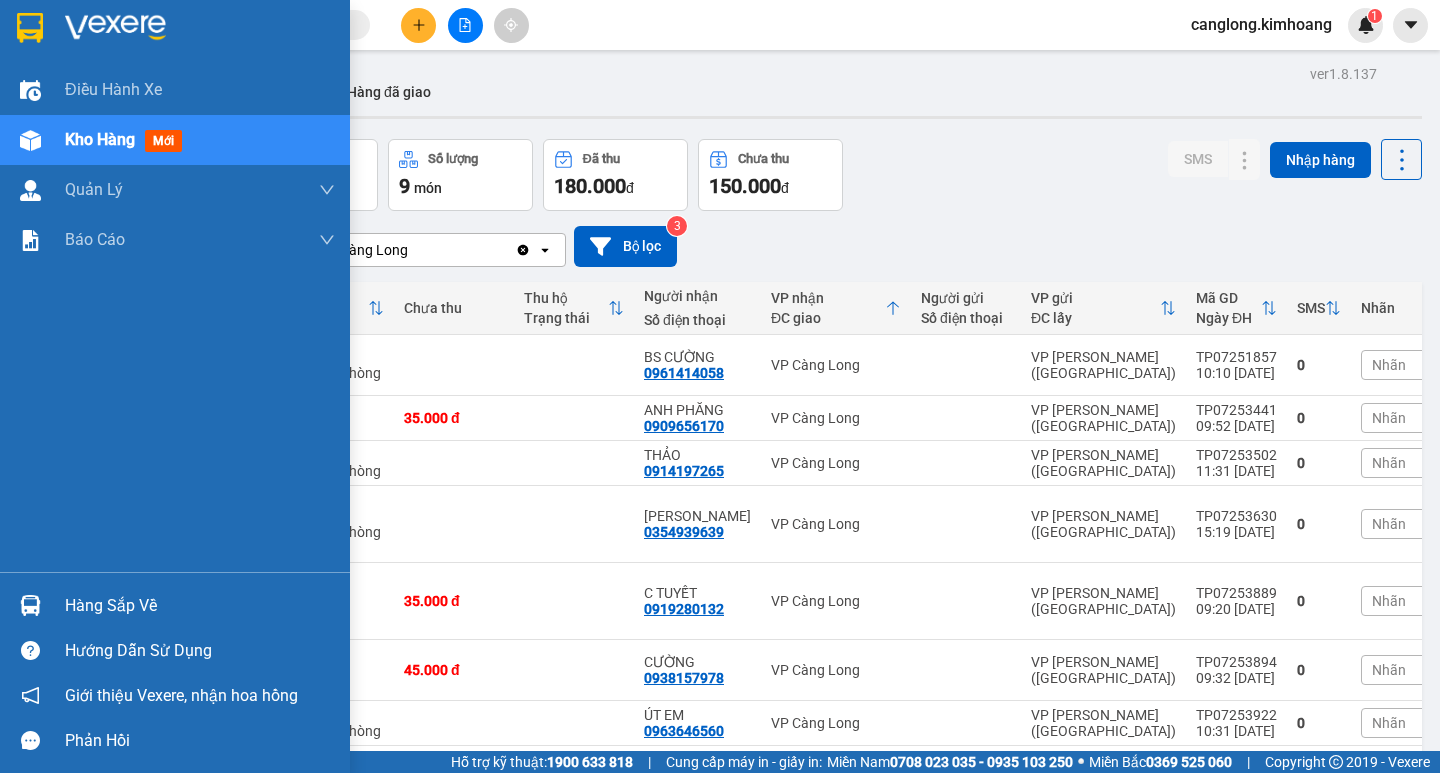 click on "Hàng sắp về" at bounding box center (200, 606) 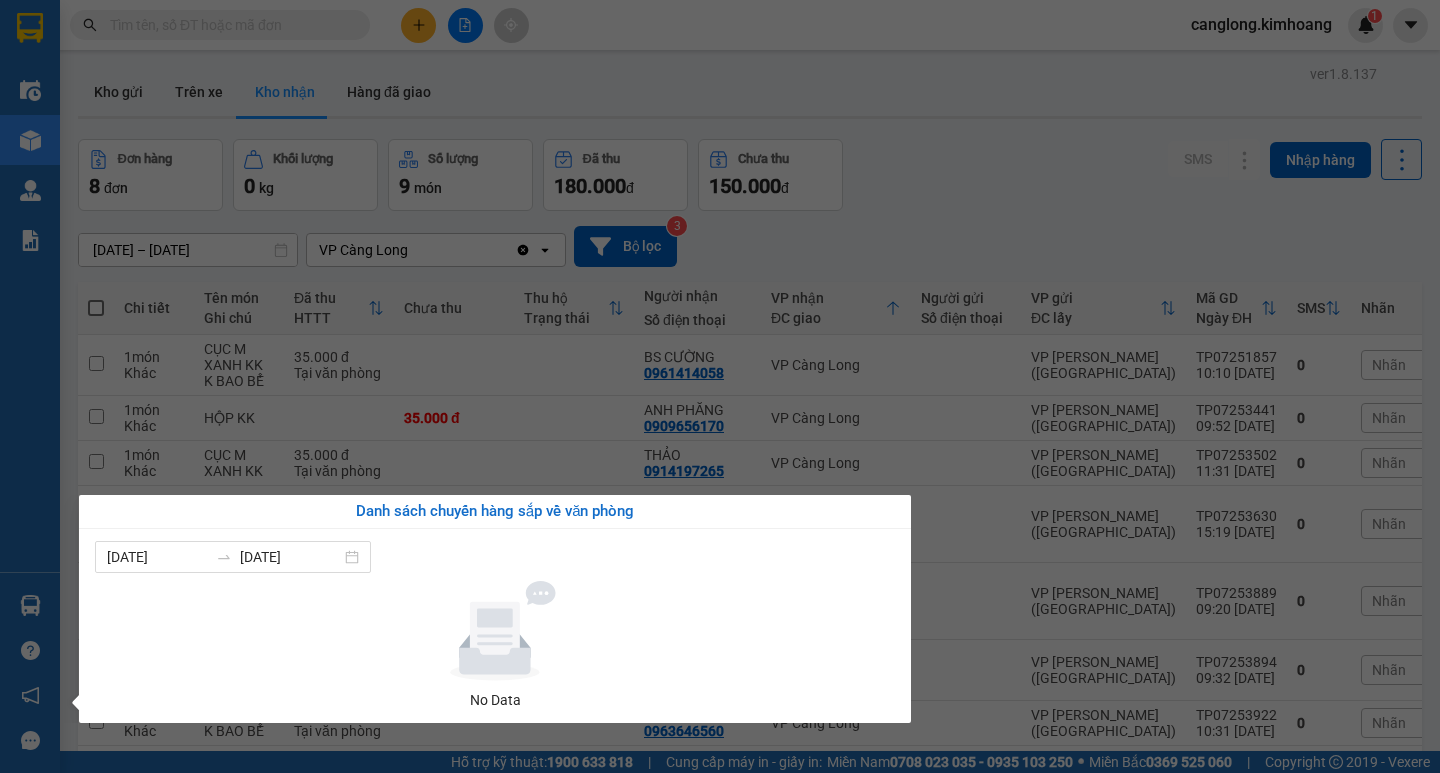 click on "Kết quả tìm kiếm ( 0 )  Bộ lọc  No Data canglong.kimhoang 1     Điều hành xe     Kho hàng mới     Quản [PERSON_NAME] lý chuyến Quản lý khách hàng mới     Báo cáo Báo cáo dòng tiền (nhân viên) Báo cáo hoa hồng Hàng sắp về Hướng dẫn sử dụng Giới thiệu Vexere, nhận hoa hồng Phản hồi Phần mềm hỗ trợ bạn tốt chứ? ver  1.8.137 Kho gửi Trên xe Kho nhận Hàng đã giao Đơn hàng 8 đơn Khối lượng 0 kg Số lượng 9 món Đã thu 180.000  đ Chưa thu 150.000  đ SMS Nhập hàng [DATE] – [DATE] Press the down arrow key to interact with the calendar and select a date. Press the escape button to close the calendar. Selected date range is from [DATE] to [DATE]. VP Càng Long Clear value open Bộ lọc 3 Chi tiết Tên món Ghi chú Đã thu HTTT Chưa thu Thu hộ Trạng thái Người nhận Số điện thoại VP nhận ĐC giao Người gửi Số điện thoại VP gửi ĐC lấy Mã GD Ngày ĐH SMS" at bounding box center (720, 386) 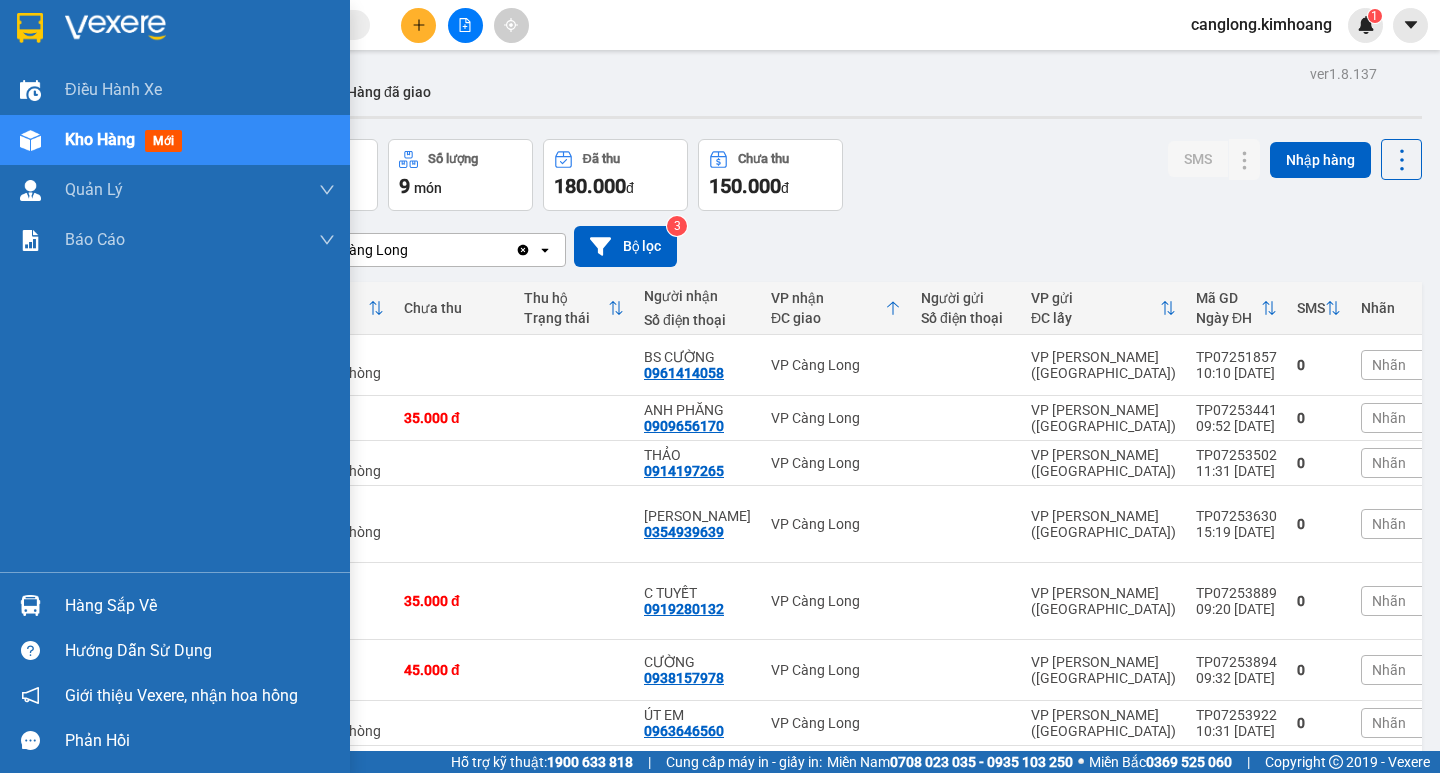 click on "Hàng sắp về" at bounding box center (200, 606) 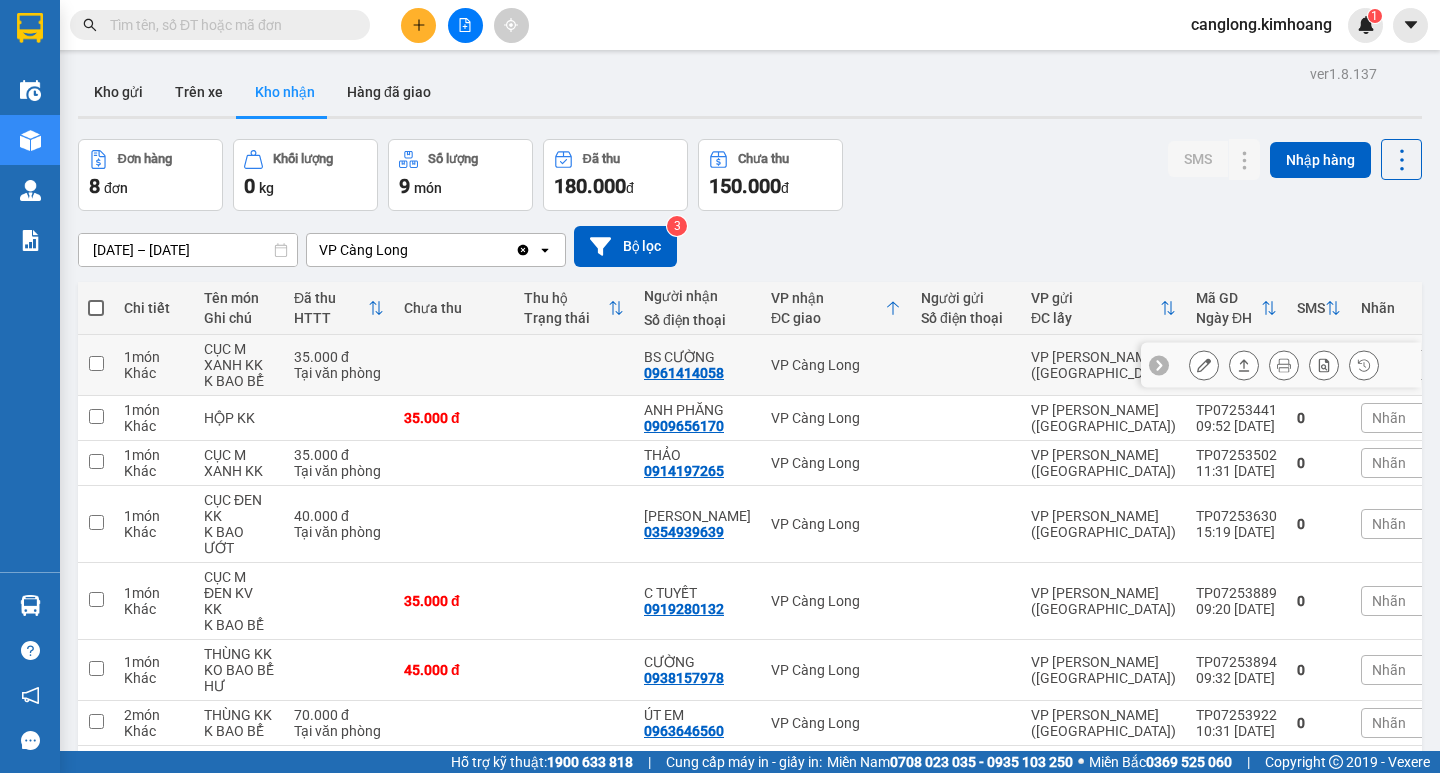 click on "Kết quả [PERSON_NAME] ( 0 )  Bộ lọc  No Data canglong.kimhoang 1     Điều [PERSON_NAME] xe     Kho hàng mới     [PERSON_NAME] [PERSON_NAME] [PERSON_NAME] lý khách hàng mới     [PERSON_NAME] [PERSON_NAME] [PERSON_NAME] ([PERSON_NAME]) [PERSON_NAME] [PERSON_NAME] Hàng sắp về [PERSON_NAME] [PERSON_NAME] [PERSON_NAME] Vexere, [PERSON_NAME] hồng [PERSON_NAME] [PERSON_NAME] mềm hỗ trợ bạn tốt chứ? ver  1.8.137 Kho gửi Trên xe [PERSON_NAME] Hàng đã [PERSON_NAME] hàng 8 đơn [PERSON_NAME] 0 kg Số [PERSON_NAME] 9 món Đã thu 180.000  [PERSON_NAME] thu 150.000  đ SMS Nhập hàng [DATE] – [DATE] Press the down arrow key to interact with the calendar and select a date. Press the escape button to close the calendar. Selected date range is from [DATE] to [DATE]. VP [PERSON_NAME] Clear value open Bộ lọc 3 [PERSON_NAME] Tên món Ghi chú Đã thu HTTT Chưa thu Thu [PERSON_NAME] thái Người [PERSON_NAME] Số điện thoại [PERSON_NAME] ĐC [PERSON_NAME] Người gửi Số điện thoại VP gửi ĐC lấy Mã GD Ngày ĐH SMS" at bounding box center [720, 386] 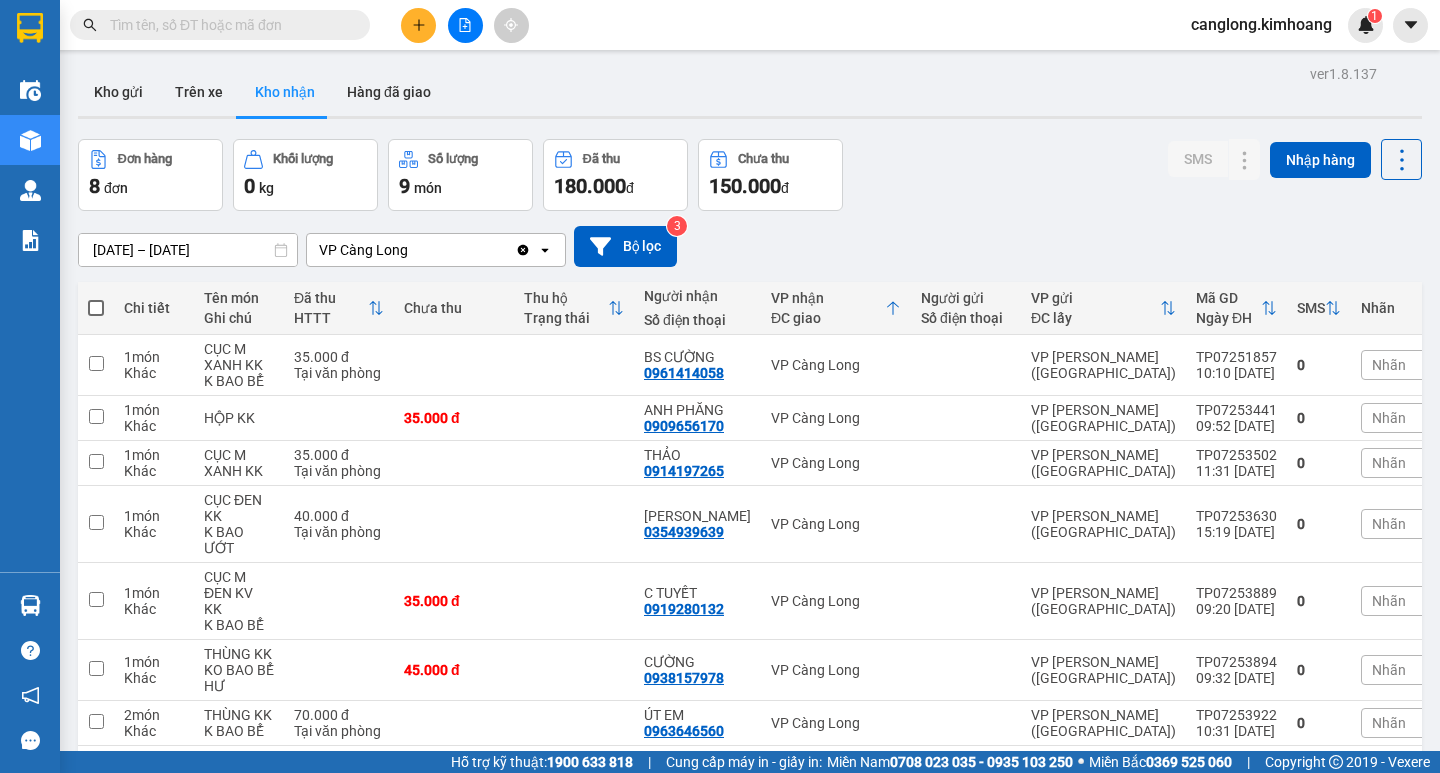 click at bounding box center (228, 25) 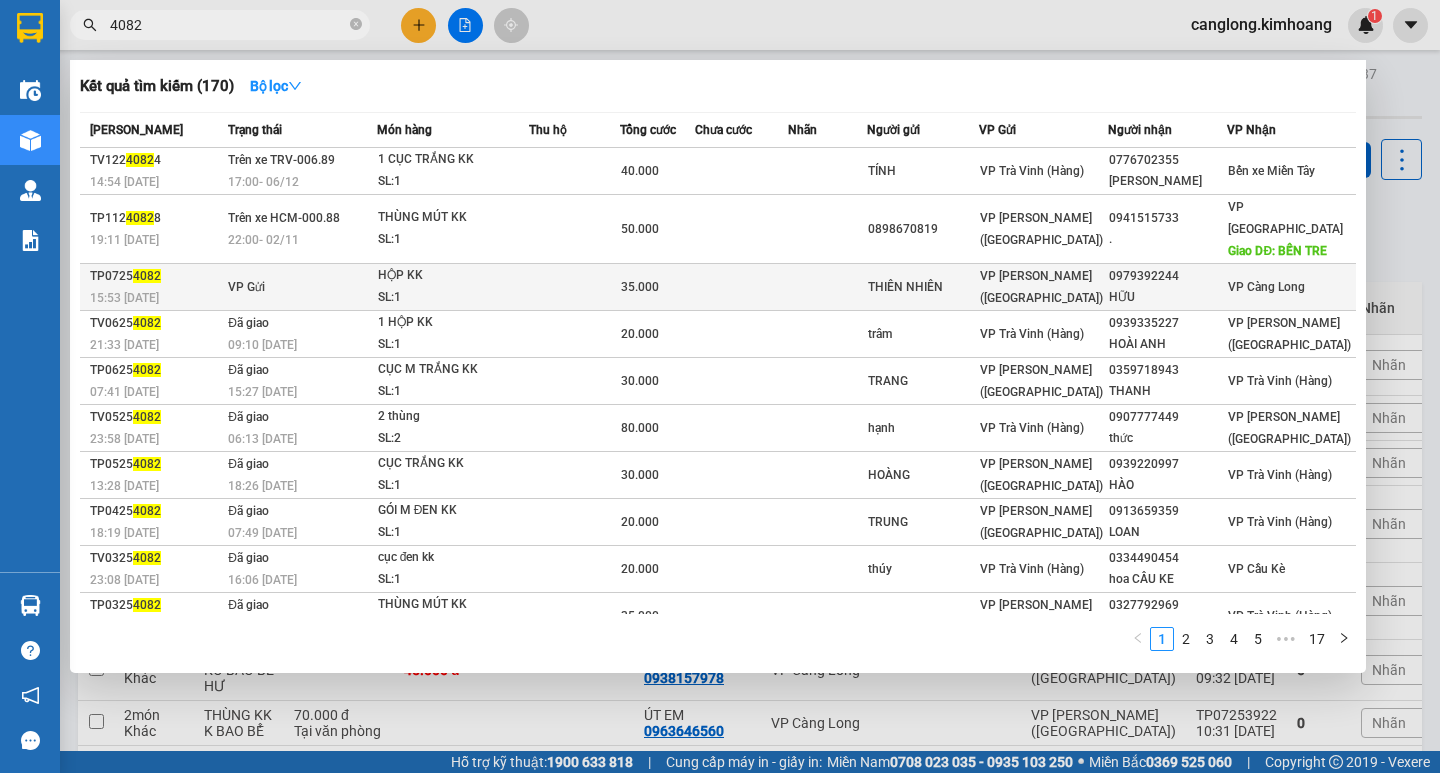 type on "4082" 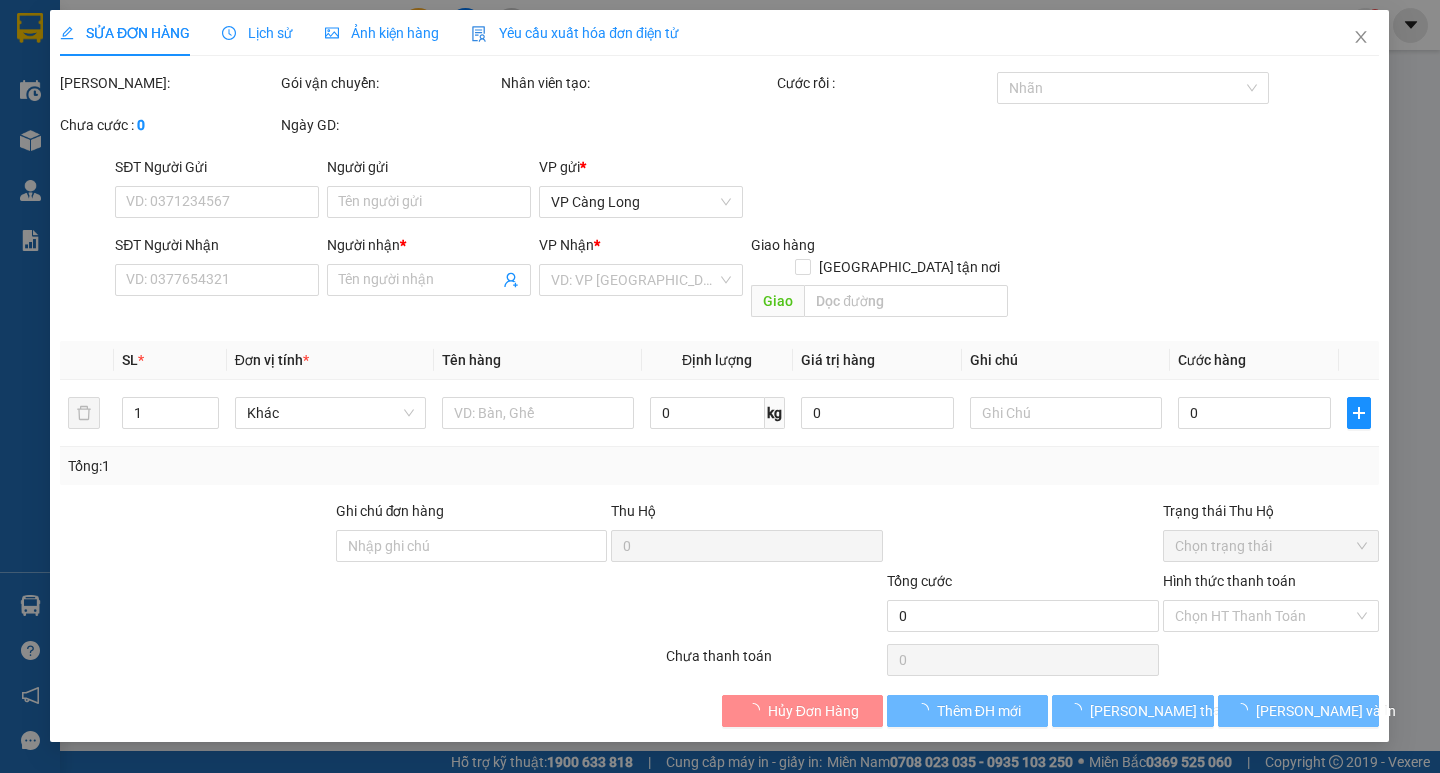 type on "THIÊN NHIÊN" 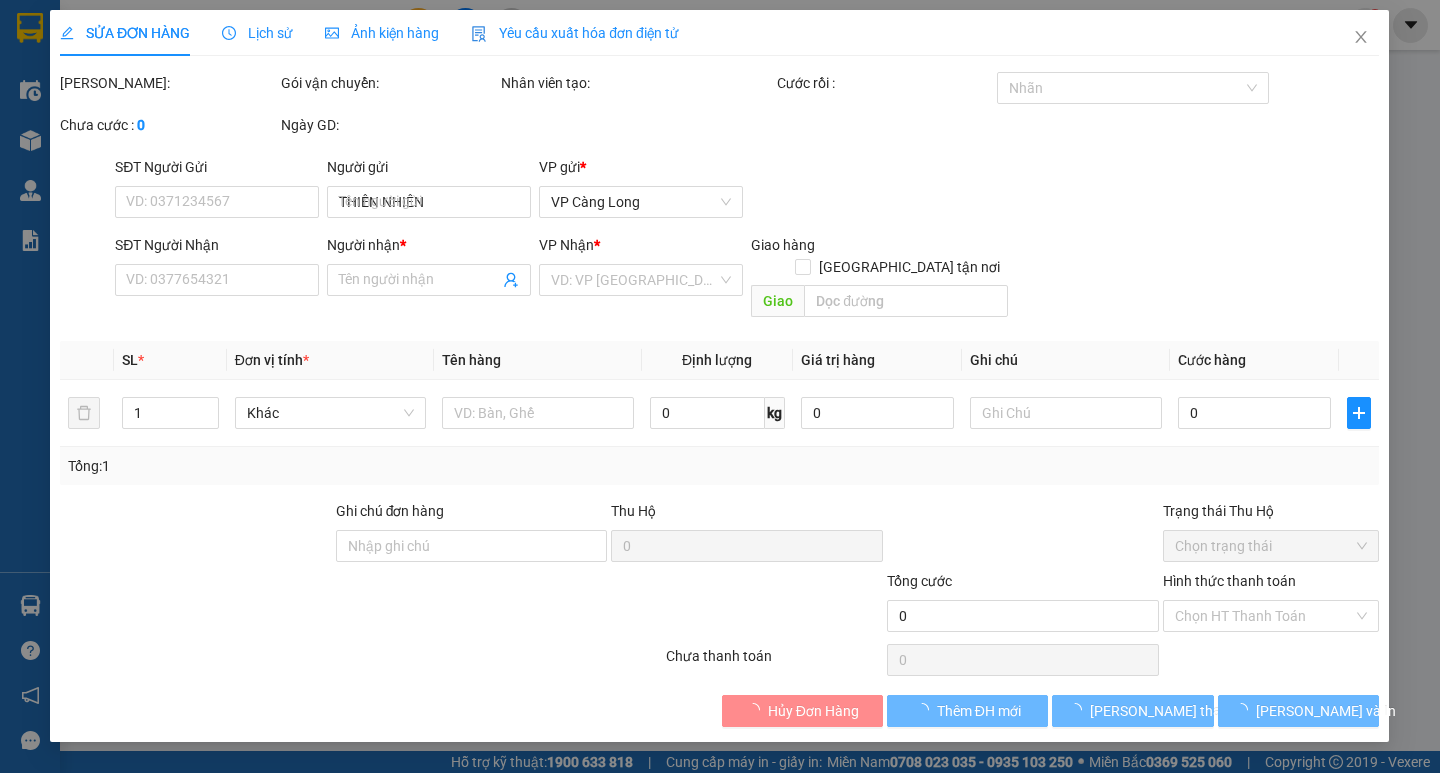 type on "0979392244" 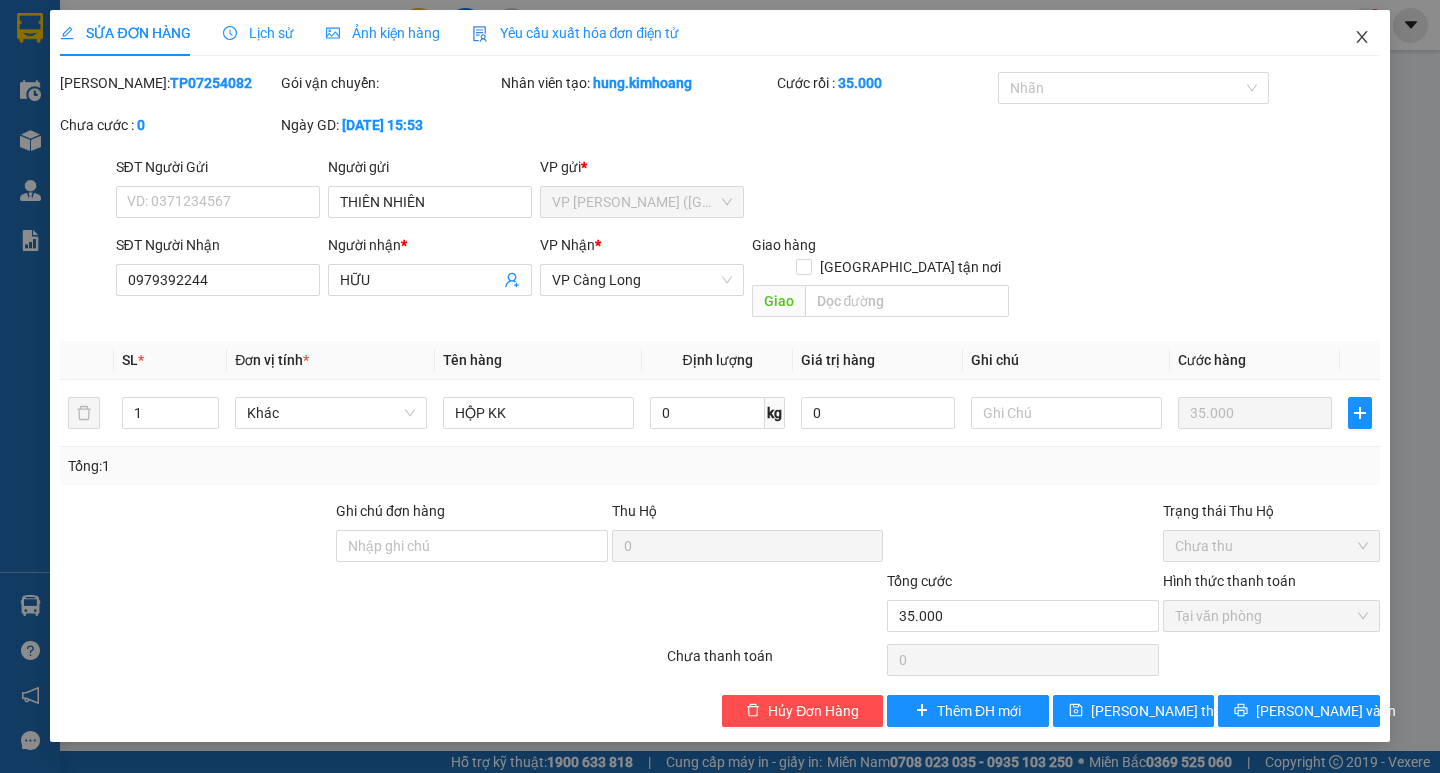 click at bounding box center [1362, 38] 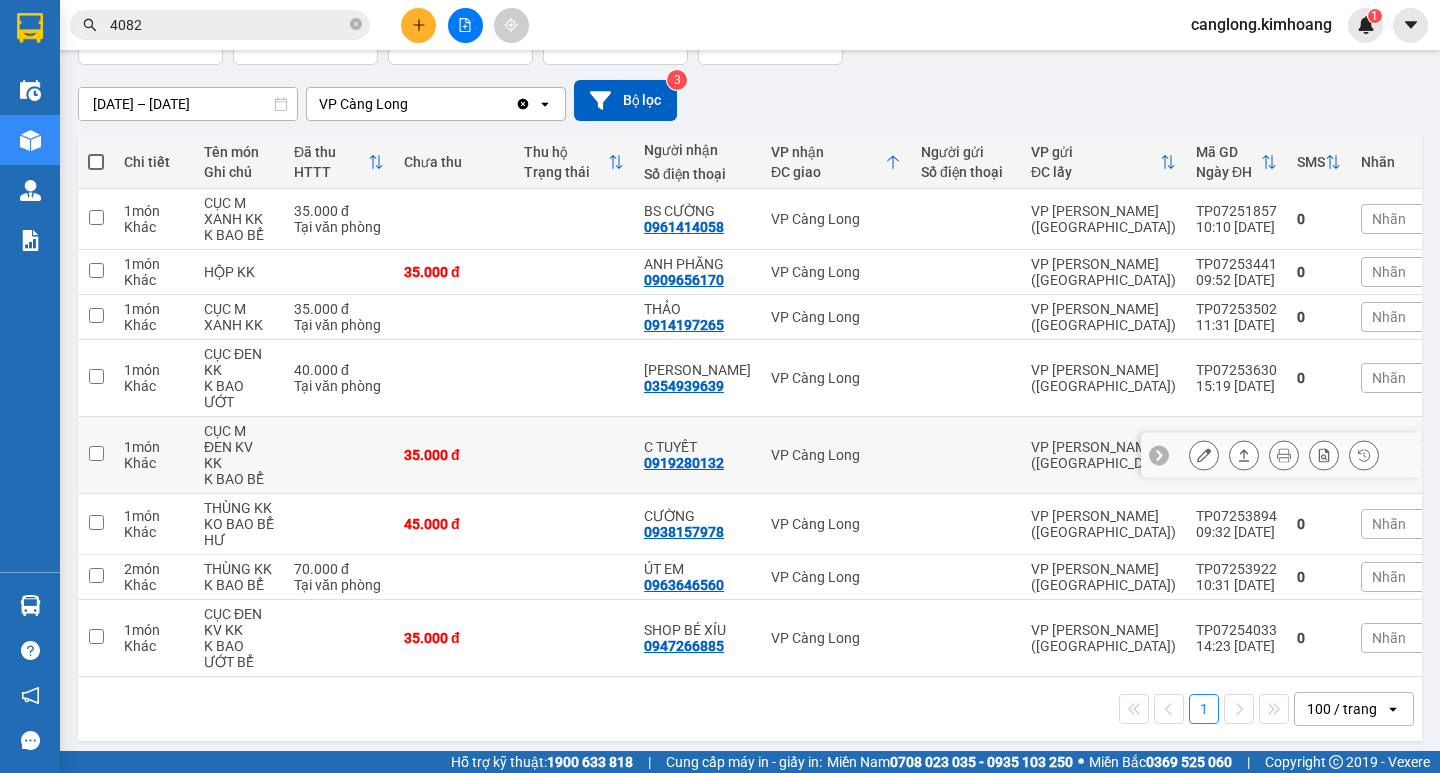 scroll, scrollTop: 0, scrollLeft: 0, axis: both 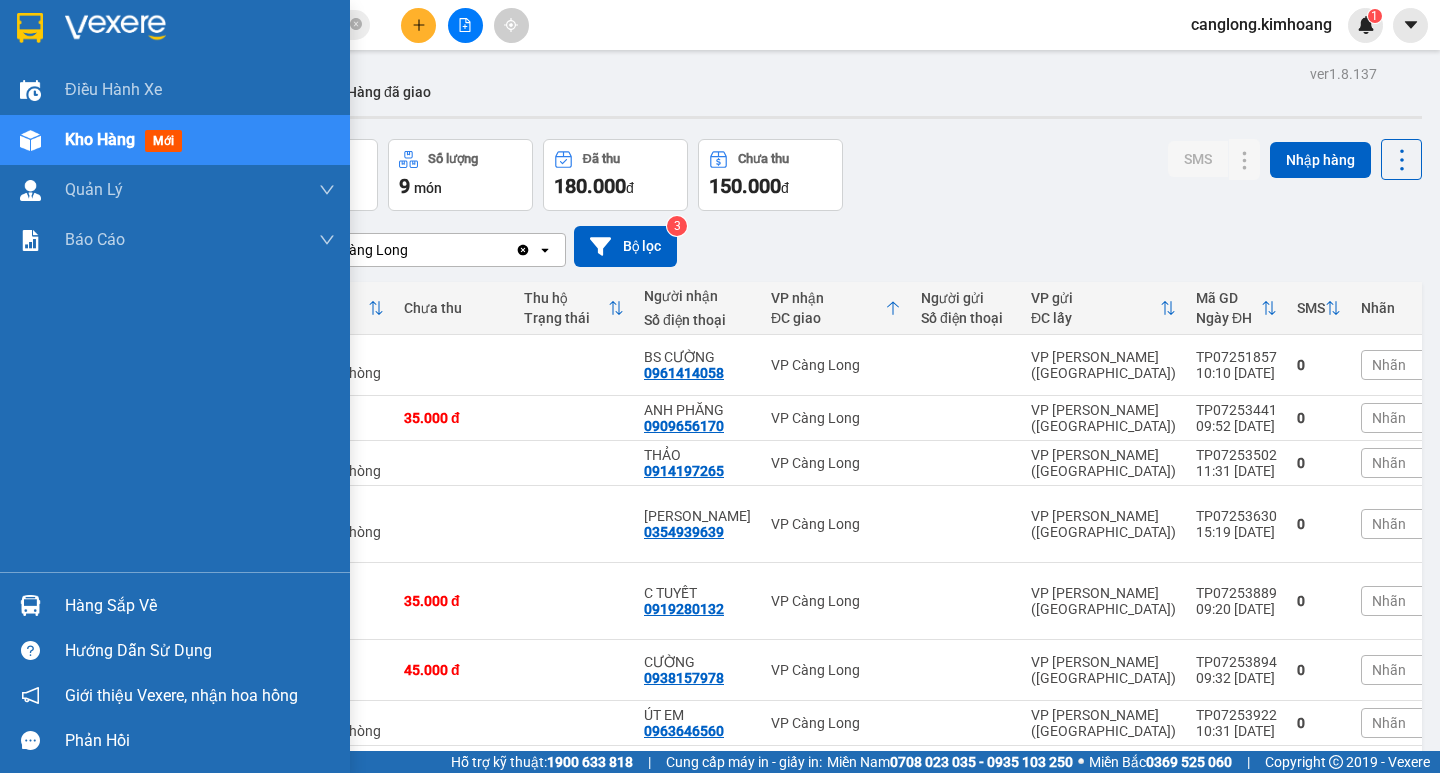 click on "Hàng sắp về" at bounding box center [175, 605] 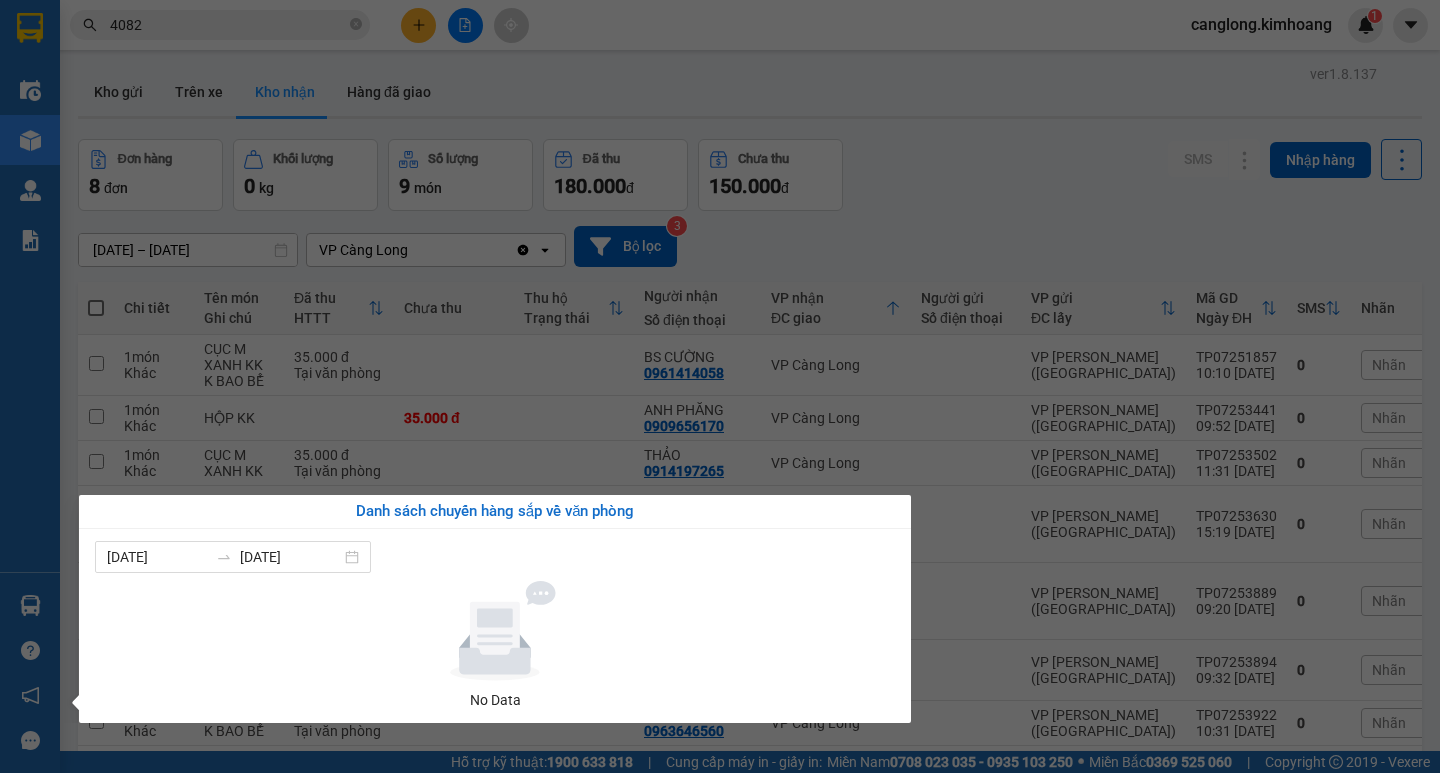 click on "Kết quả tìm kiếm ( 170 )  Bộ lọc  Mã ĐH Trạng thái Món hàng Thu hộ Tổng cước Chưa cước Nhãn Người gửi VP Gửi Người nhận VP Nhận TV122 4082 4 14:54 - 06/12 Trên xe   TRV-006.89 17:00  -   06/12 1 CỤC TRẮNG KK SL:  1 40.000 TÍNH VP Trà Vinh (Hàng) 0776702355 C THANH Bến xe Miền Tây TP112 4082 8 19:11 - 02/11 Trên xe   HCM-000.88 22:00  -   02/11 THÙNG MÚT KK SL:  1 50.000 0898670819 VP Trần Phú (Hàng) 0941515733 . VP Bình Phú Giao DĐ: BẾN TRE TP0725 4082 15:53 - 10/07 VP Gửi   HỘP KK SL:  1 35.000 THIÊN NHIÊN  VP Trần Phú (Hàng) 0979392244 HỮU  VP Càng Long TV0625 4082 21:33 - 30/06 Đã giao   09:10 - 01/07 1 HỘP KK SL:  1 20.000 trâm VP Trà Vinh (Hàng) 0939335227 HOÀI ANH VP Trần Phú (Hàng) TP0625 4082 07:41 - 11/06 Đã giao   15:27 - 11/06 CỤC M TRẮNG KK SL:  1 30.000 TRANG  VP Trần Phú (Hàng) 0359718943 THANH VP Trà Vinh (Hàng) TV0525 4082 23:58 - 29/05 Đã giao   06:13 - 30/05 2 thùng SL:  2 80.000 4082" at bounding box center (720, 386) 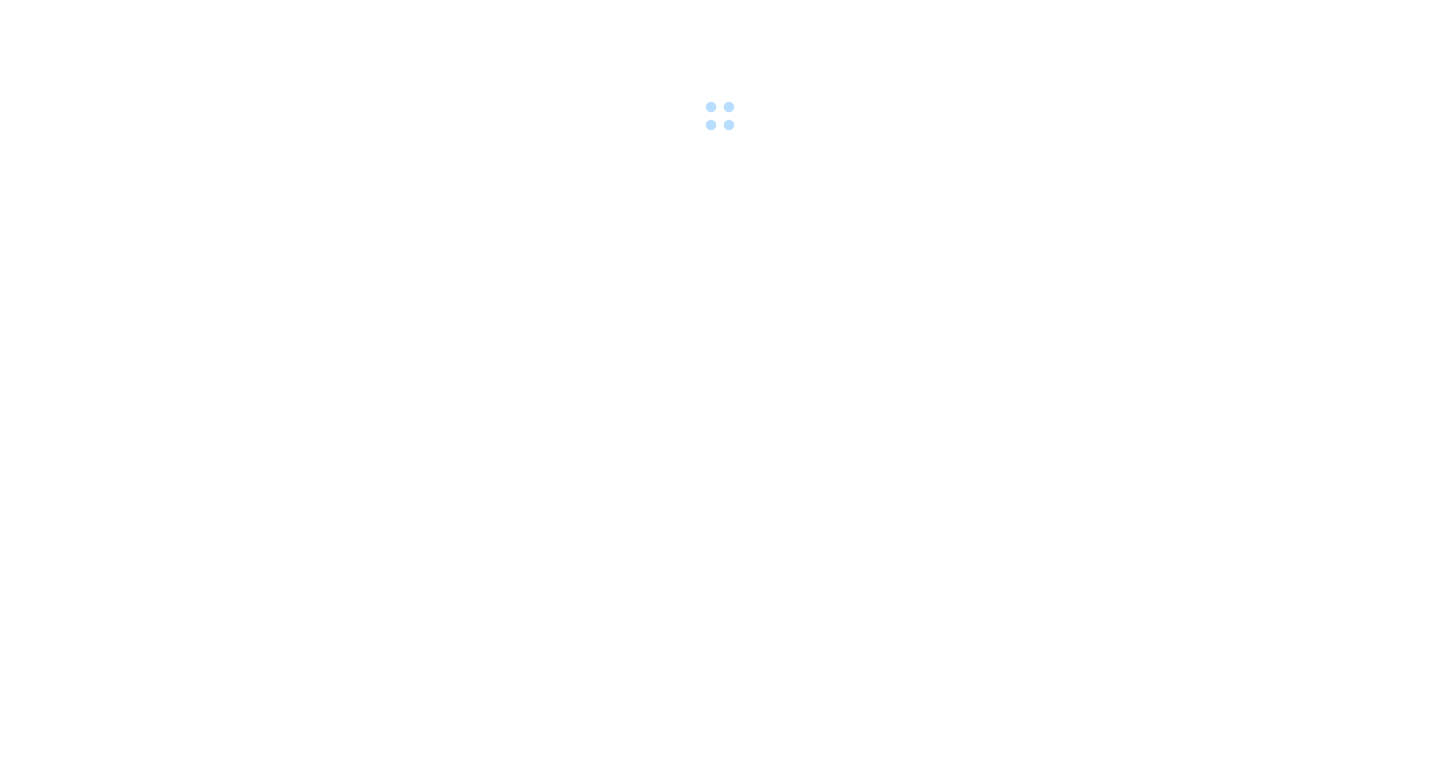 scroll, scrollTop: 0, scrollLeft: 0, axis: both 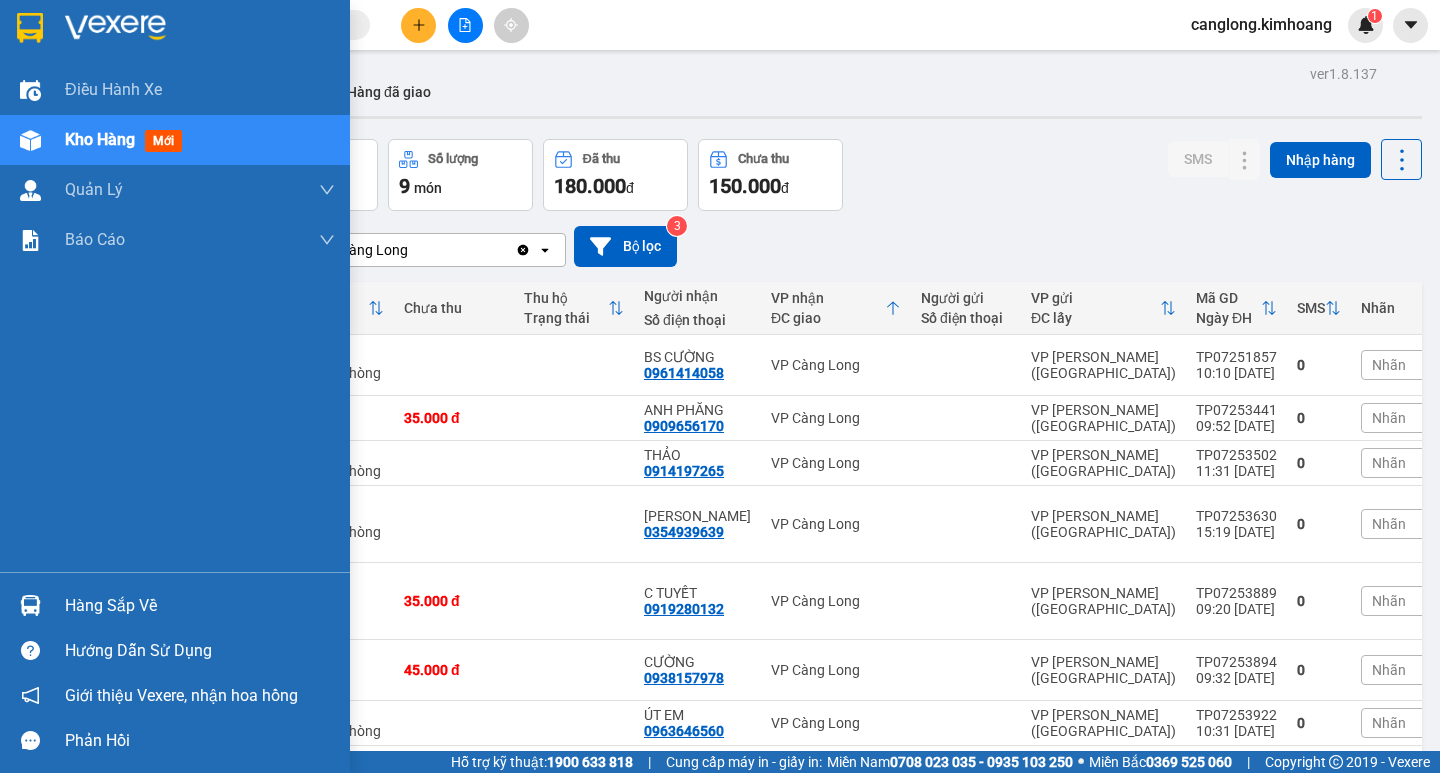 click on "Hàng sắp về" at bounding box center [200, 606] 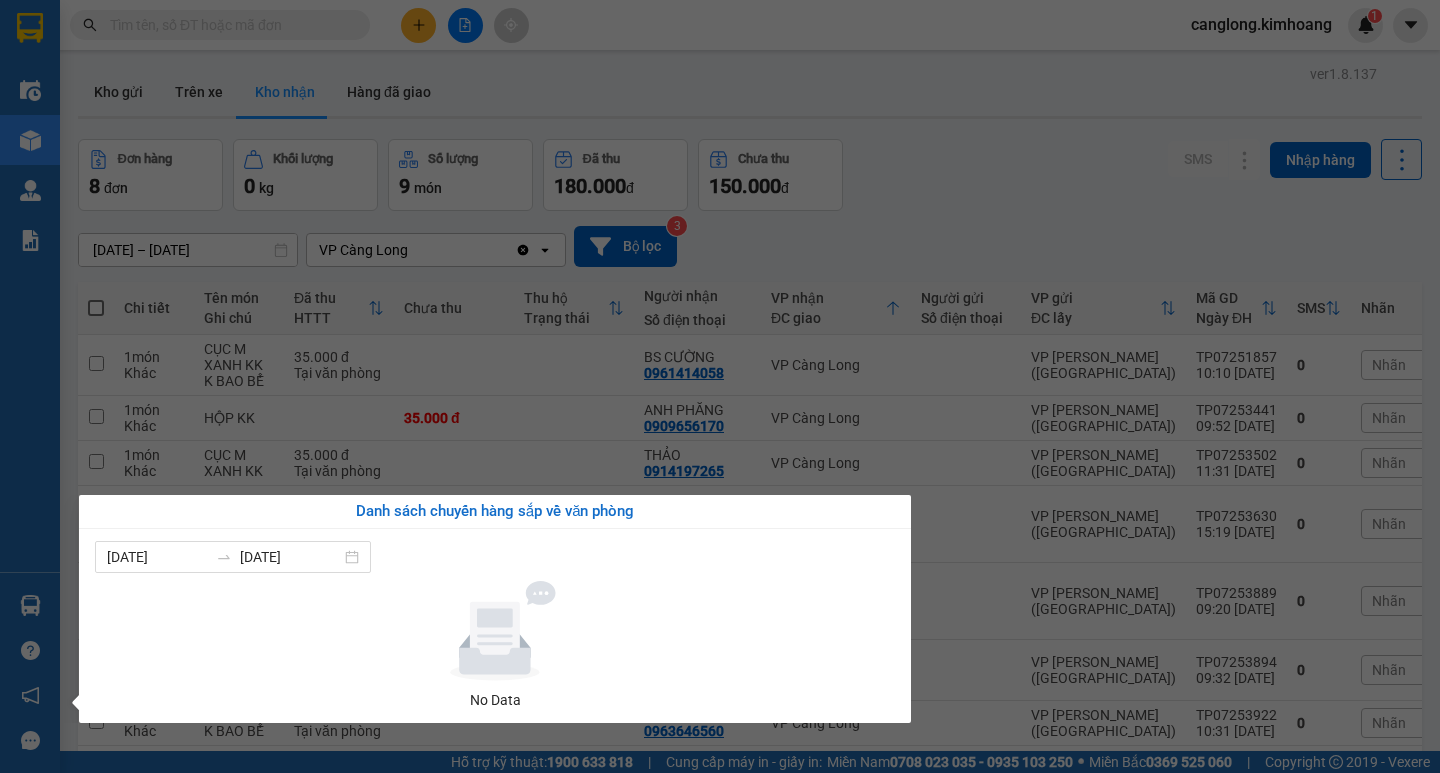 click at bounding box center (495, 631) 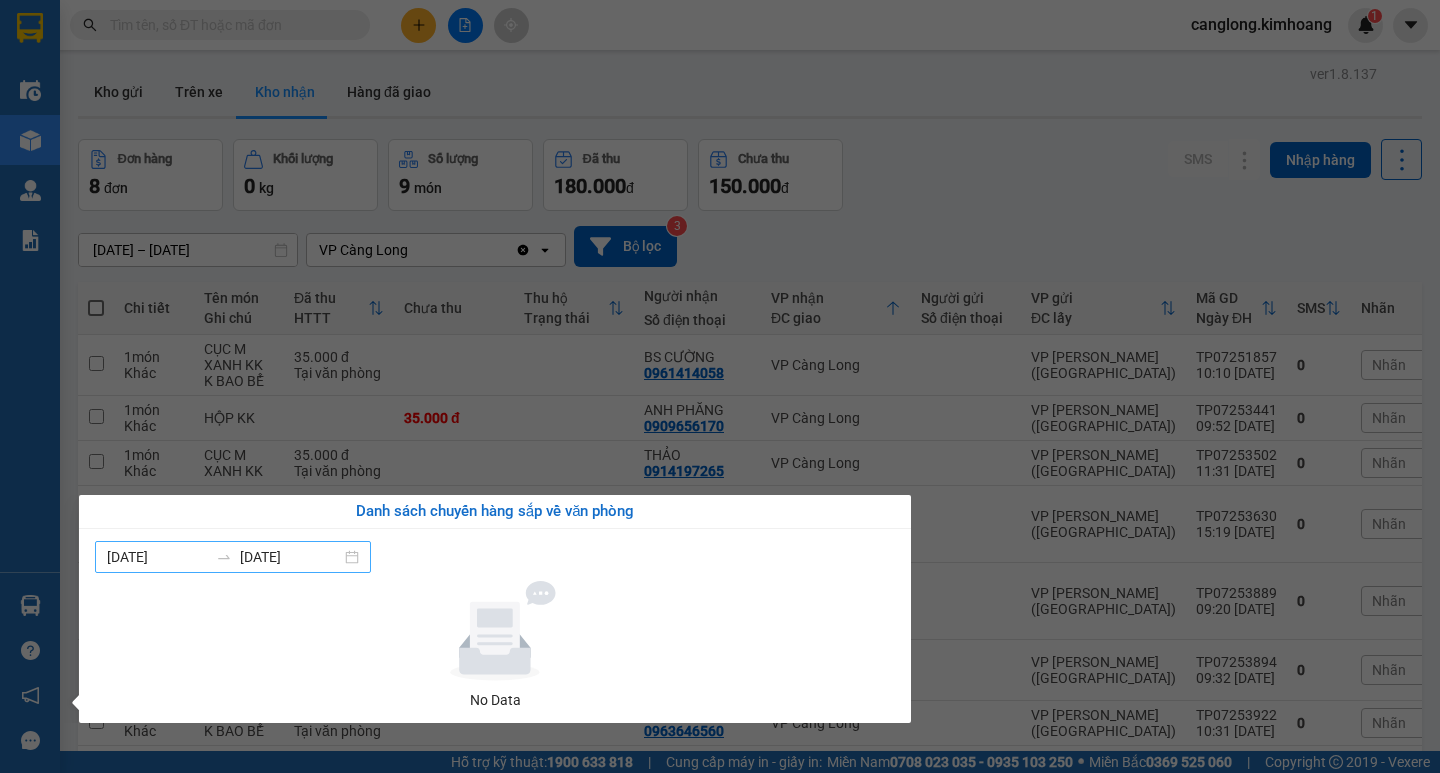 click on "[DATE] [DATE]" at bounding box center (233, 557) 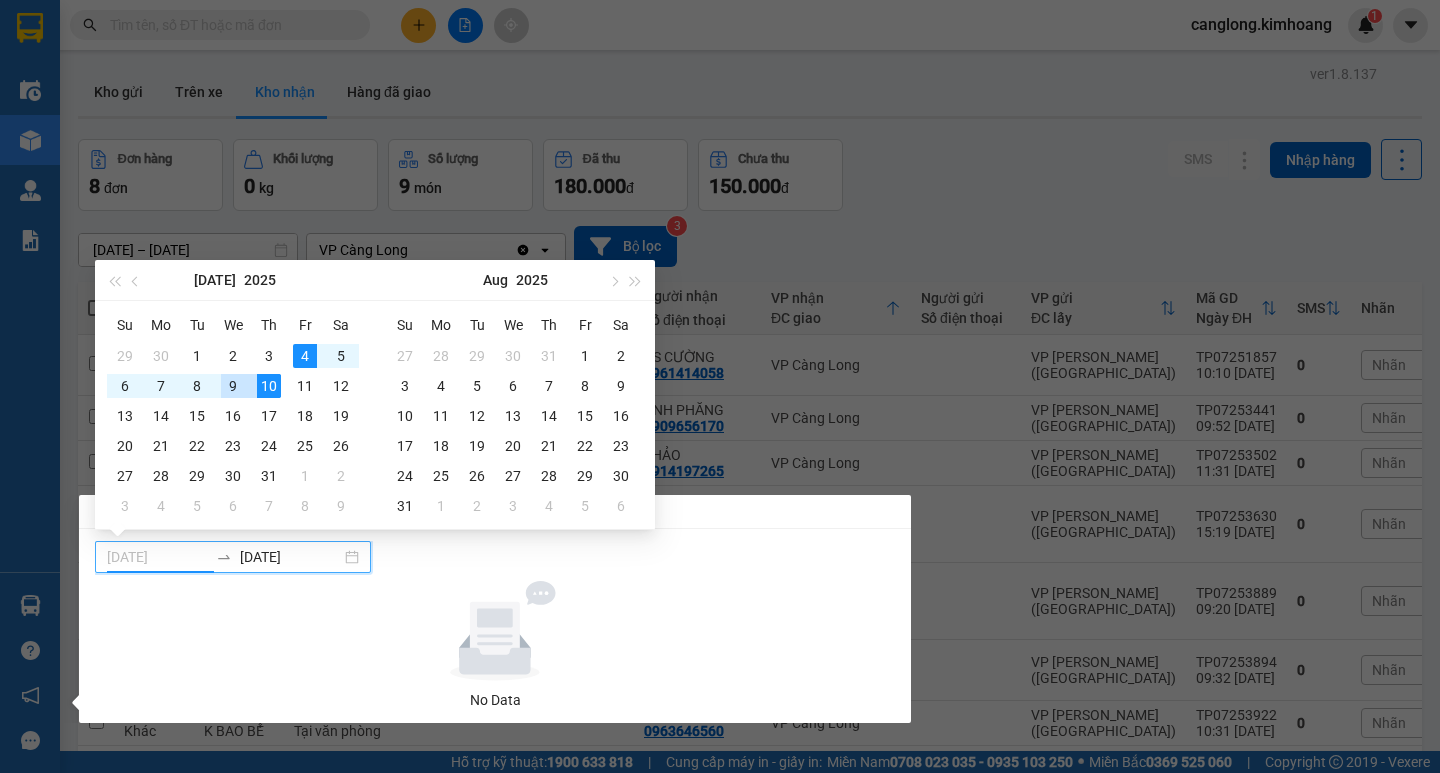 type on "[DATE]" 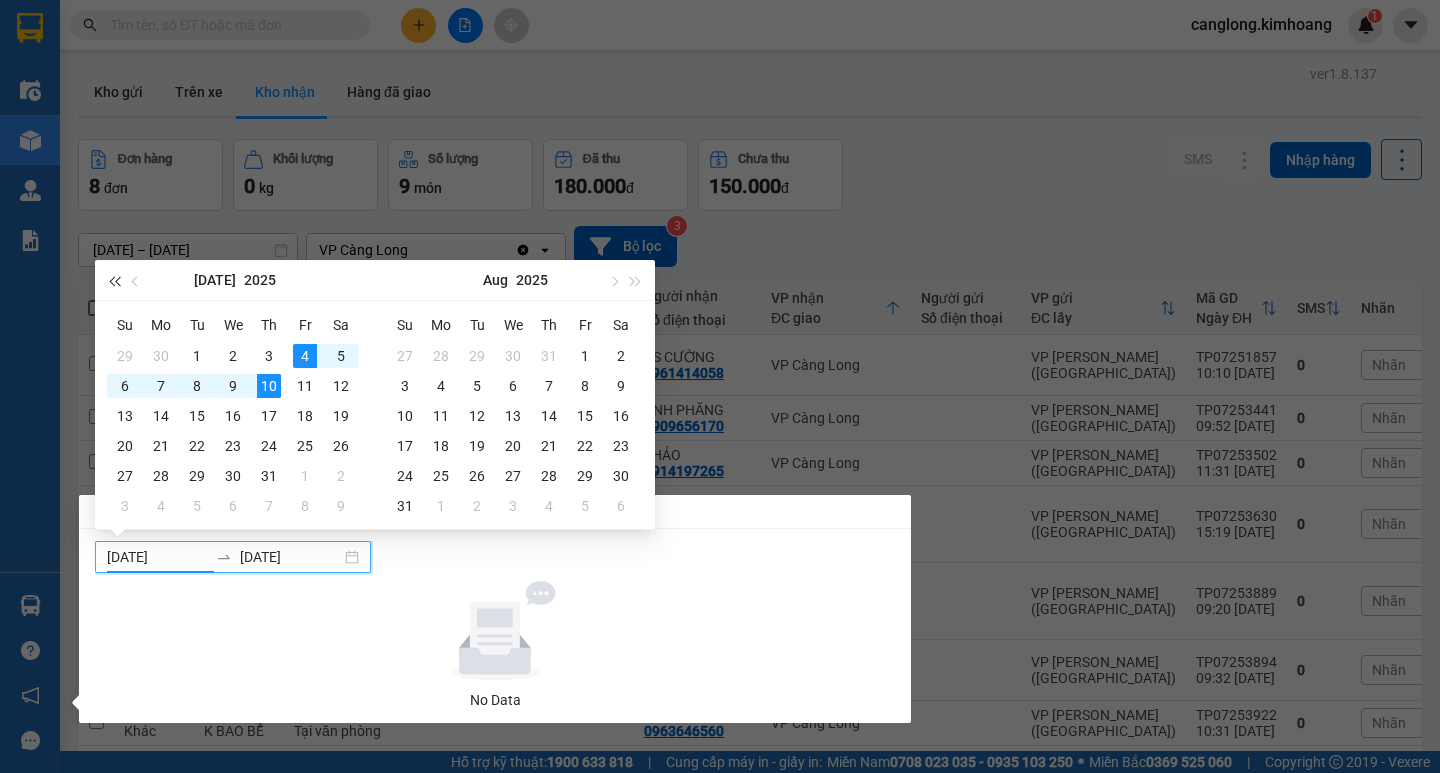 click at bounding box center [114, 281] 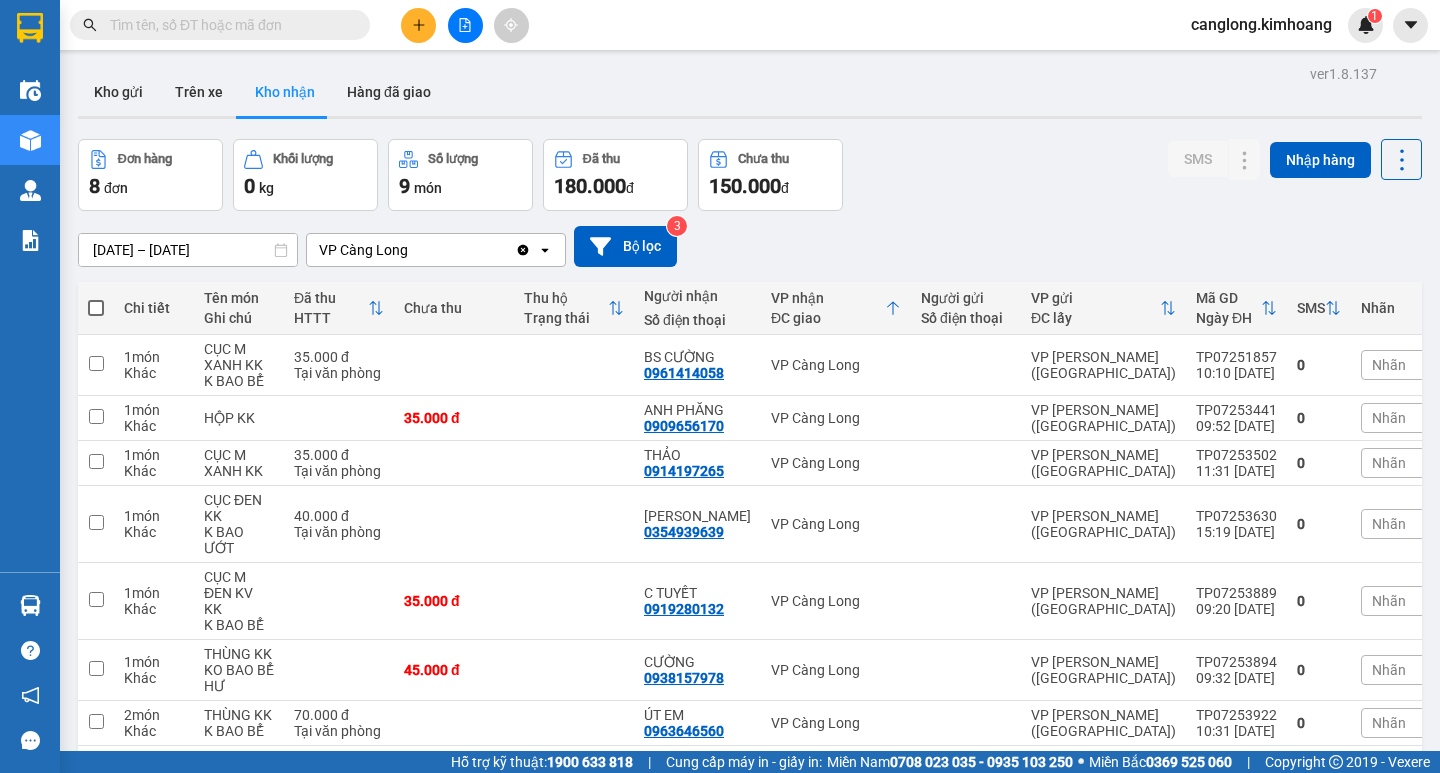 click on "Kết quả [PERSON_NAME] ( 0 )  Bộ lọc  No Data canglong.kimhoang 1     Điều [PERSON_NAME] xe     Kho hàng mới     [PERSON_NAME] [PERSON_NAME] [PERSON_NAME] lý khách hàng mới     [PERSON_NAME] [PERSON_NAME] [PERSON_NAME] ([PERSON_NAME]) [PERSON_NAME] [PERSON_NAME] Hàng sắp về [PERSON_NAME] [PERSON_NAME] [PERSON_NAME] Vexere, [PERSON_NAME] hồng [PERSON_NAME] [PERSON_NAME] mềm hỗ trợ bạn tốt chứ? ver  1.8.137 Kho gửi Trên xe [PERSON_NAME] Hàng đã [PERSON_NAME] hàng 8 đơn [PERSON_NAME] 0 kg Số [PERSON_NAME] 9 món Đã thu 180.000  [PERSON_NAME] thu 150.000  đ SMS Nhập hàng [DATE] – [DATE] Press the down arrow key to interact with the calendar and select a date. Press the escape button to close the calendar. Selected date range is from [DATE] to [DATE]. VP [PERSON_NAME] Clear value open Bộ lọc 3 [PERSON_NAME] Tên món Ghi chú Đã thu HTTT Chưa thu Thu [PERSON_NAME] thái Người [PERSON_NAME] Số điện thoại [PERSON_NAME] ĐC [PERSON_NAME] Người gửi Số điện thoại VP gửi ĐC lấy Mã GD Ngày ĐH SMS" at bounding box center [720, 386] 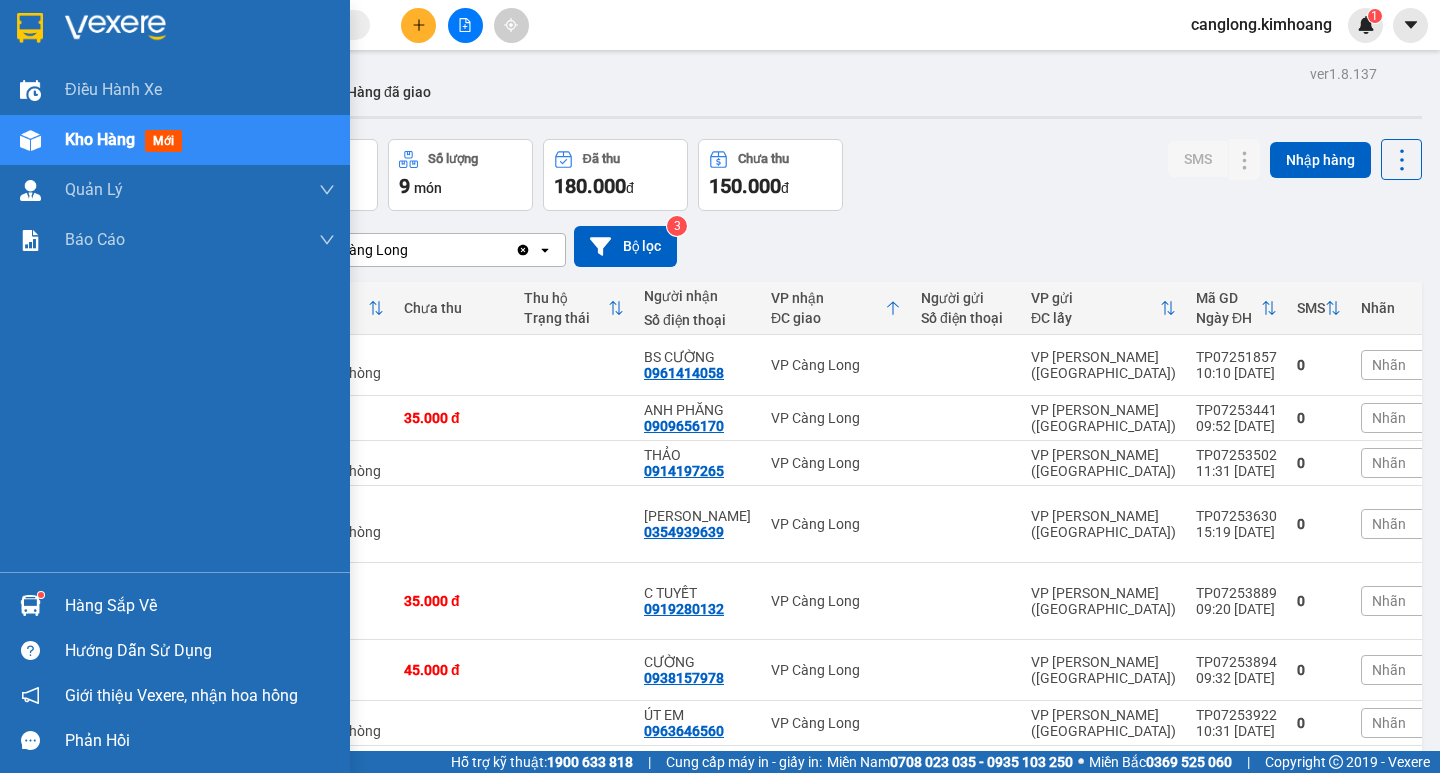 click on "Hàng sắp về" at bounding box center [175, 605] 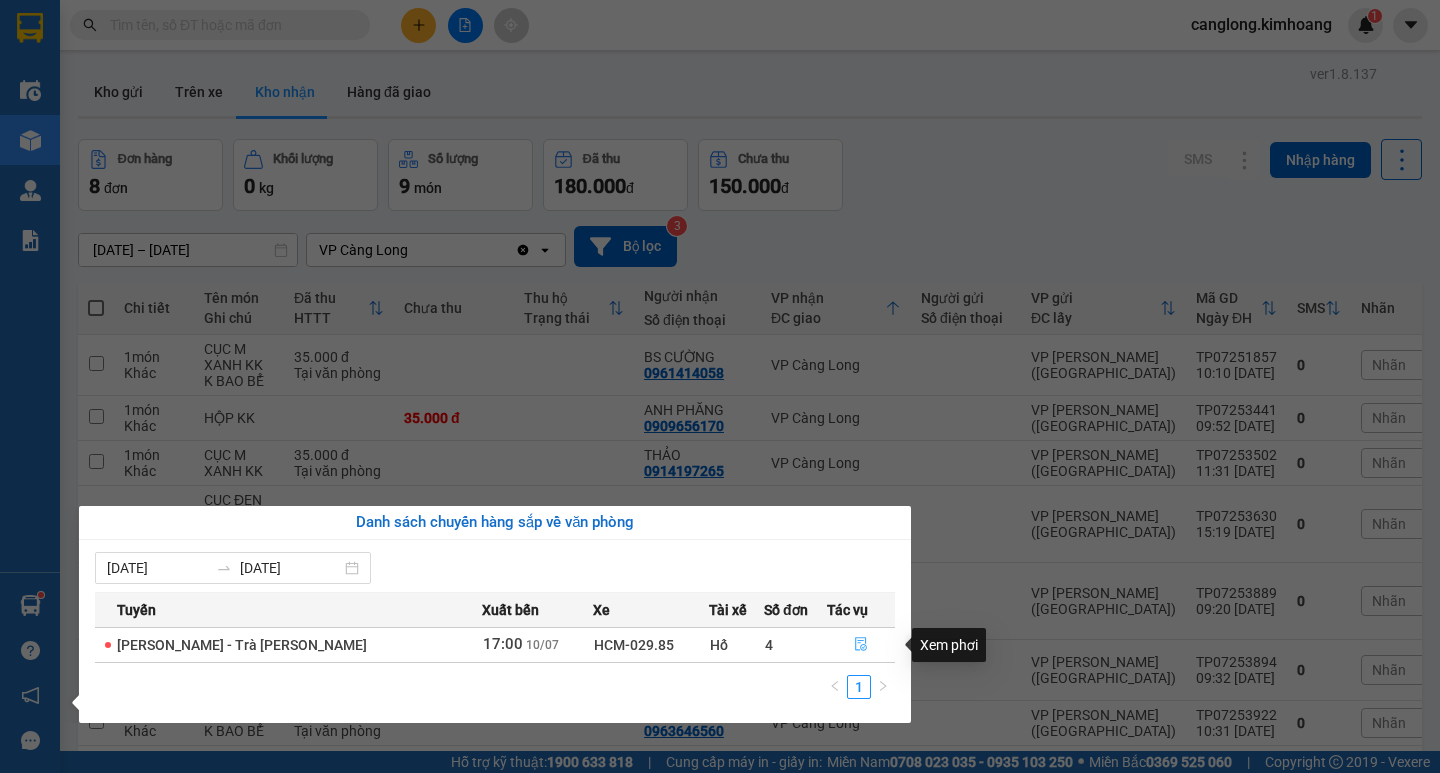 click 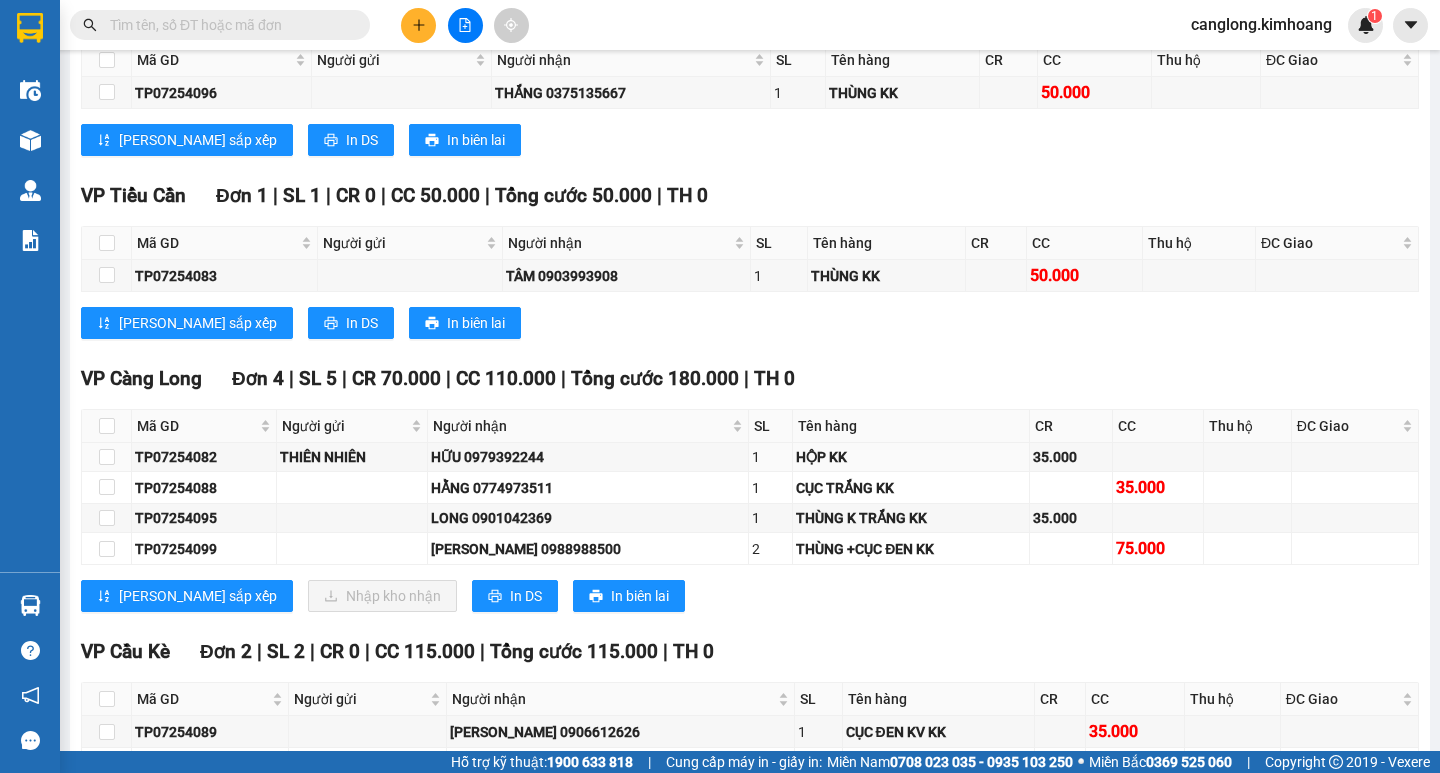 scroll, scrollTop: 1300, scrollLeft: 0, axis: vertical 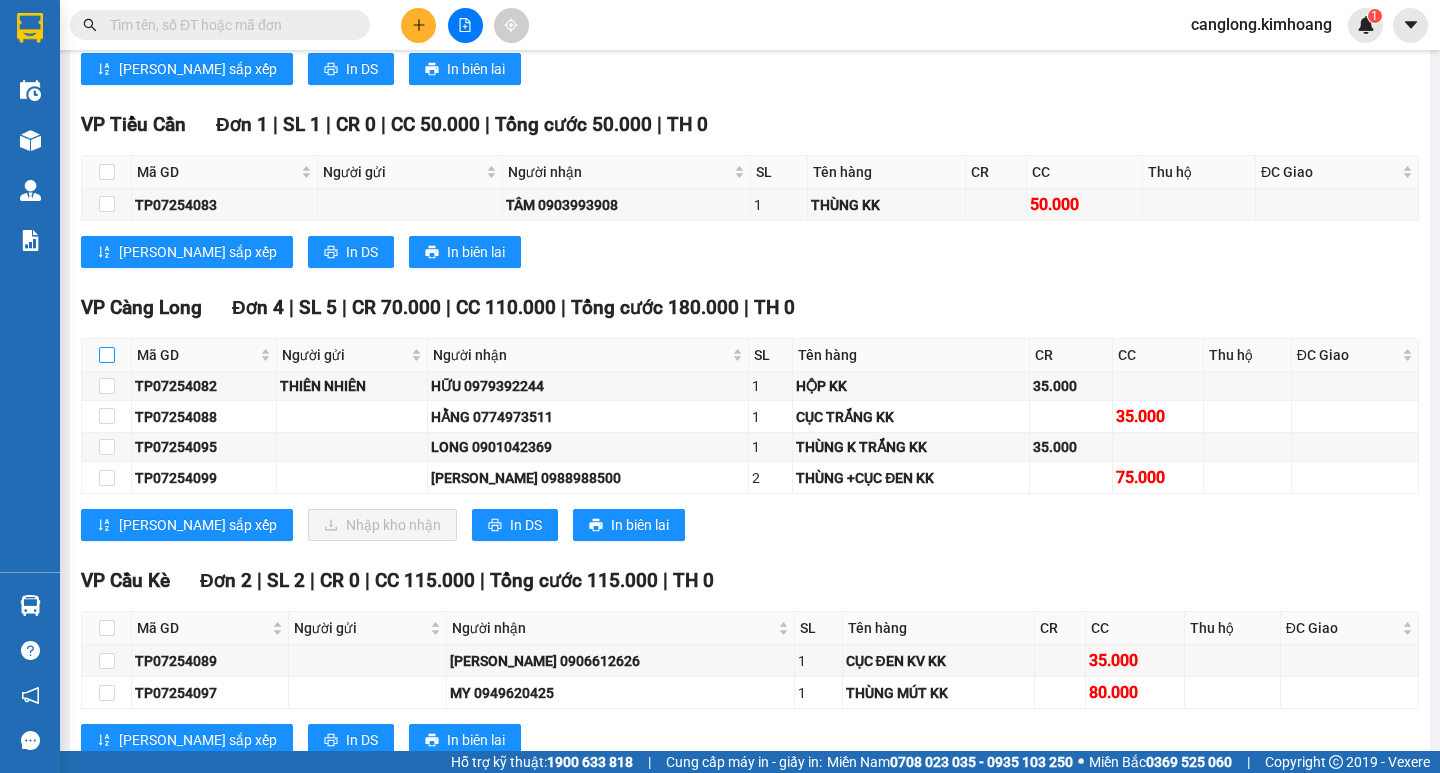 click at bounding box center [107, 355] 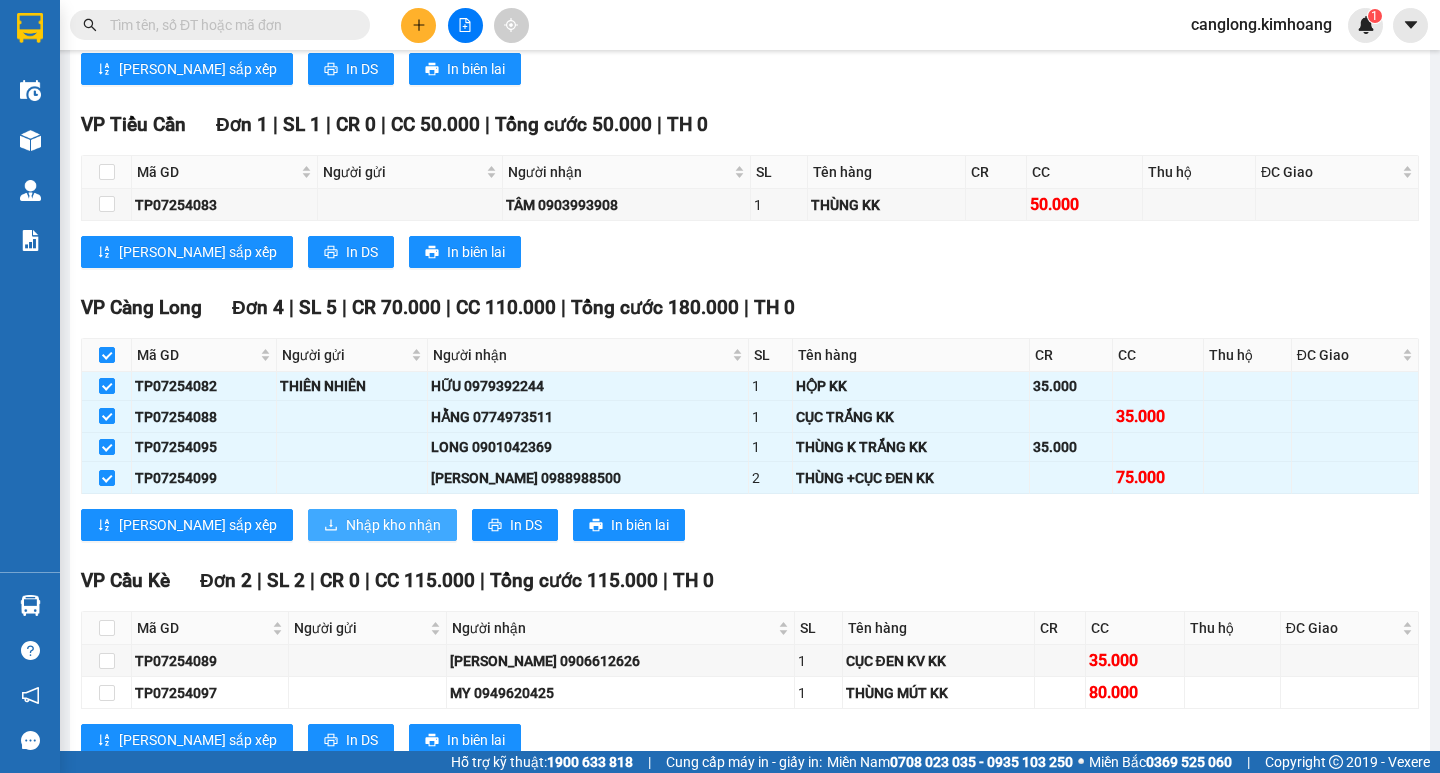 click on "Nhập kho nhận" at bounding box center (393, 525) 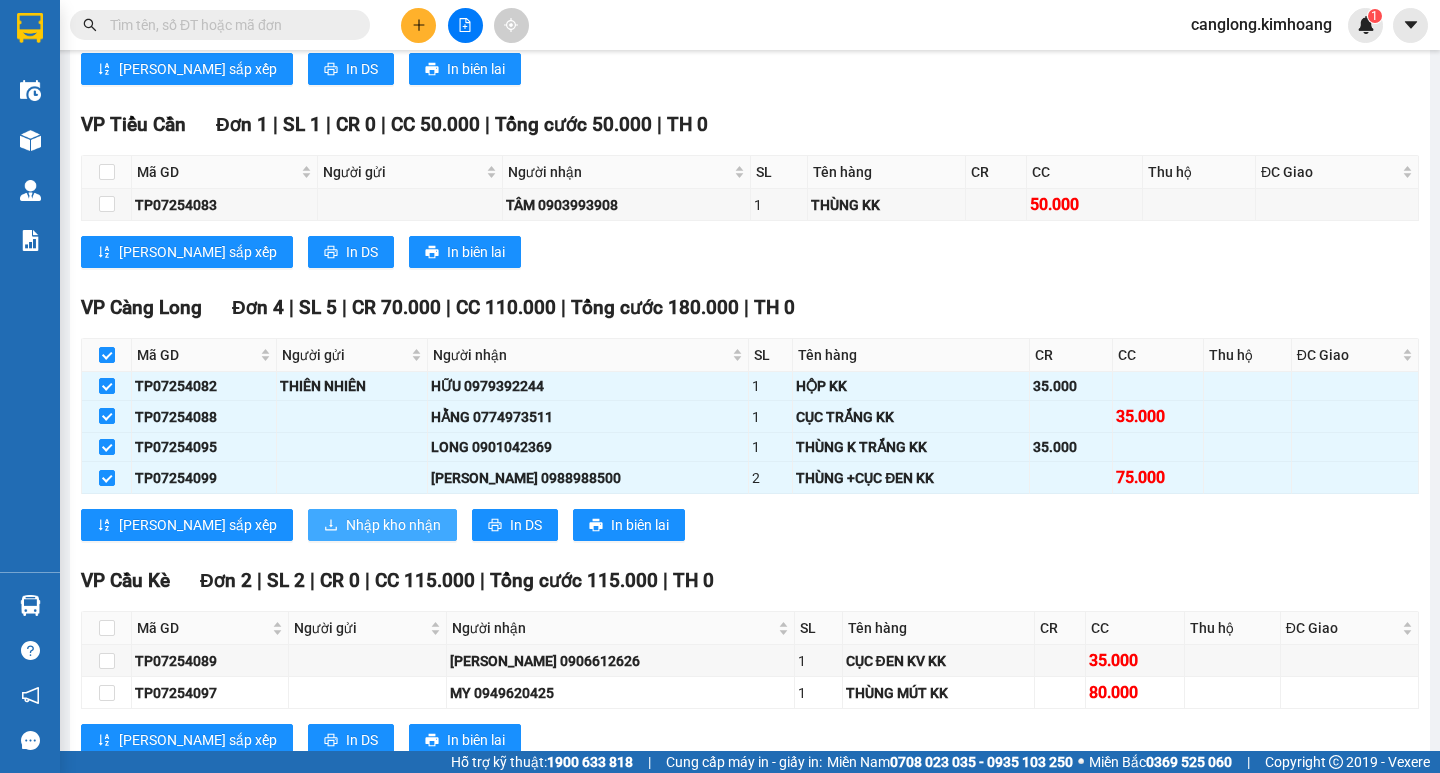 scroll, scrollTop: 0, scrollLeft: 0, axis: both 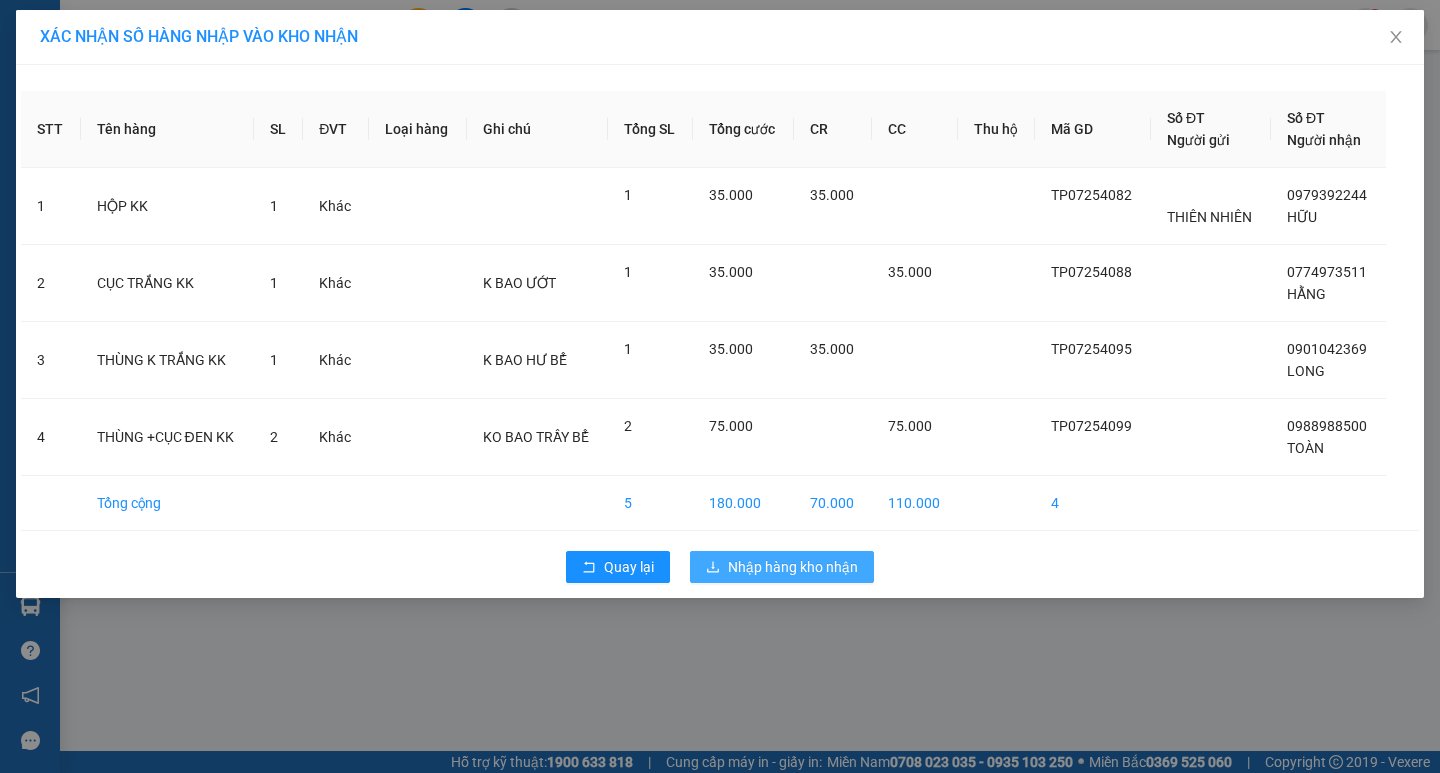 click on "Nhập hàng kho nhận" at bounding box center [782, 567] 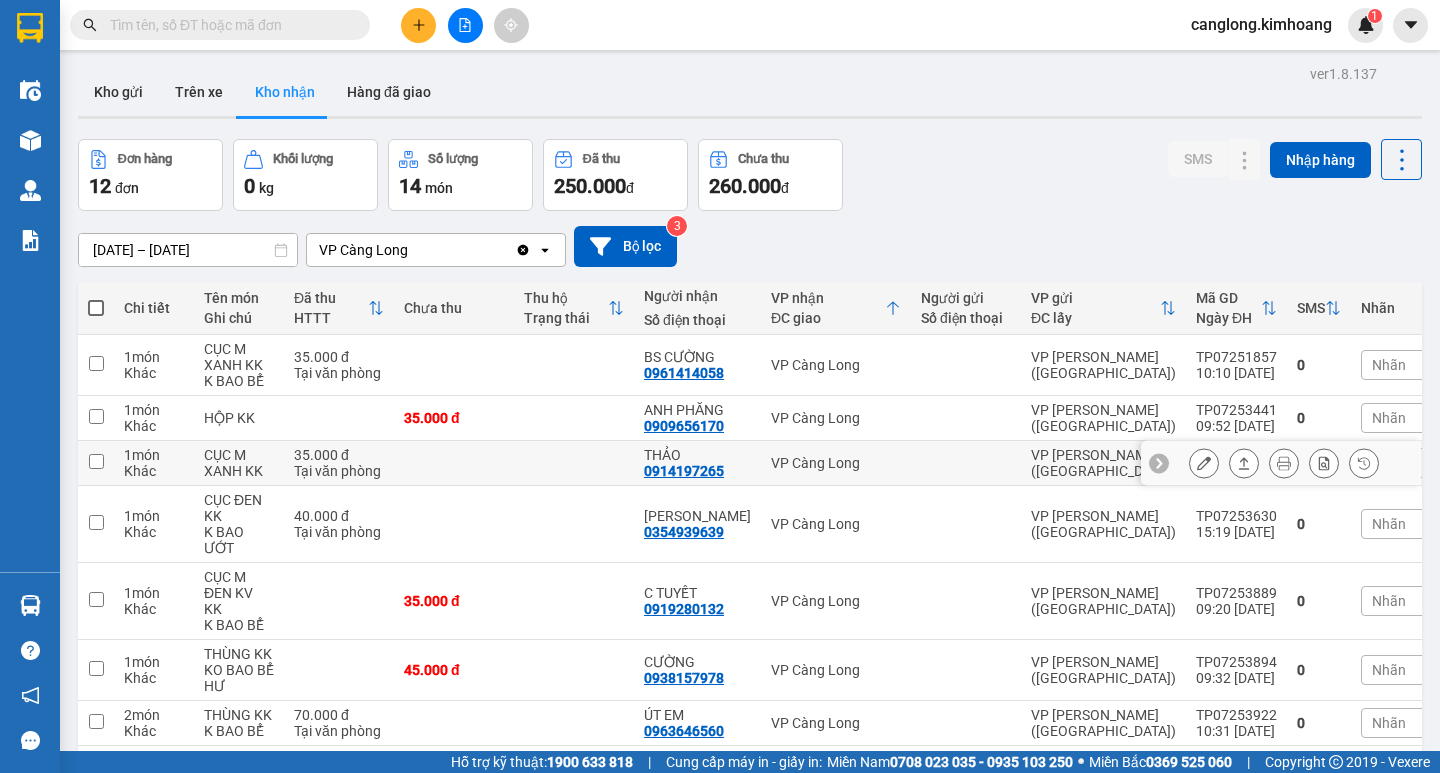 click on "VP Càng Long" at bounding box center [836, 463] 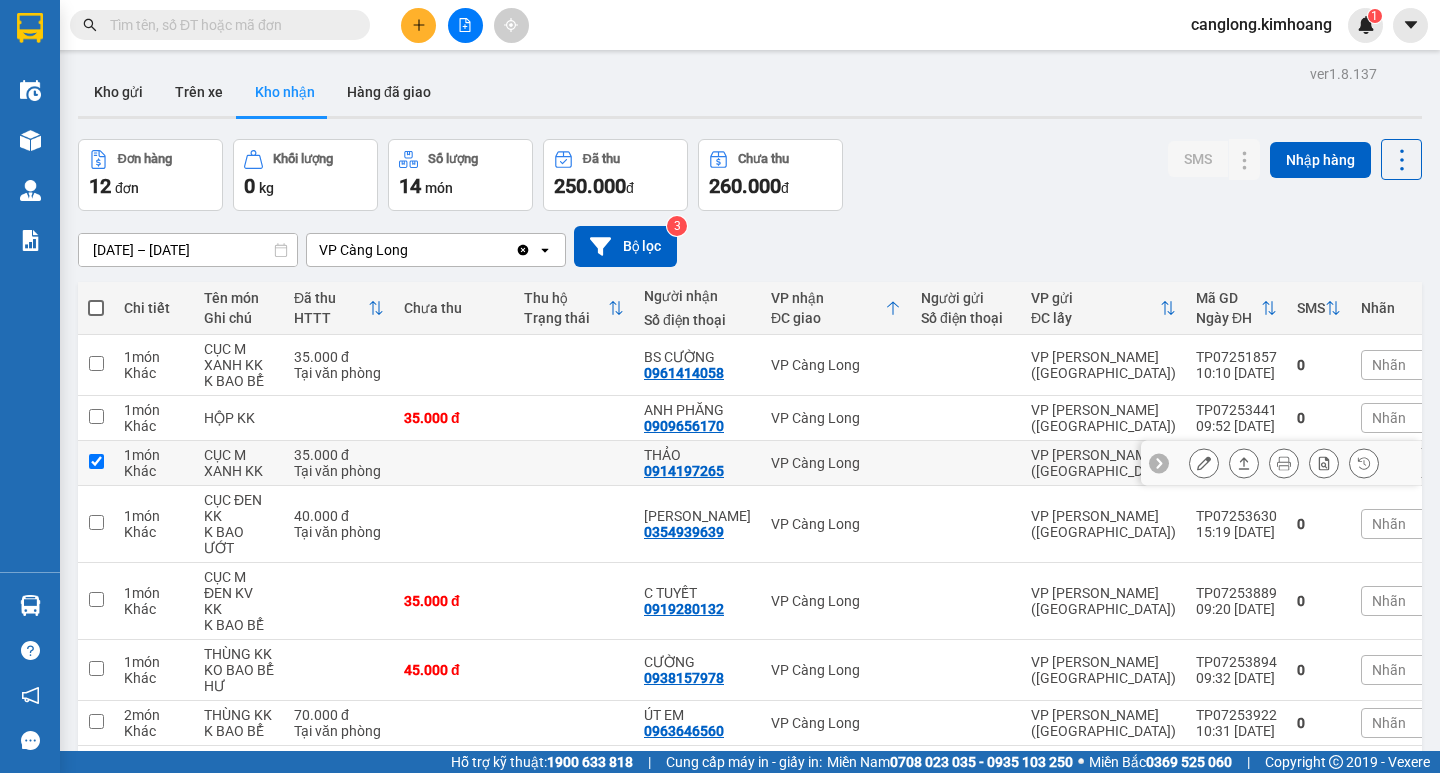 checkbox on "true" 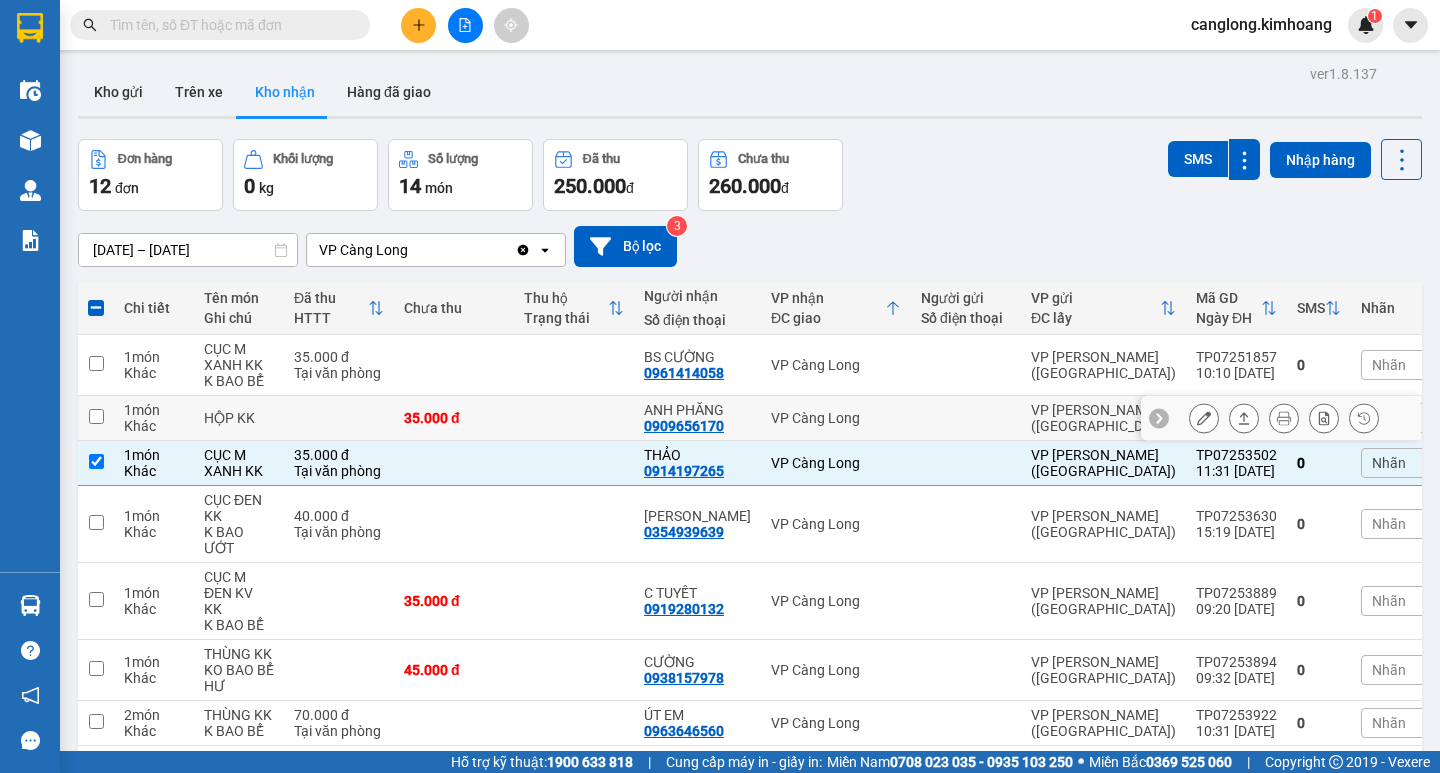 drag, startPoint x: 819, startPoint y: 437, endPoint x: 857, endPoint y: 436, distance: 38.013157 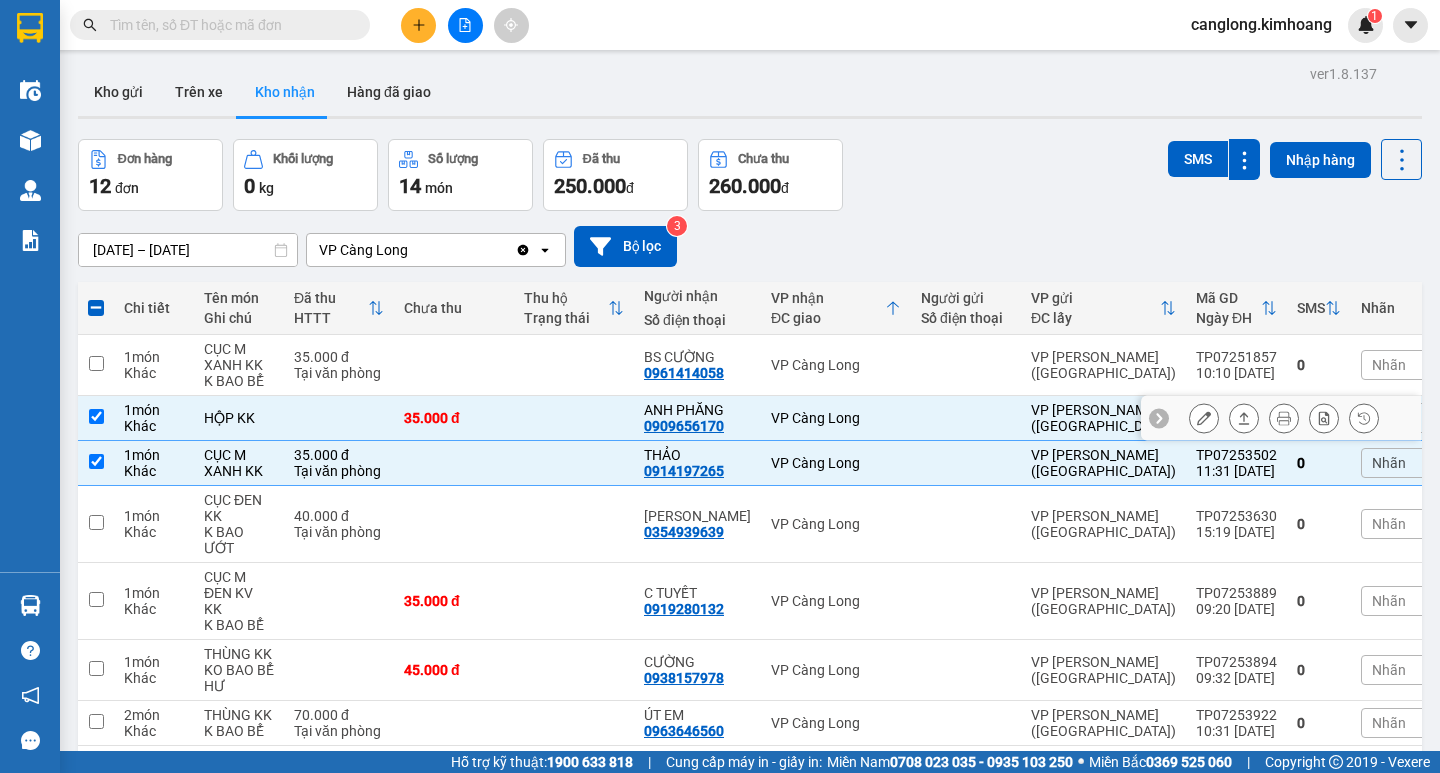click on "VP Càng Long" at bounding box center [836, 418] 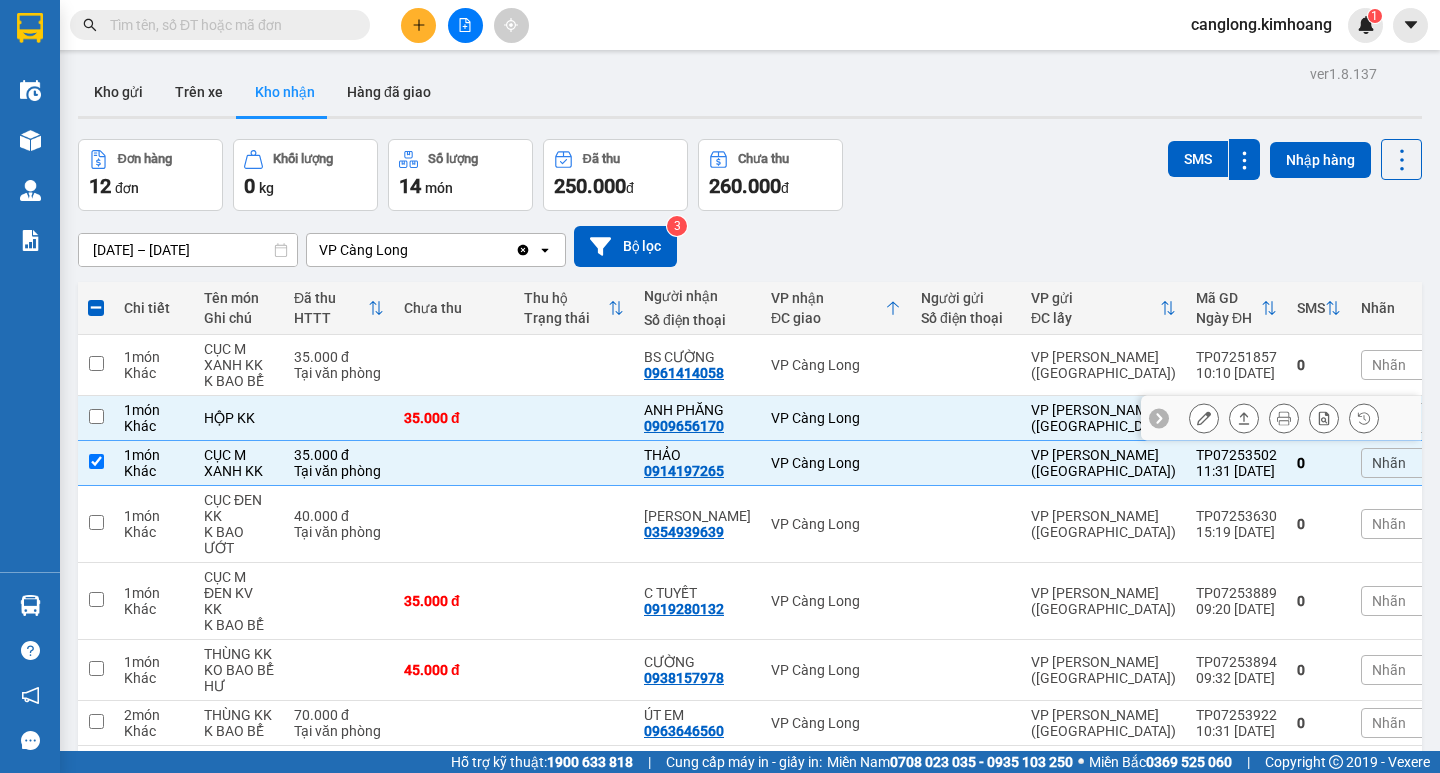 checkbox on "false" 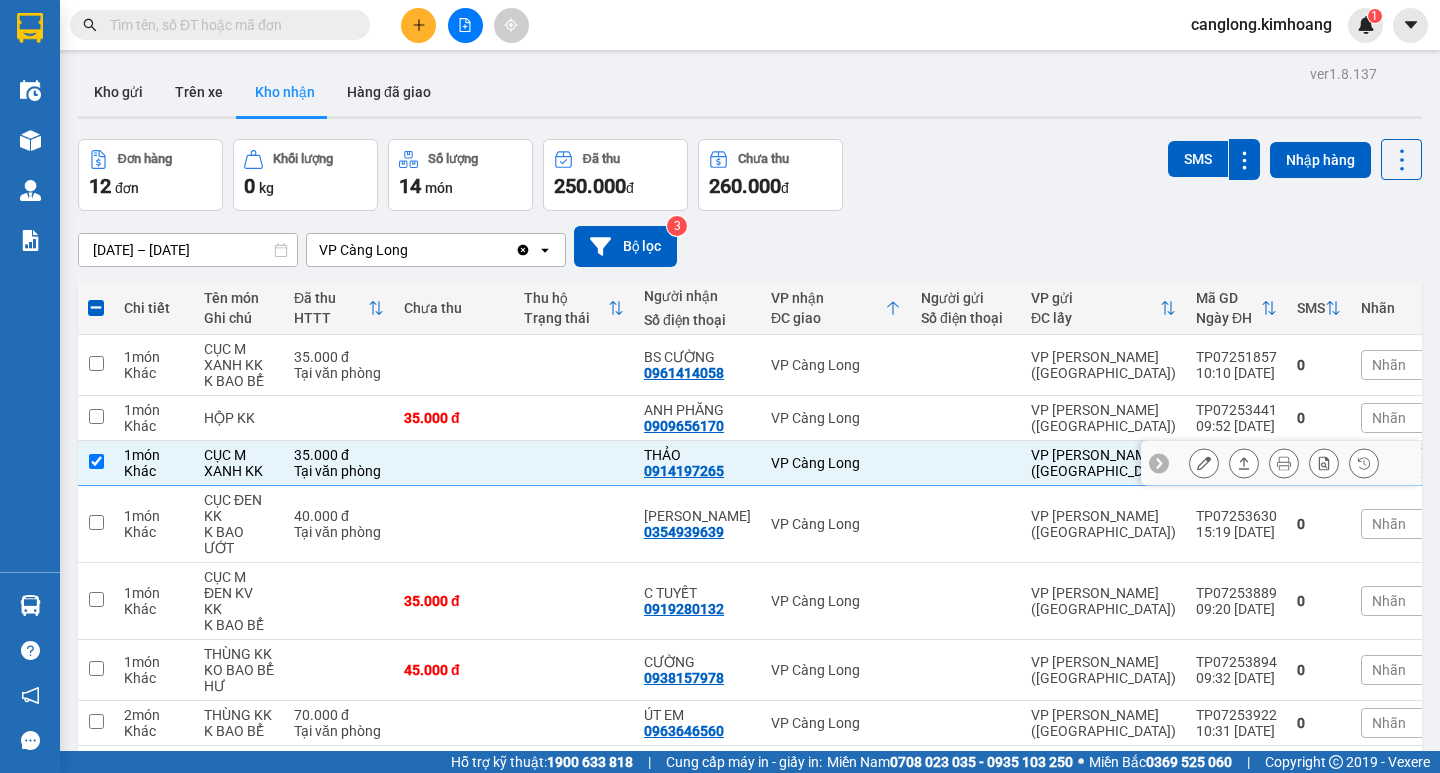 click on "THẢO 0914197265" at bounding box center [697, 463] 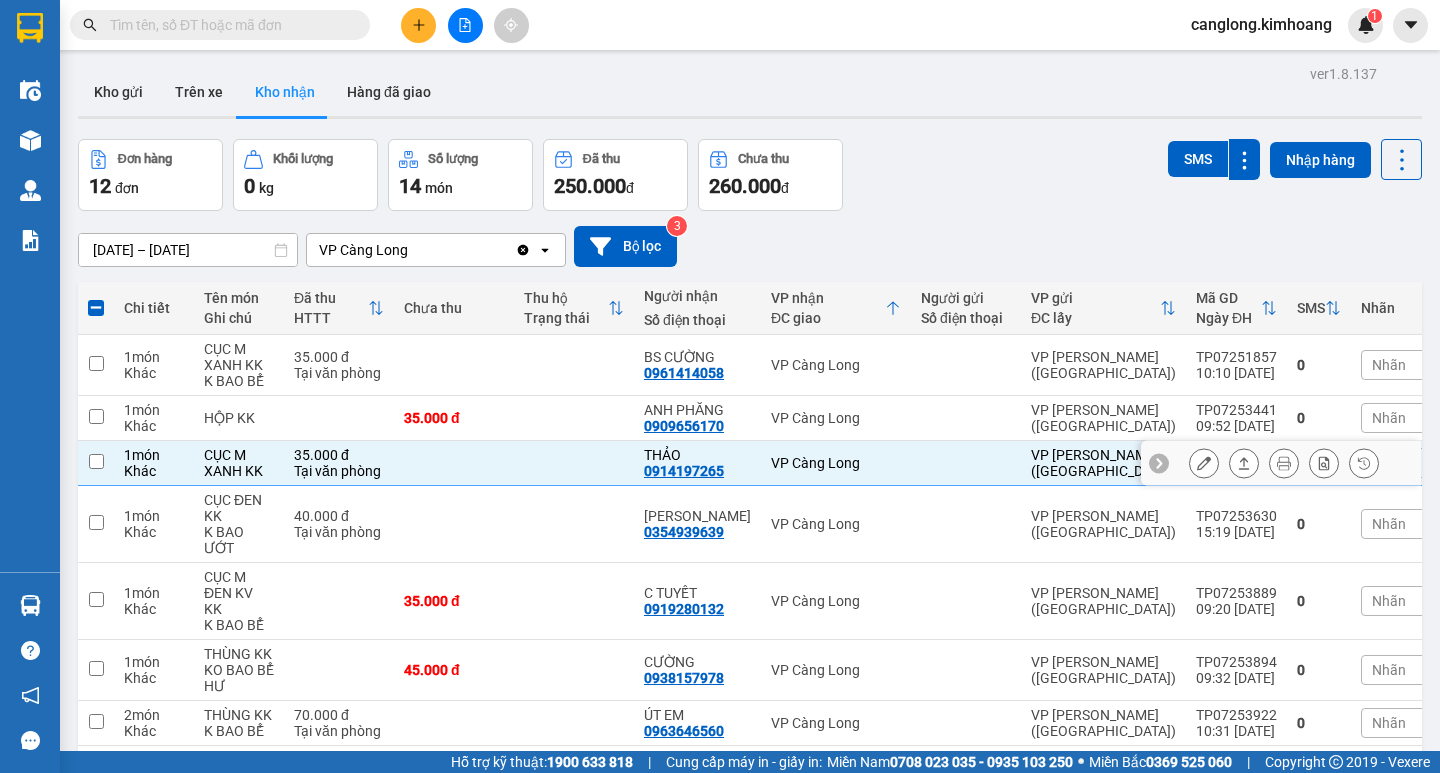 checkbox on "false" 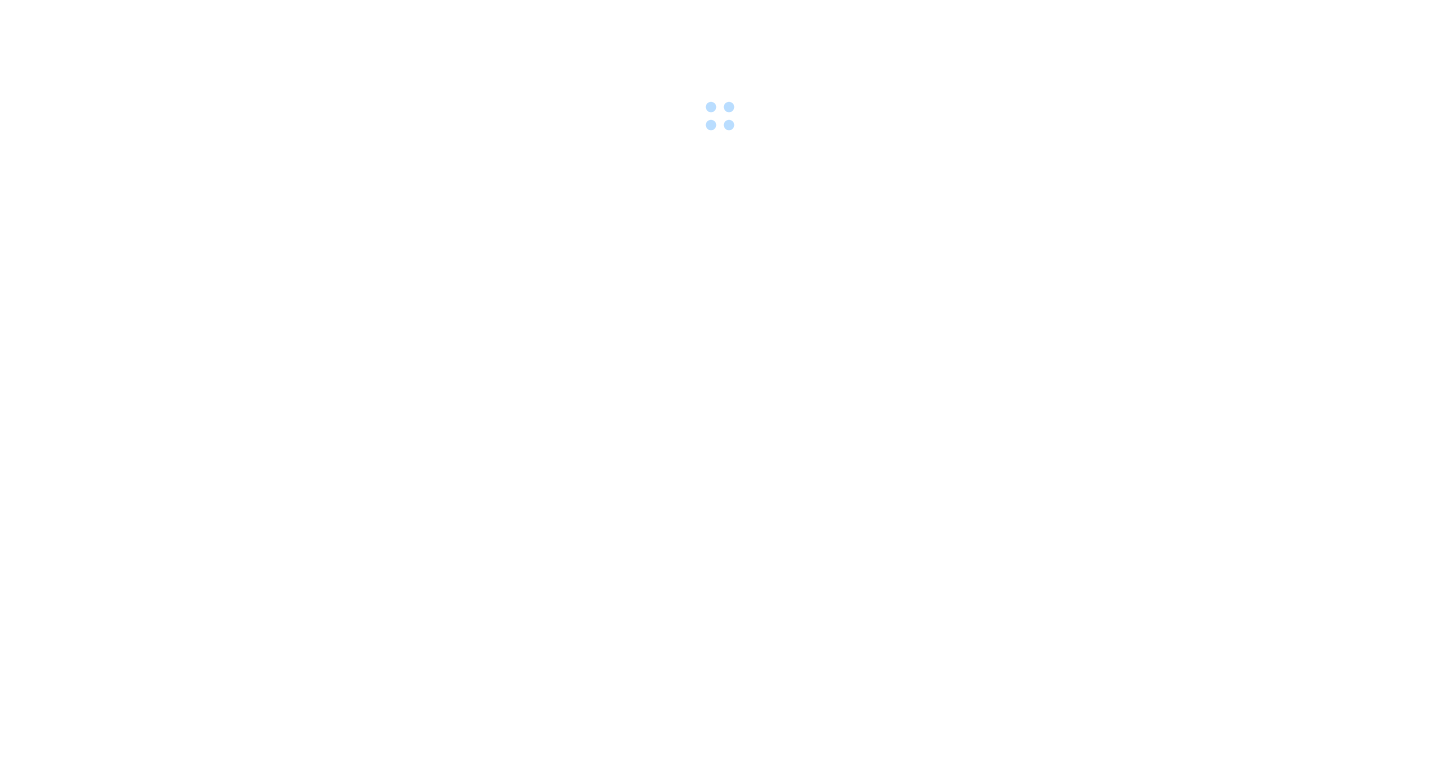 scroll, scrollTop: 0, scrollLeft: 0, axis: both 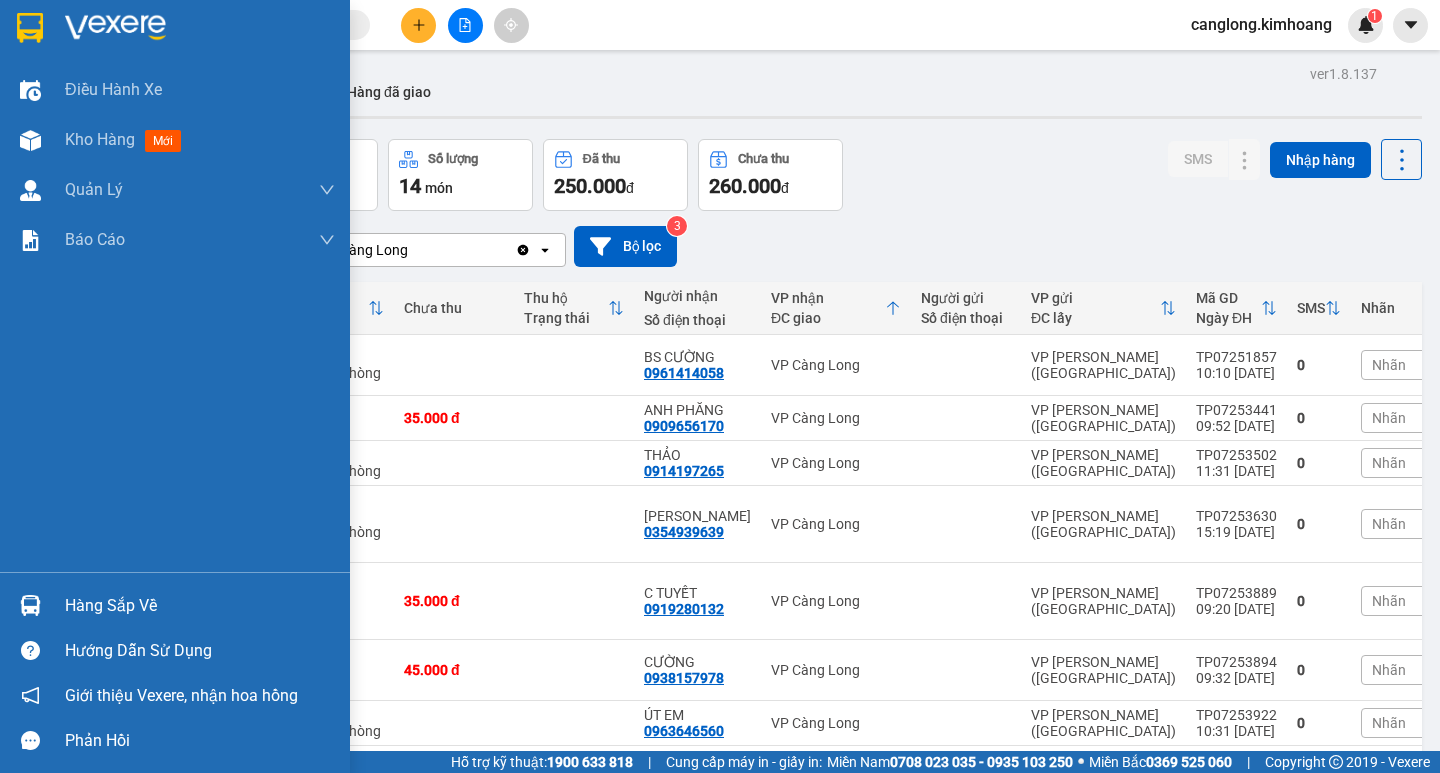 click on "Hàng sắp về" at bounding box center [200, 606] 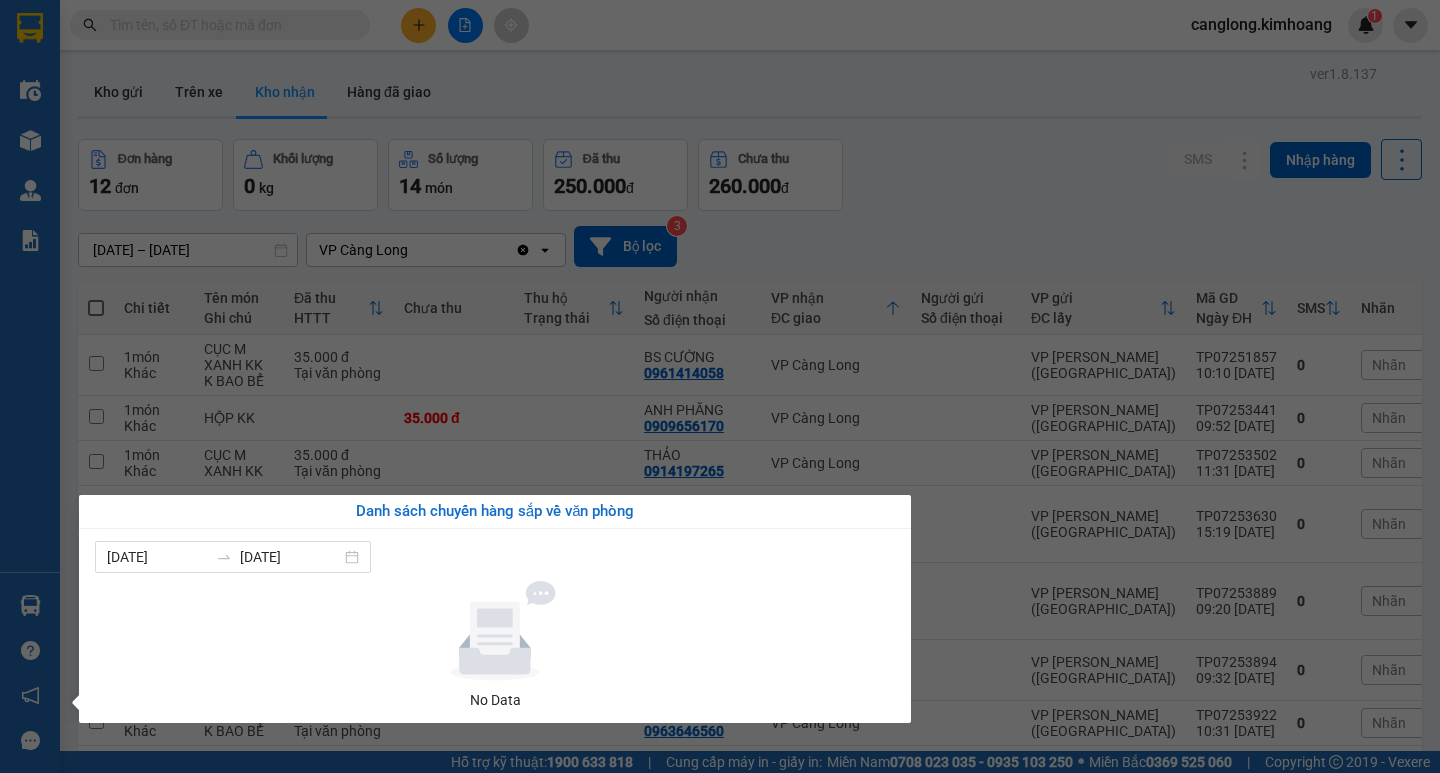 drag, startPoint x: 0, startPoint y: 505, endPoint x: 5, endPoint y: 408, distance: 97.128784 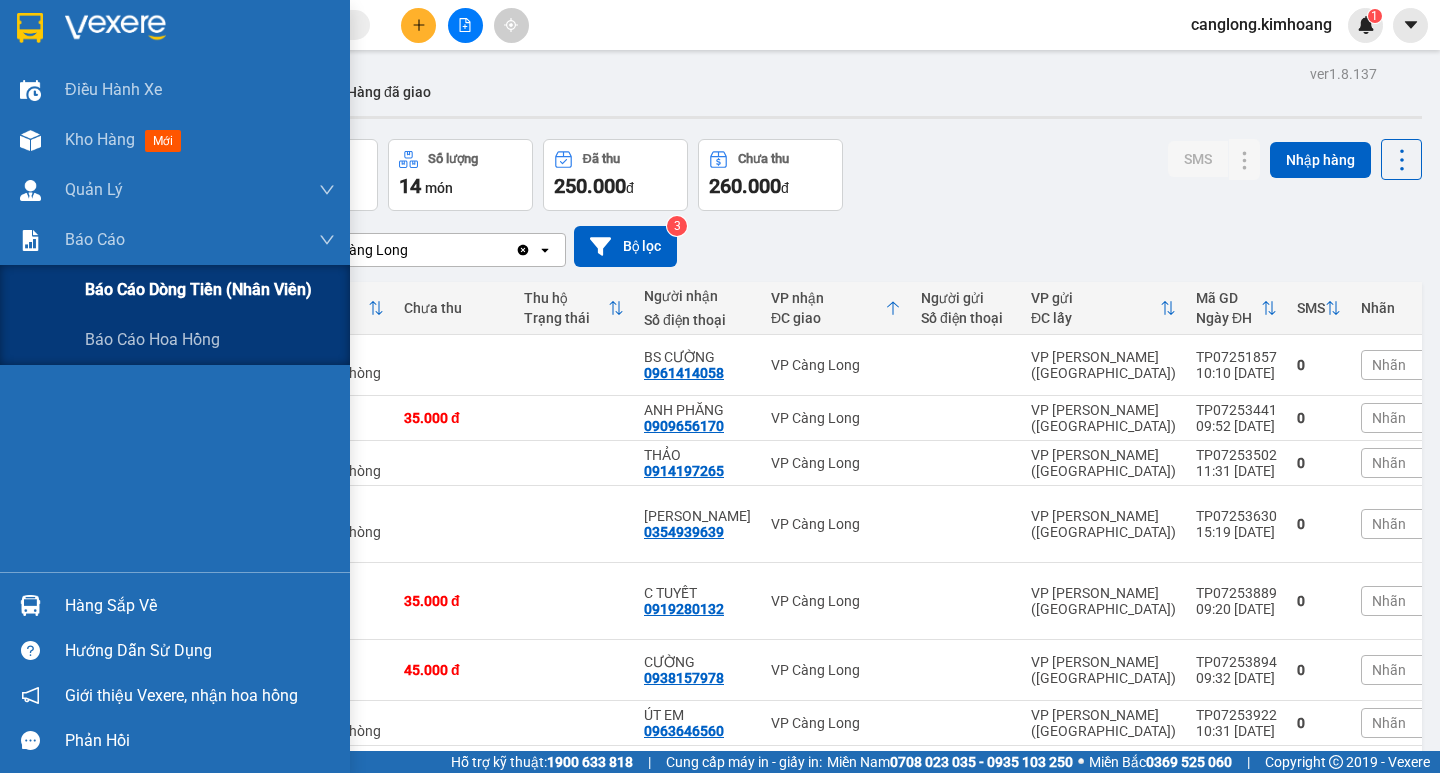 click on "Báo cáo dòng tiền (nhân viên)" at bounding box center [198, 289] 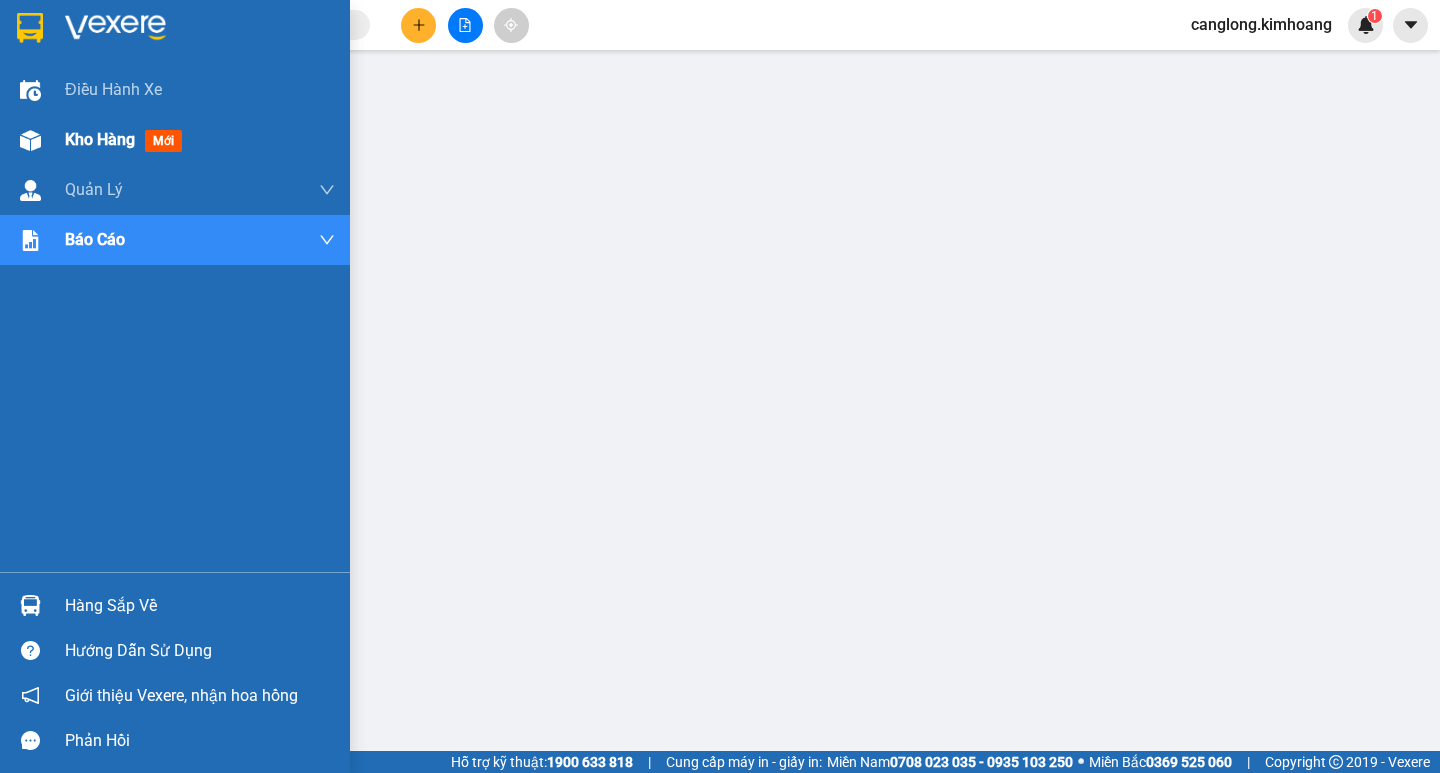click at bounding box center [30, 140] 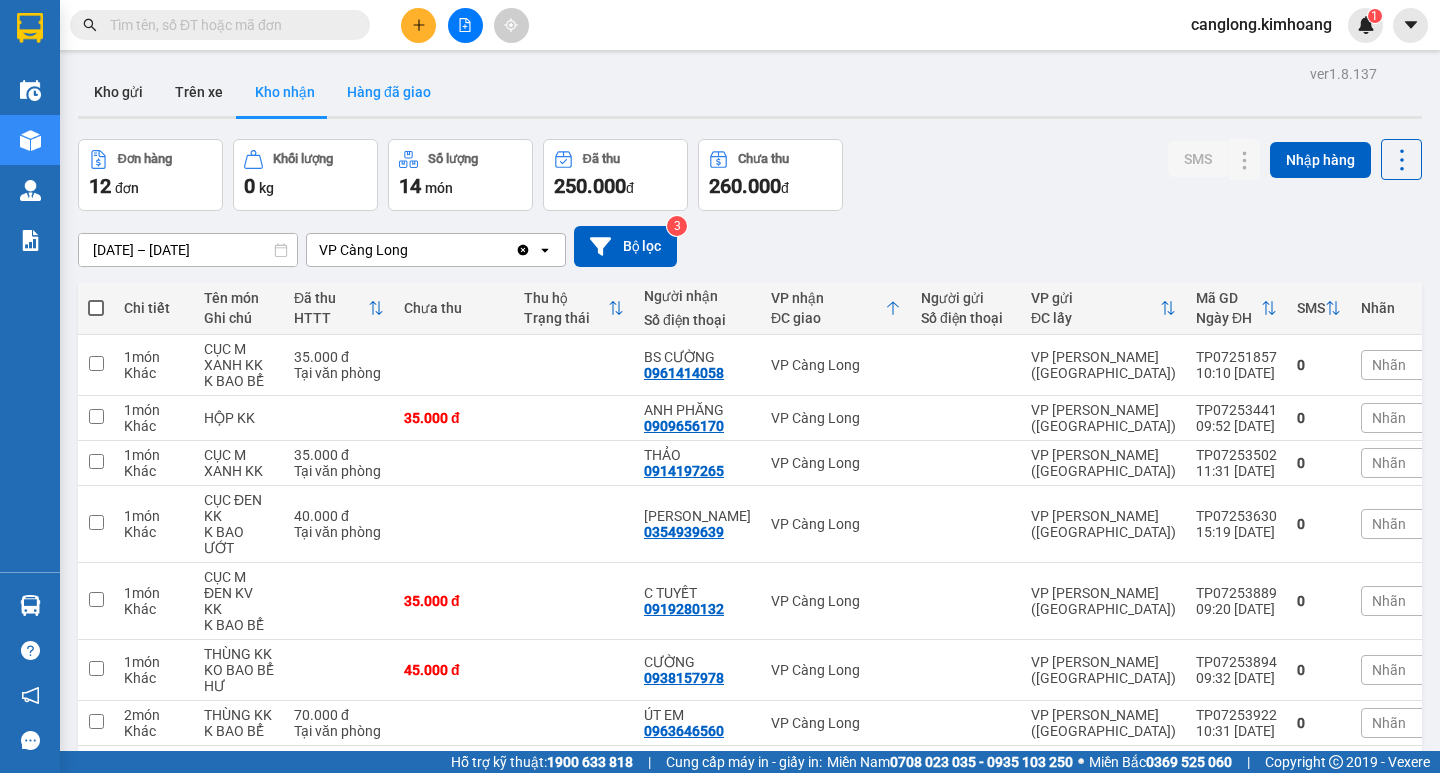click on "Hàng đã giao" at bounding box center [389, 92] 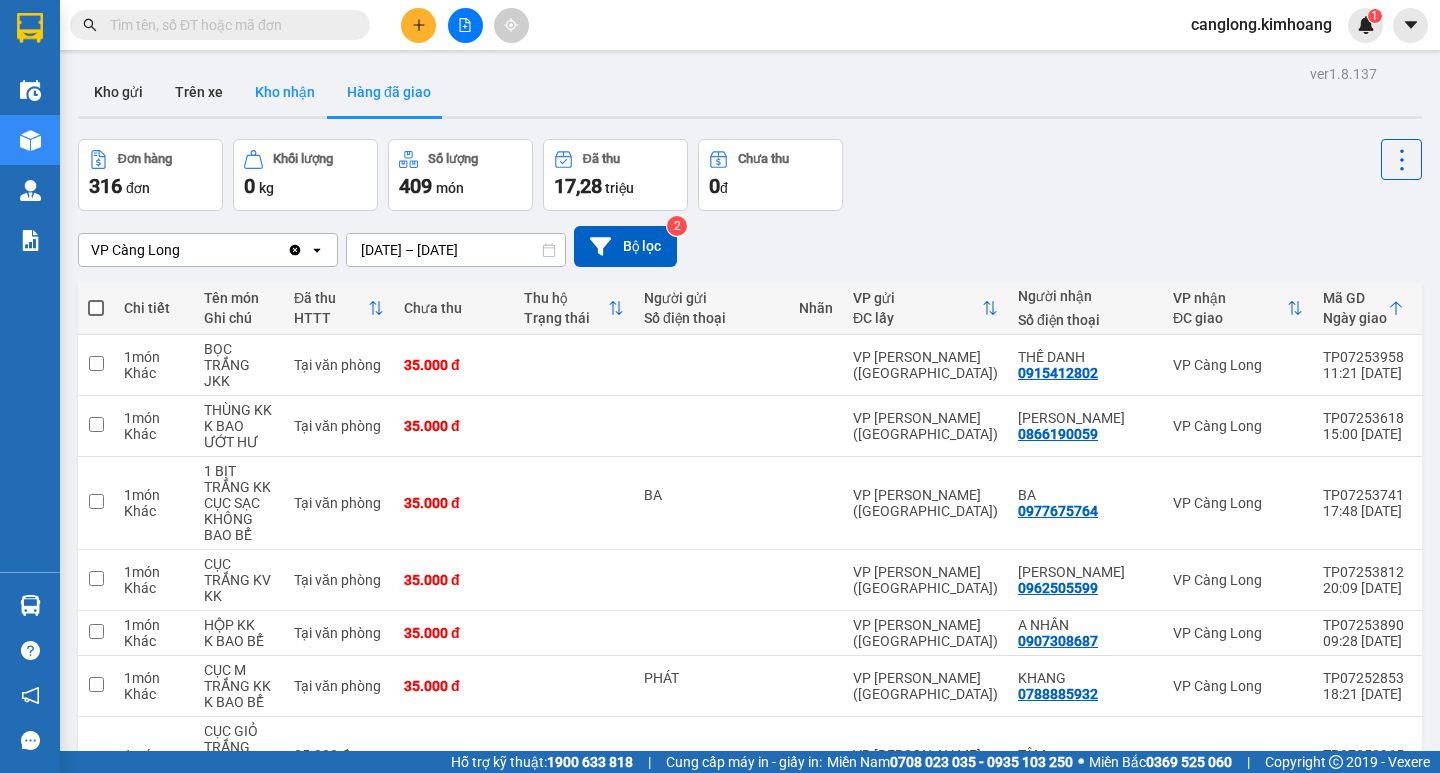 click on "Kho nhận" at bounding box center (285, 92) 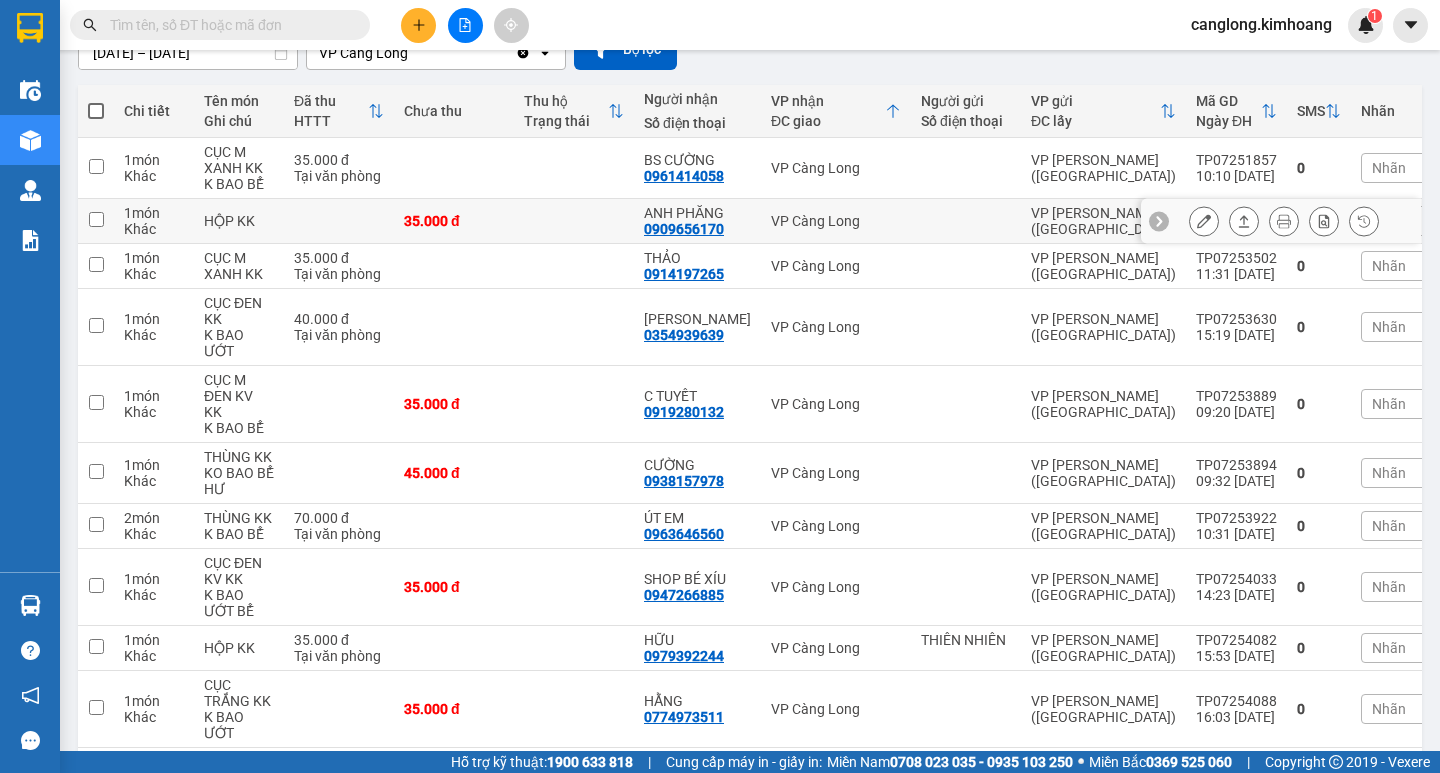 scroll, scrollTop: 200, scrollLeft: 0, axis: vertical 